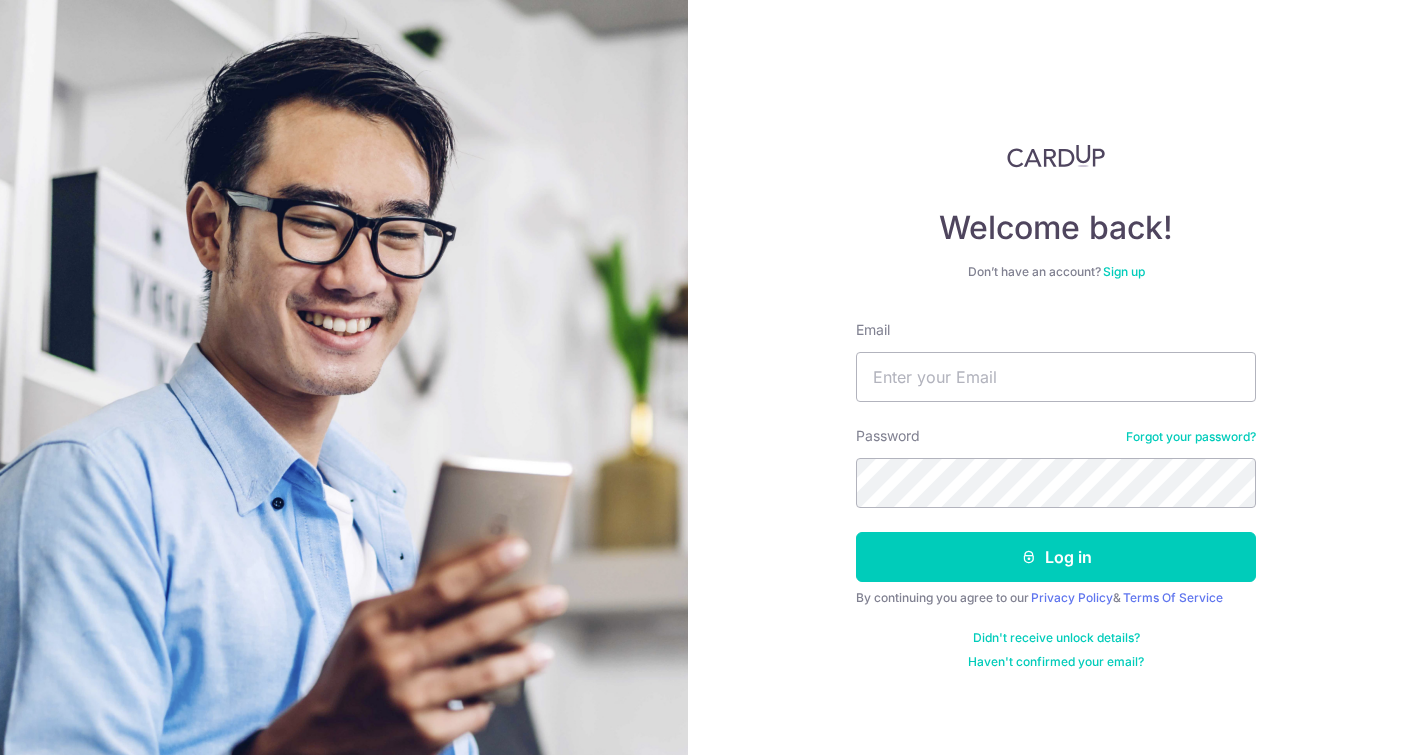 scroll, scrollTop: 0, scrollLeft: 0, axis: both 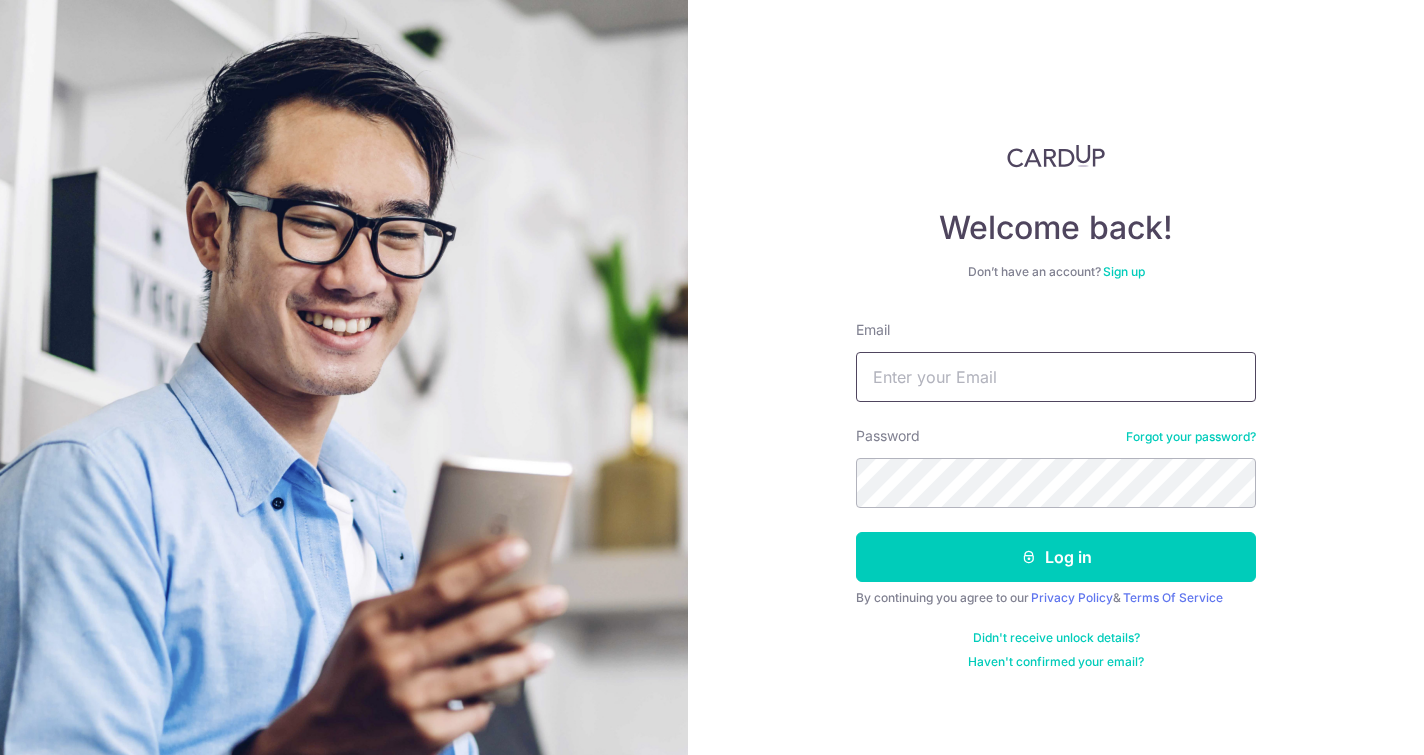 click on "Email" at bounding box center (1056, 377) 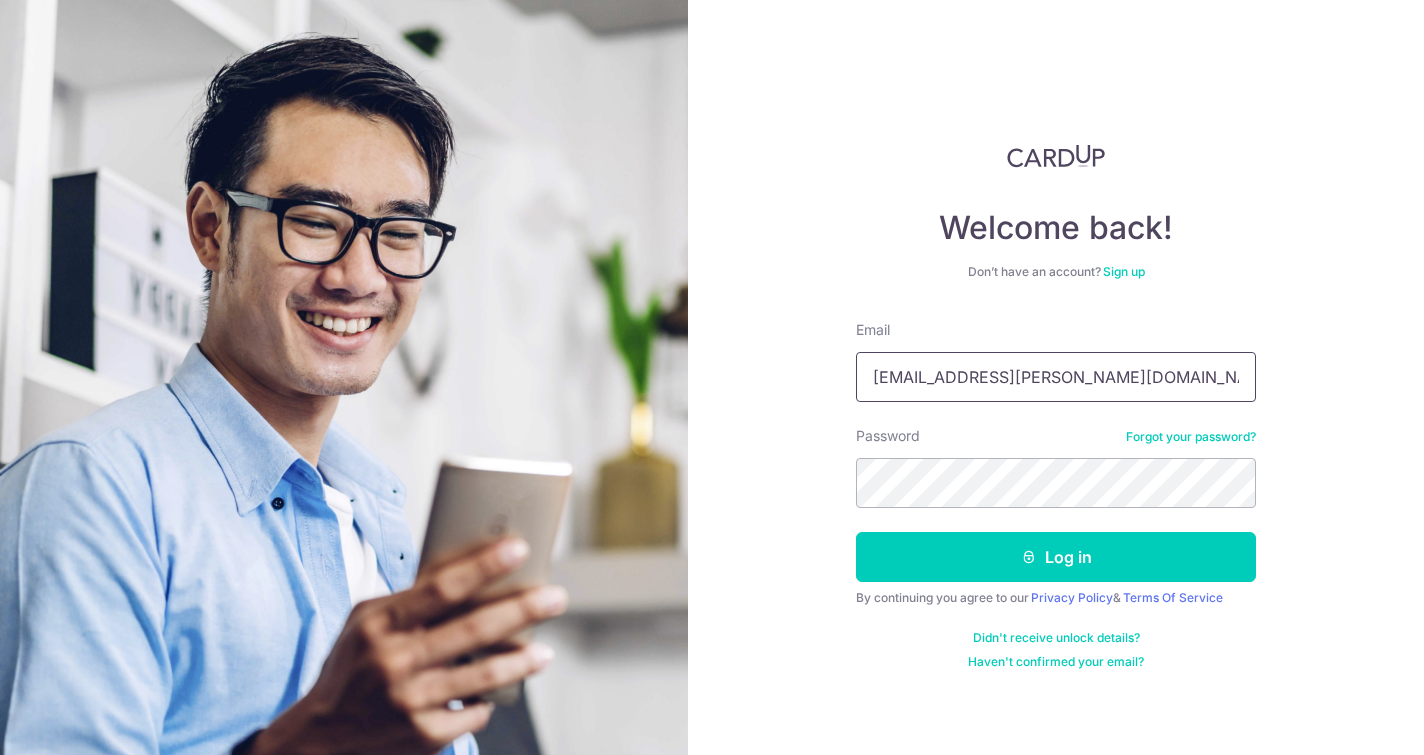 type on "[EMAIL_ADDRESS][PERSON_NAME][DOMAIN_NAME]" 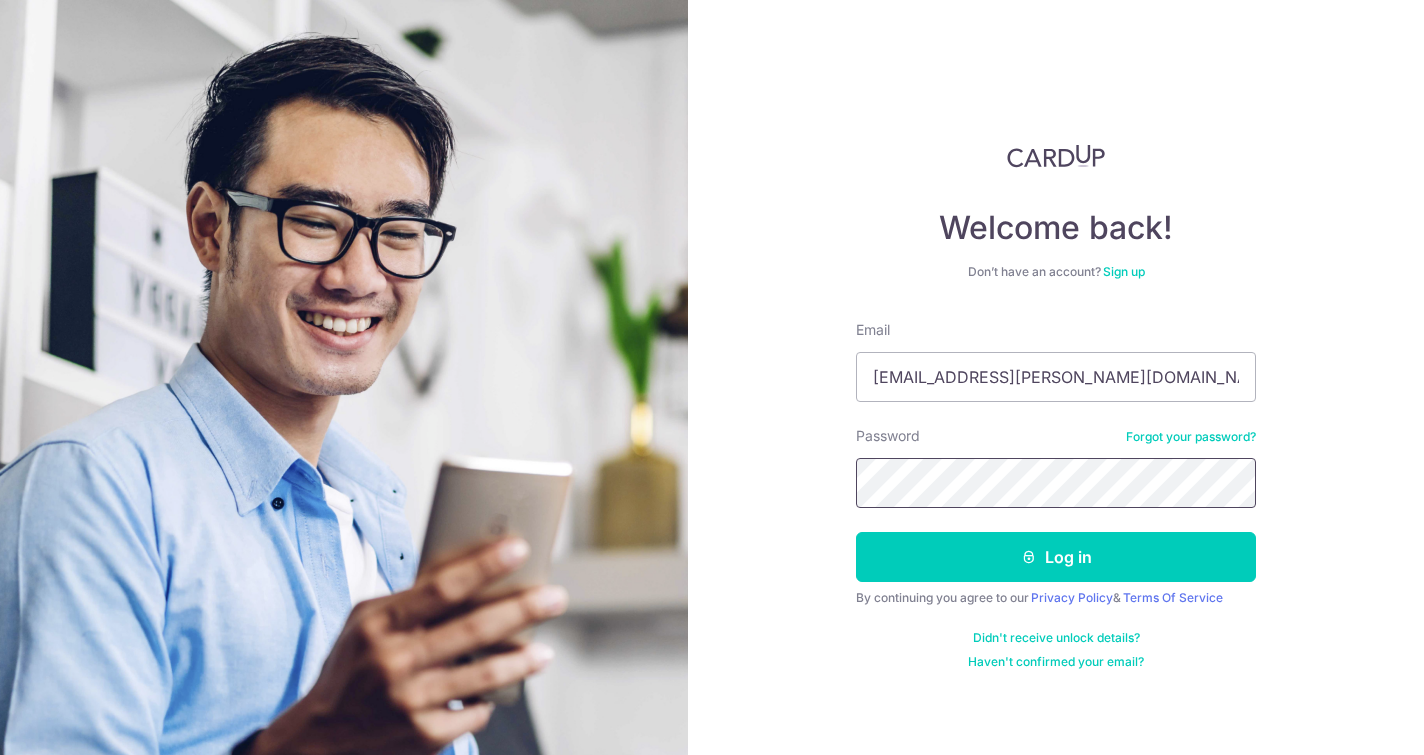 click on "Log in" at bounding box center (1056, 557) 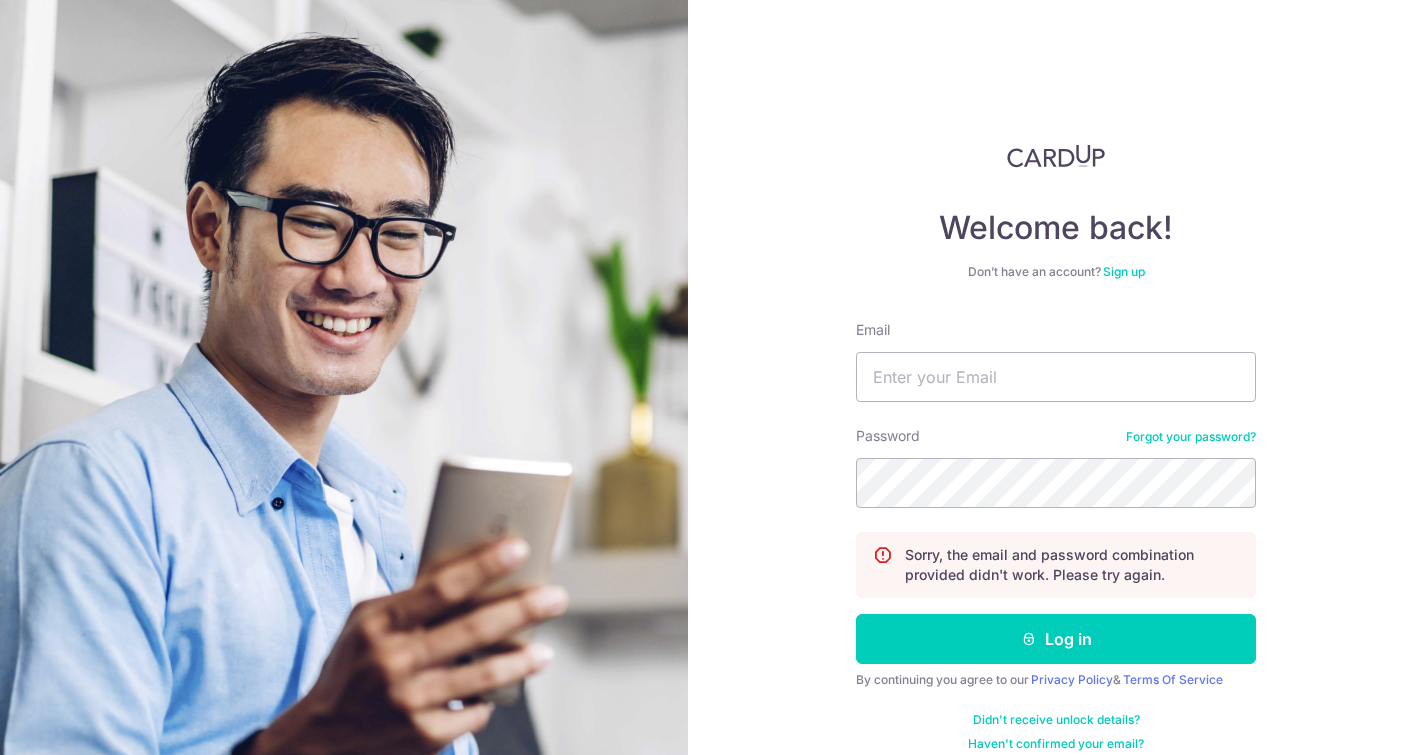 scroll, scrollTop: 0, scrollLeft: 0, axis: both 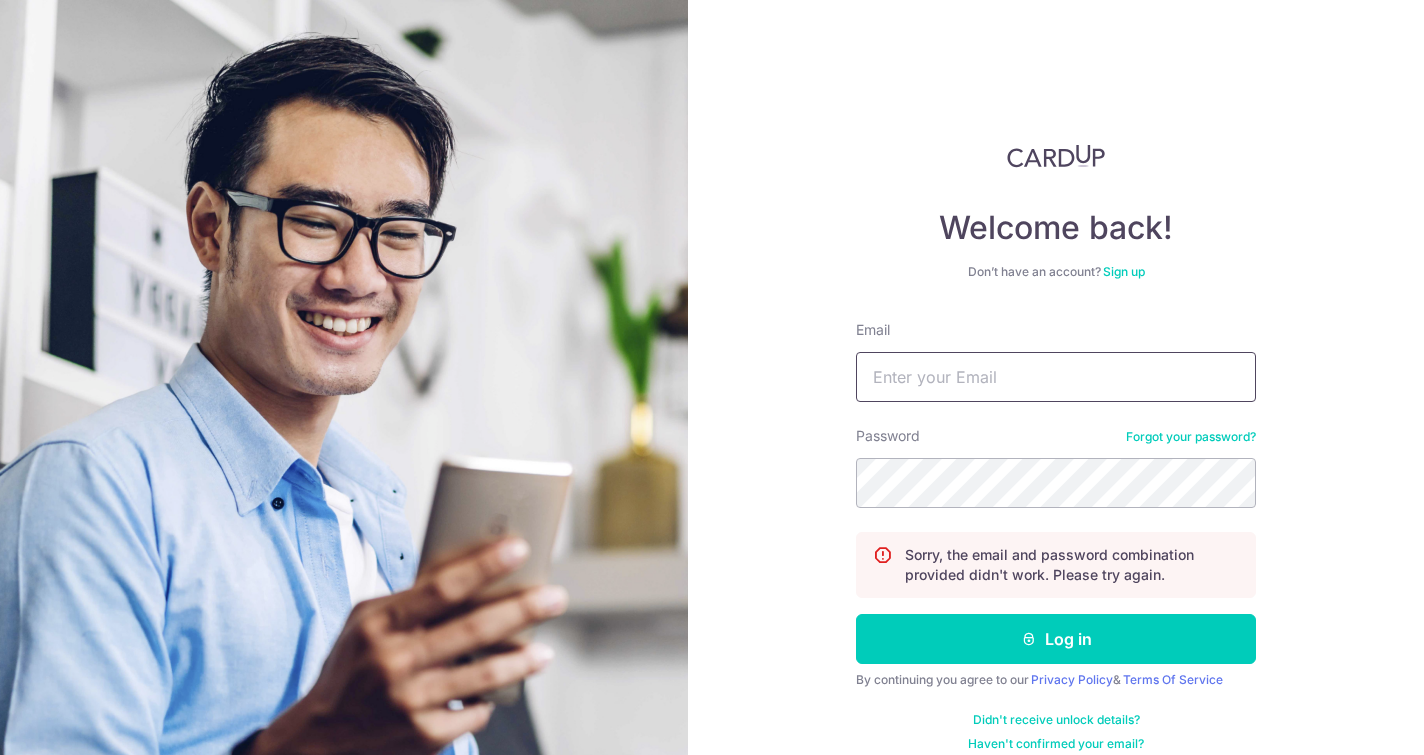 click on "Email" at bounding box center [1056, 377] 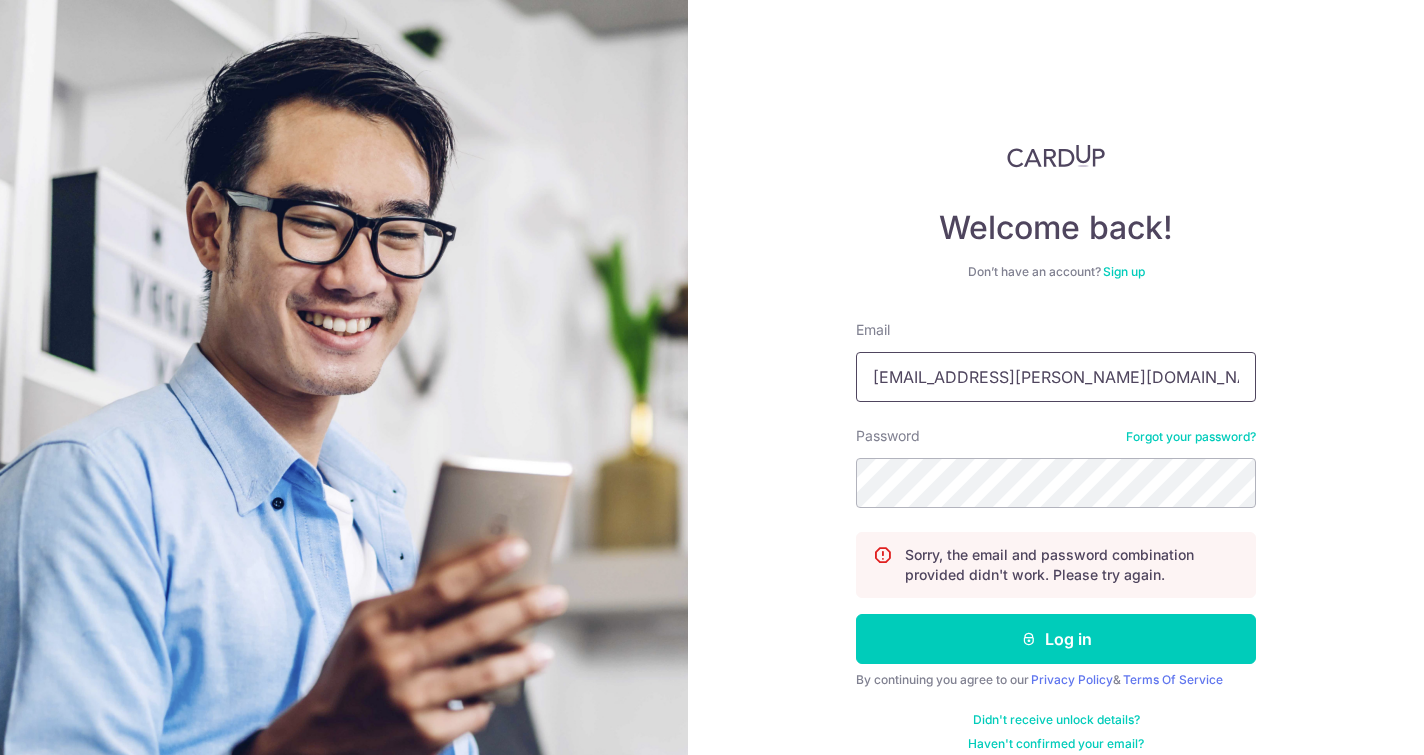type on "[EMAIL_ADDRESS][PERSON_NAME][DOMAIN_NAME]" 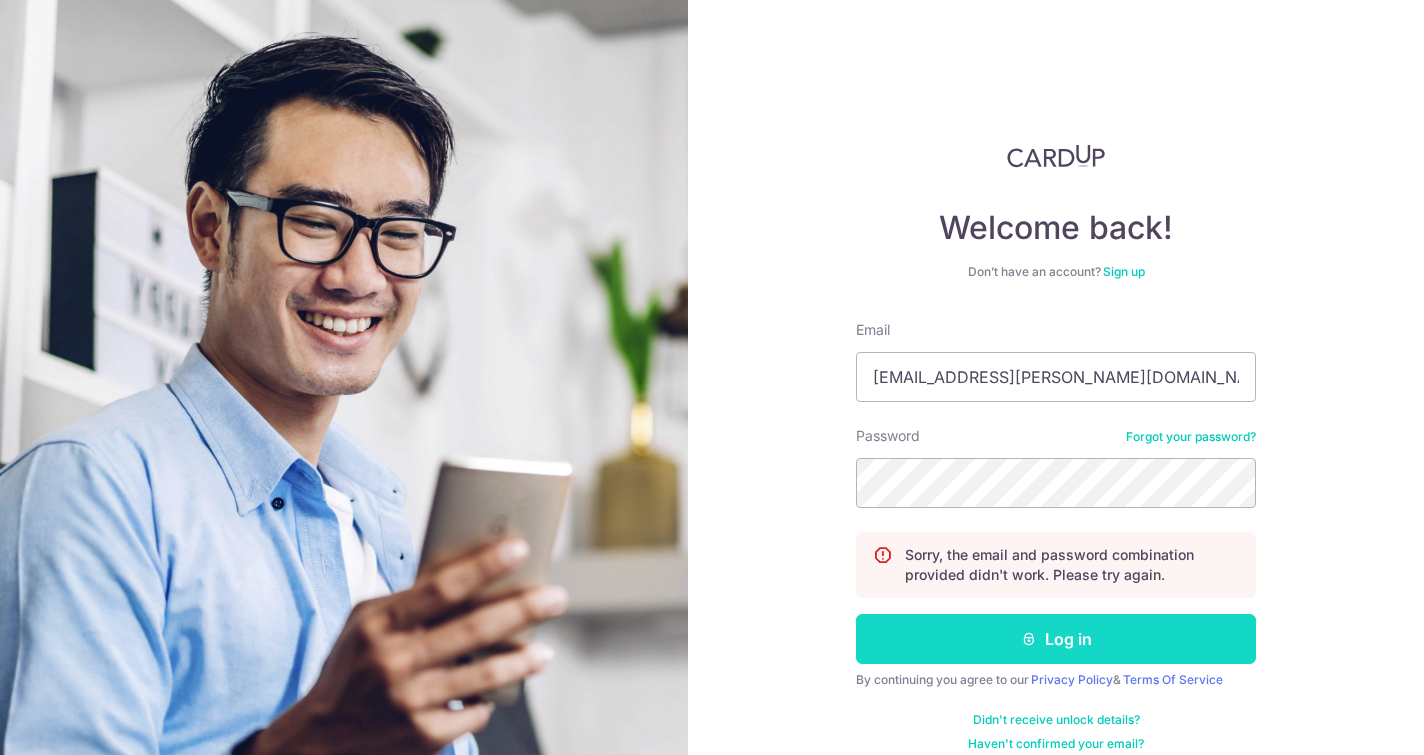 click on "Log in" at bounding box center [1056, 639] 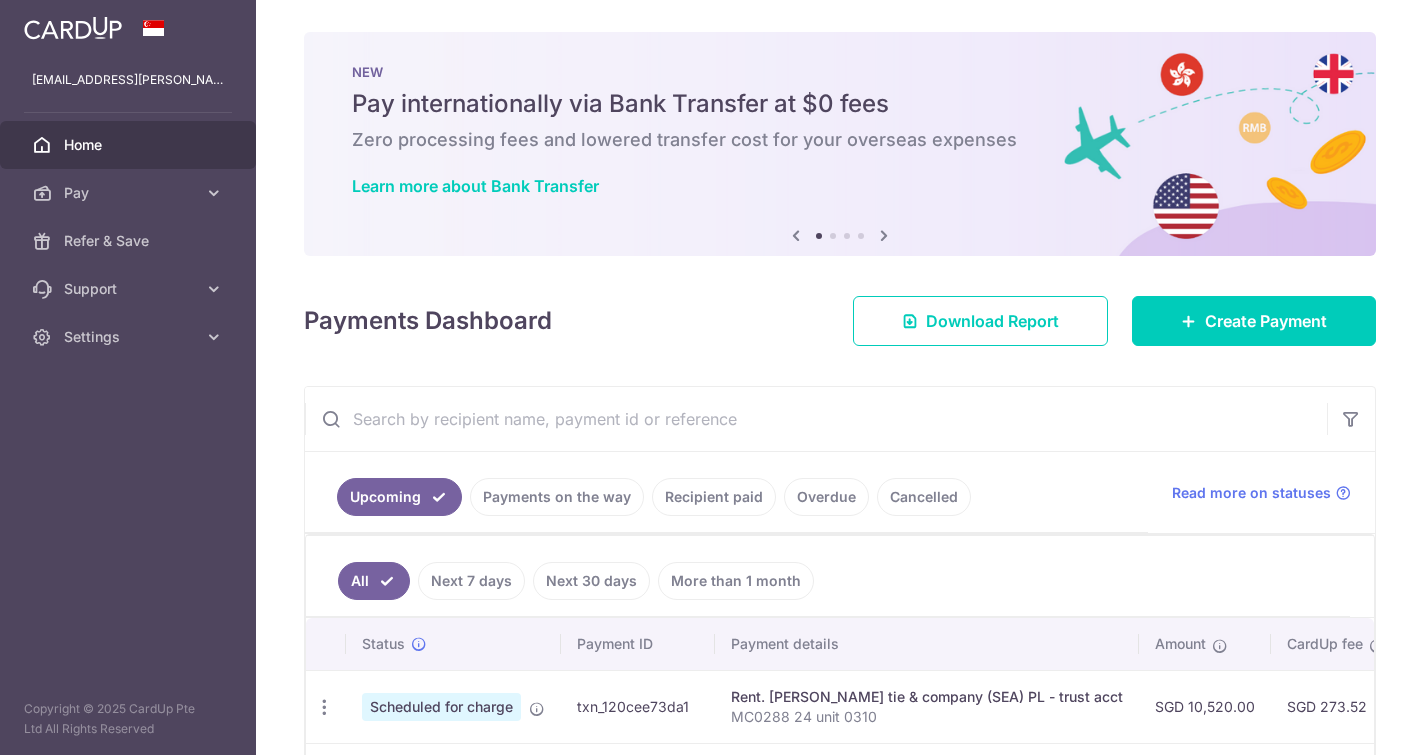 scroll, scrollTop: 0, scrollLeft: 0, axis: both 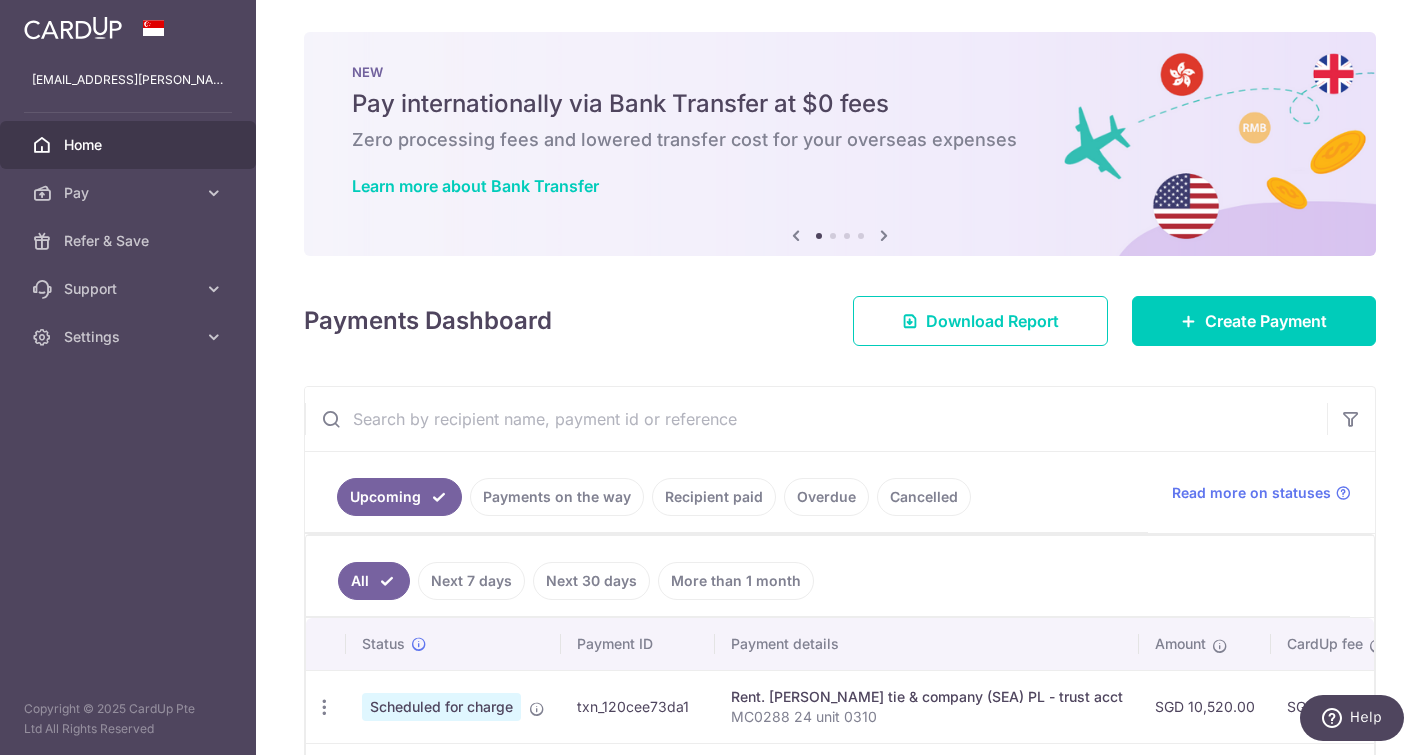 click on "Cancelled" at bounding box center (924, 497) 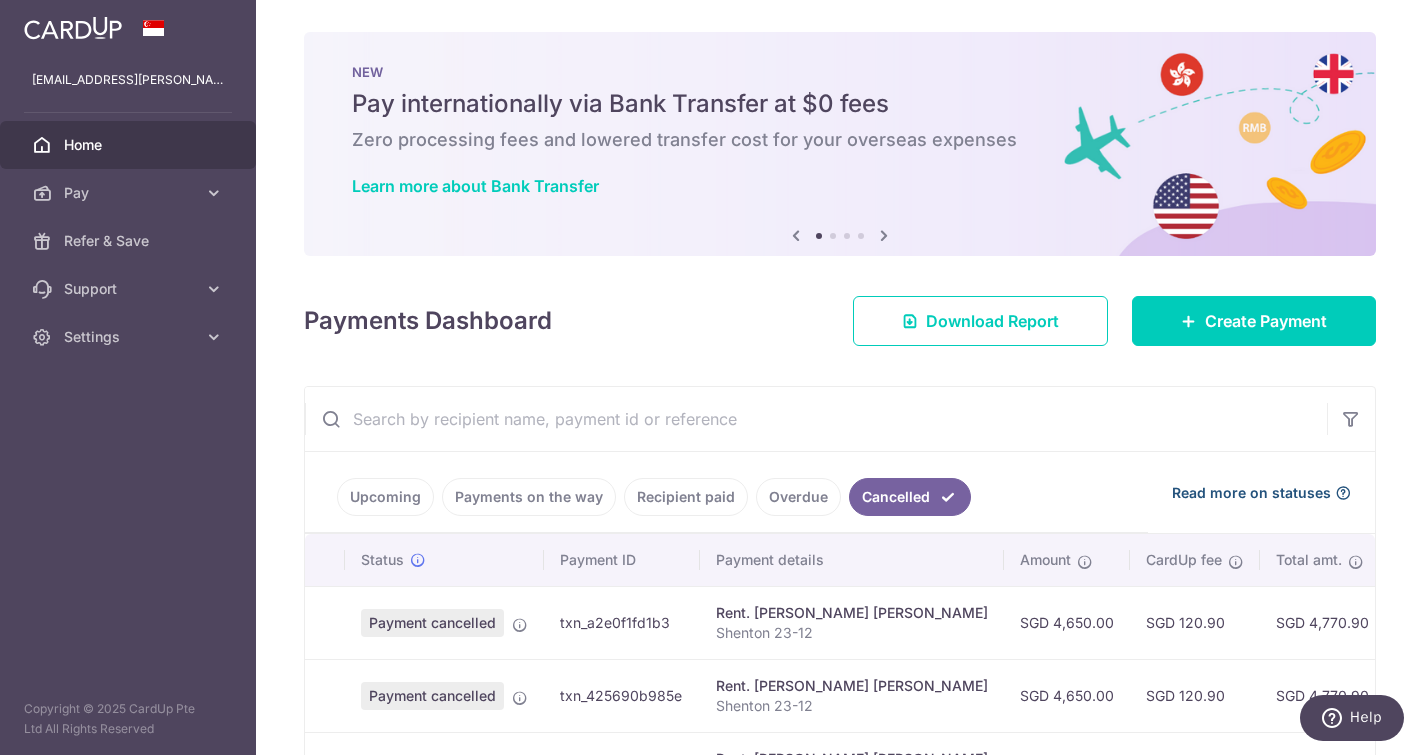 click at bounding box center [1343, 493] 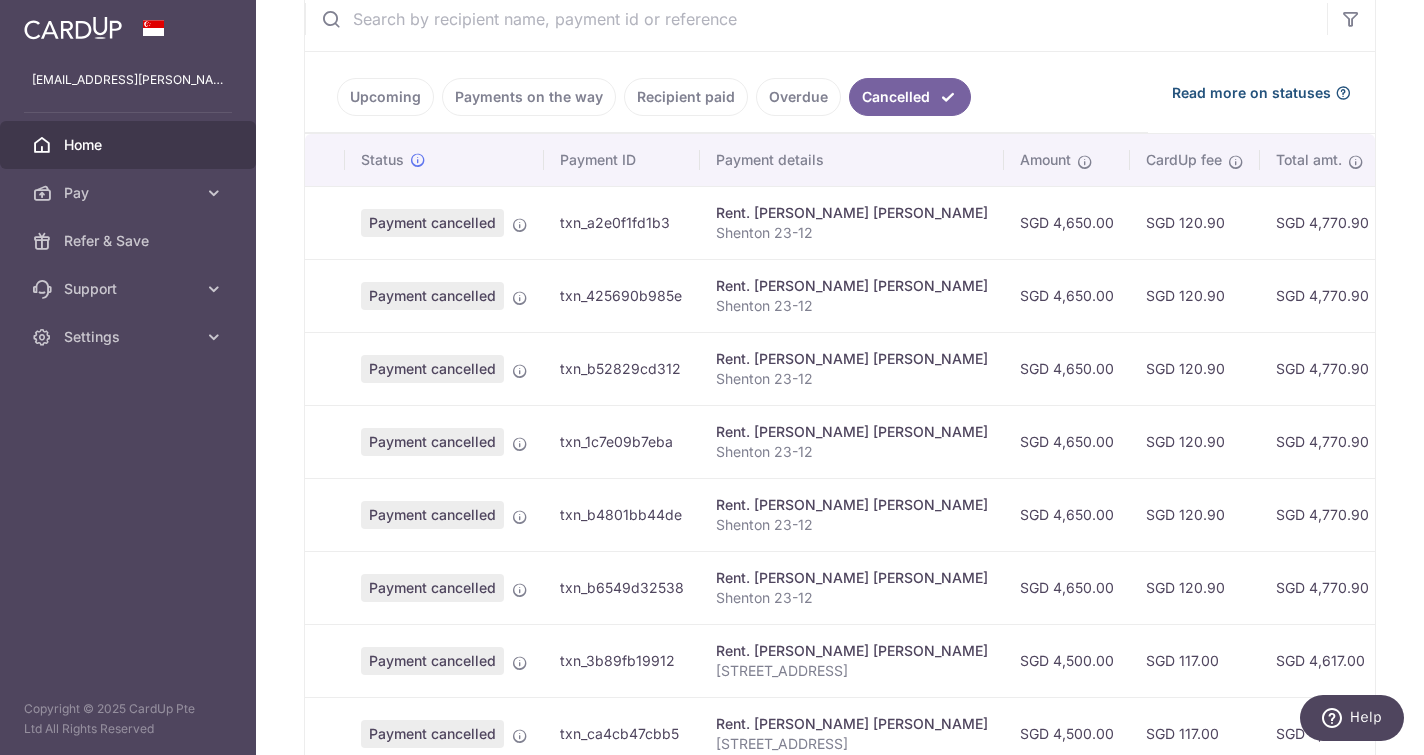 scroll, scrollTop: 716, scrollLeft: 0, axis: vertical 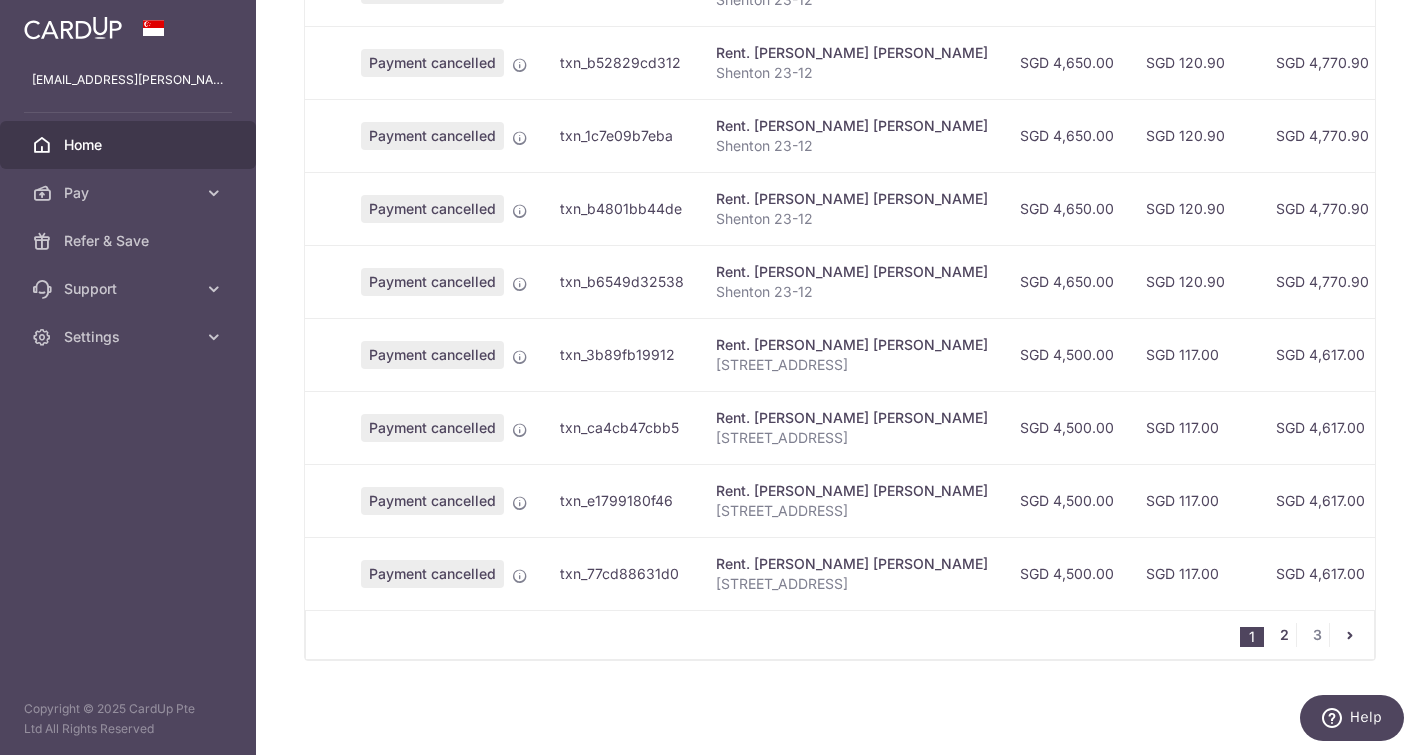 click on "2" at bounding box center [1284, 635] 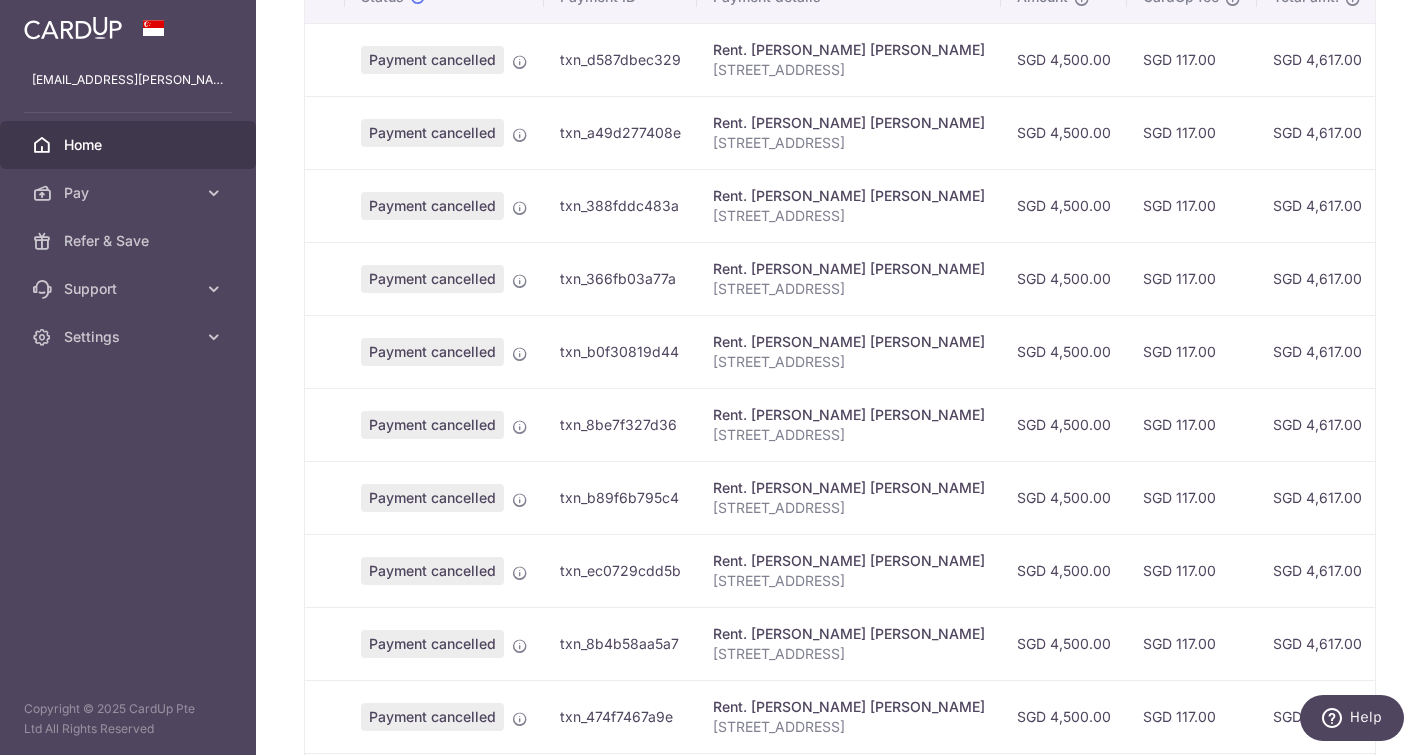 scroll, scrollTop: 716, scrollLeft: 0, axis: vertical 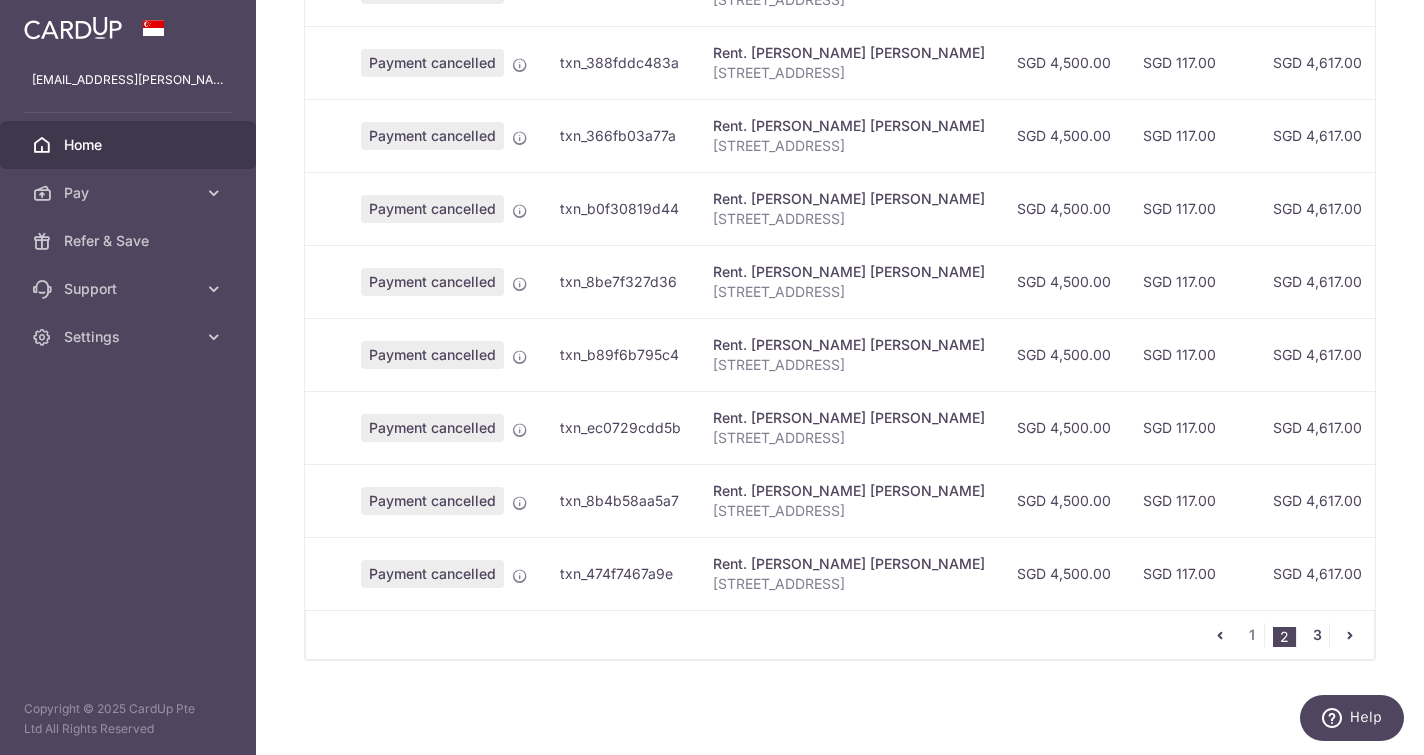 click on "3" at bounding box center [1317, 635] 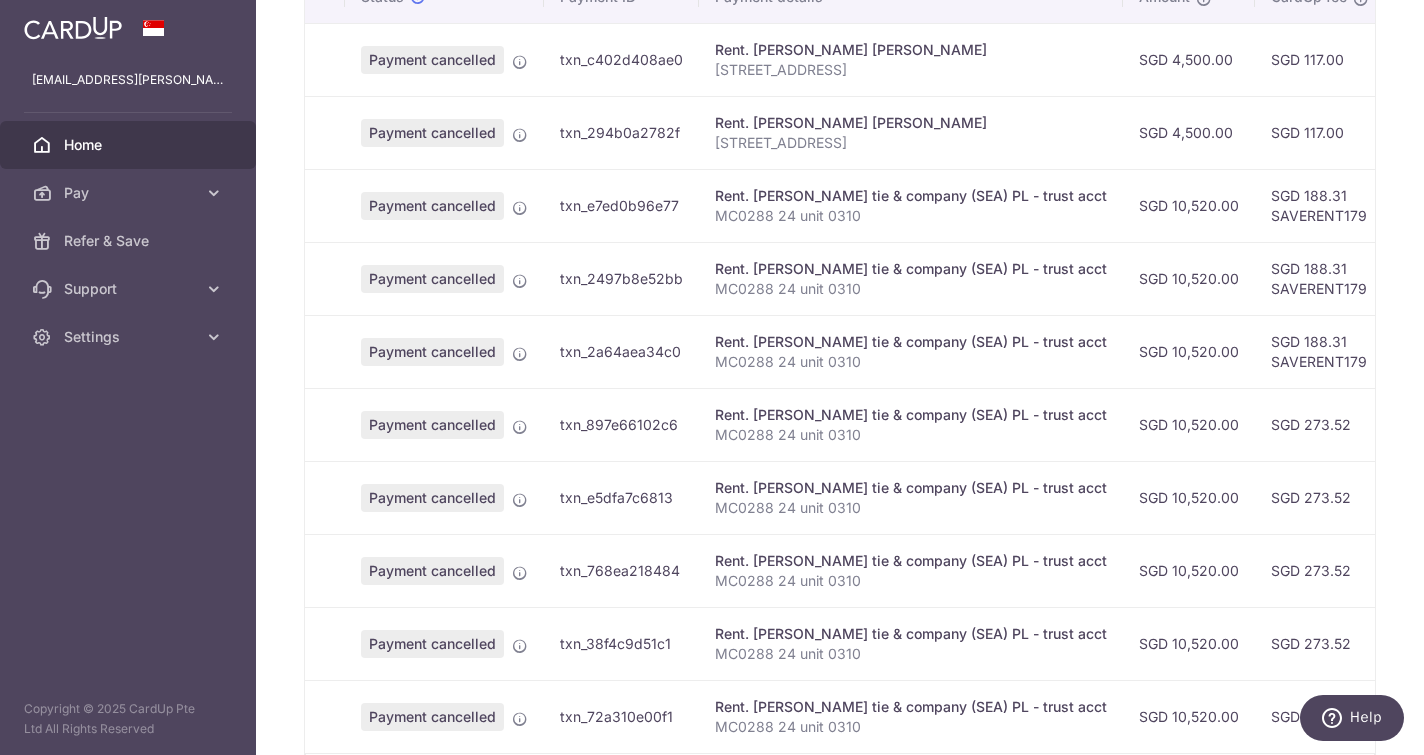 scroll, scrollTop: 663, scrollLeft: 0, axis: vertical 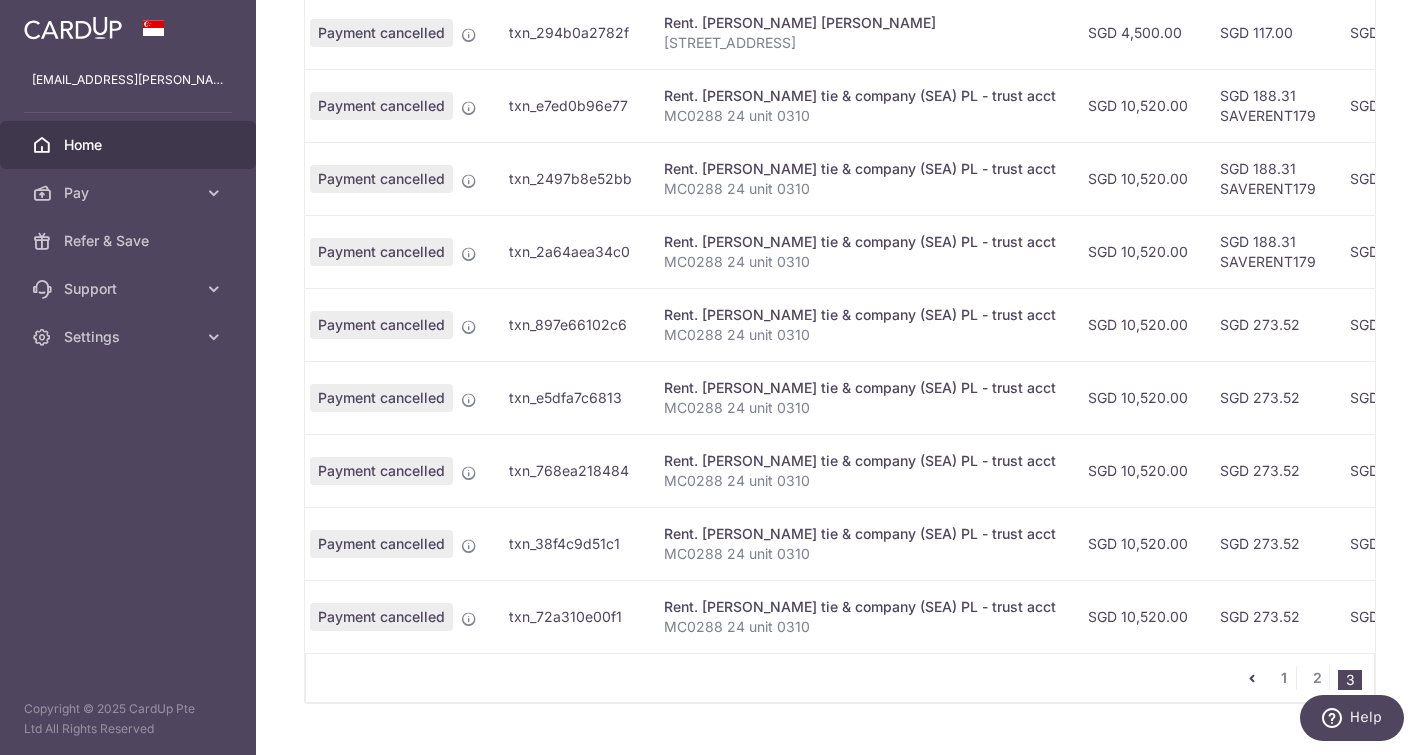 drag, startPoint x: 630, startPoint y: 616, endPoint x: 507, endPoint y: 630, distance: 123.79418 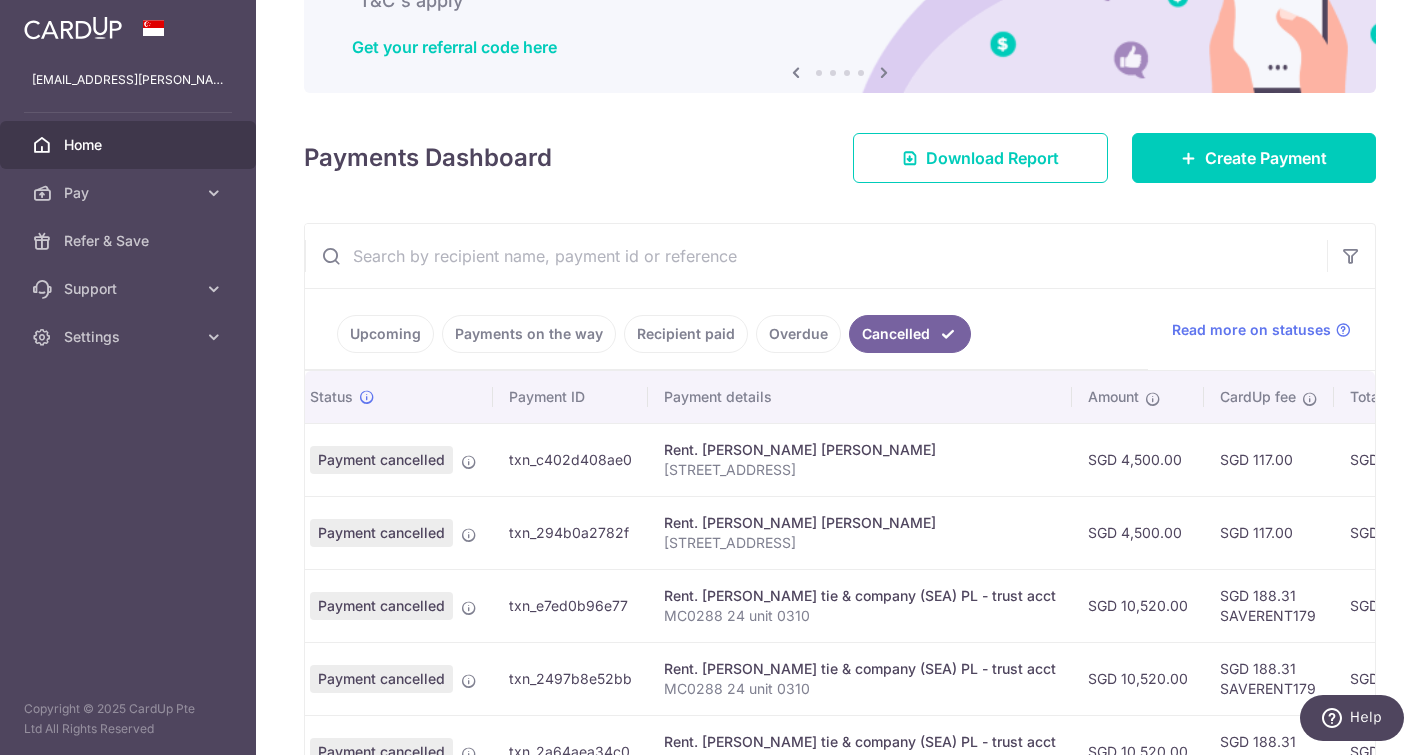 click on "Recipient paid" at bounding box center [686, 334] 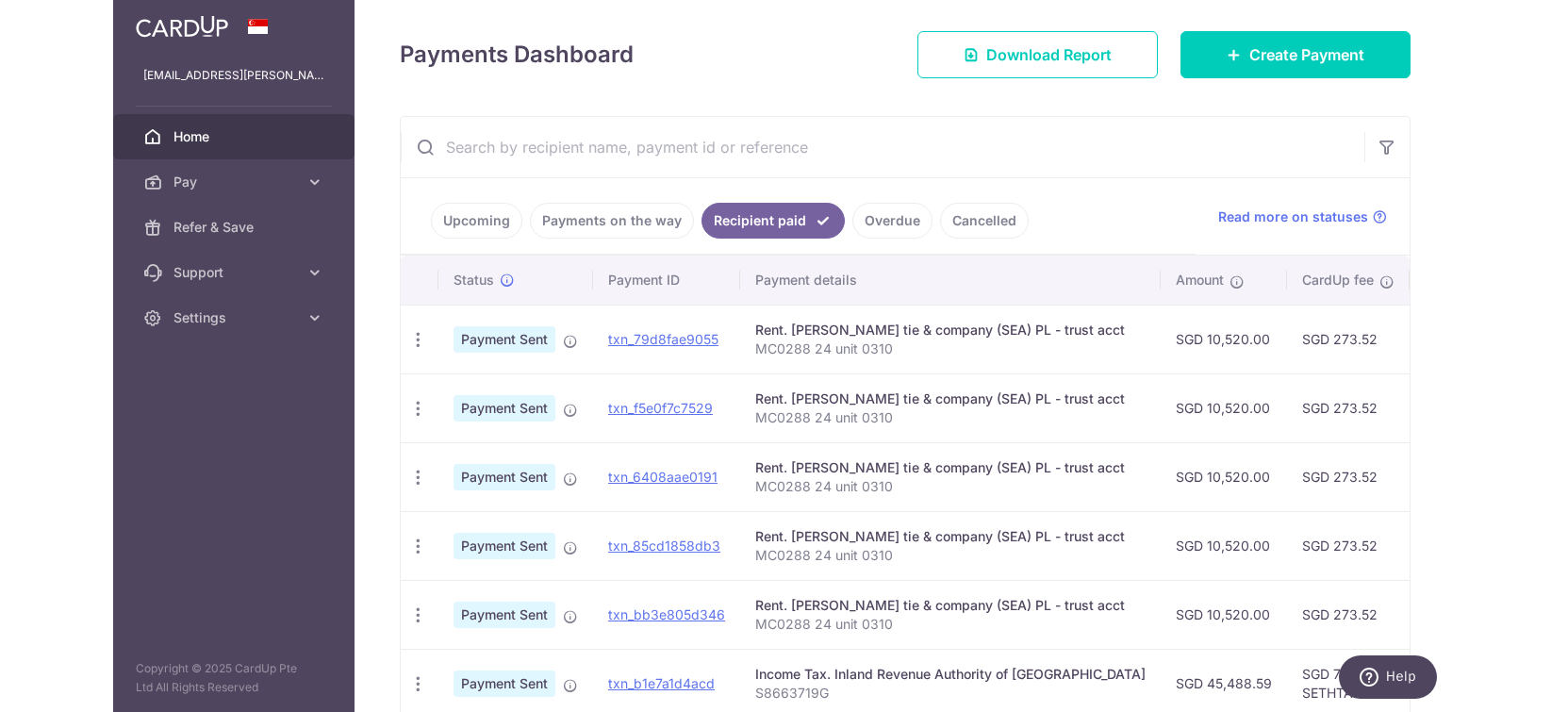 scroll, scrollTop: 342, scrollLeft: 0, axis: vertical 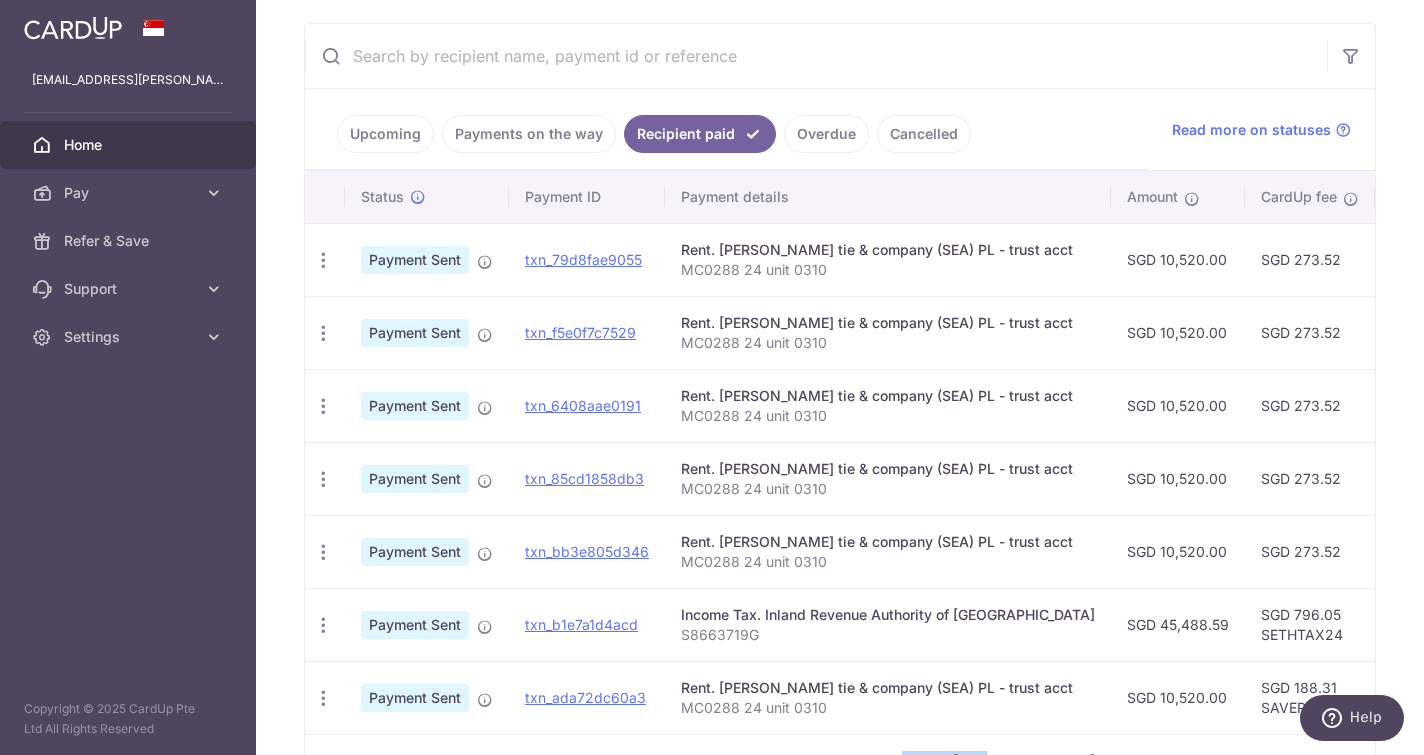 drag, startPoint x: 846, startPoint y: 744, endPoint x: 859, endPoint y: 732, distance: 17.691807 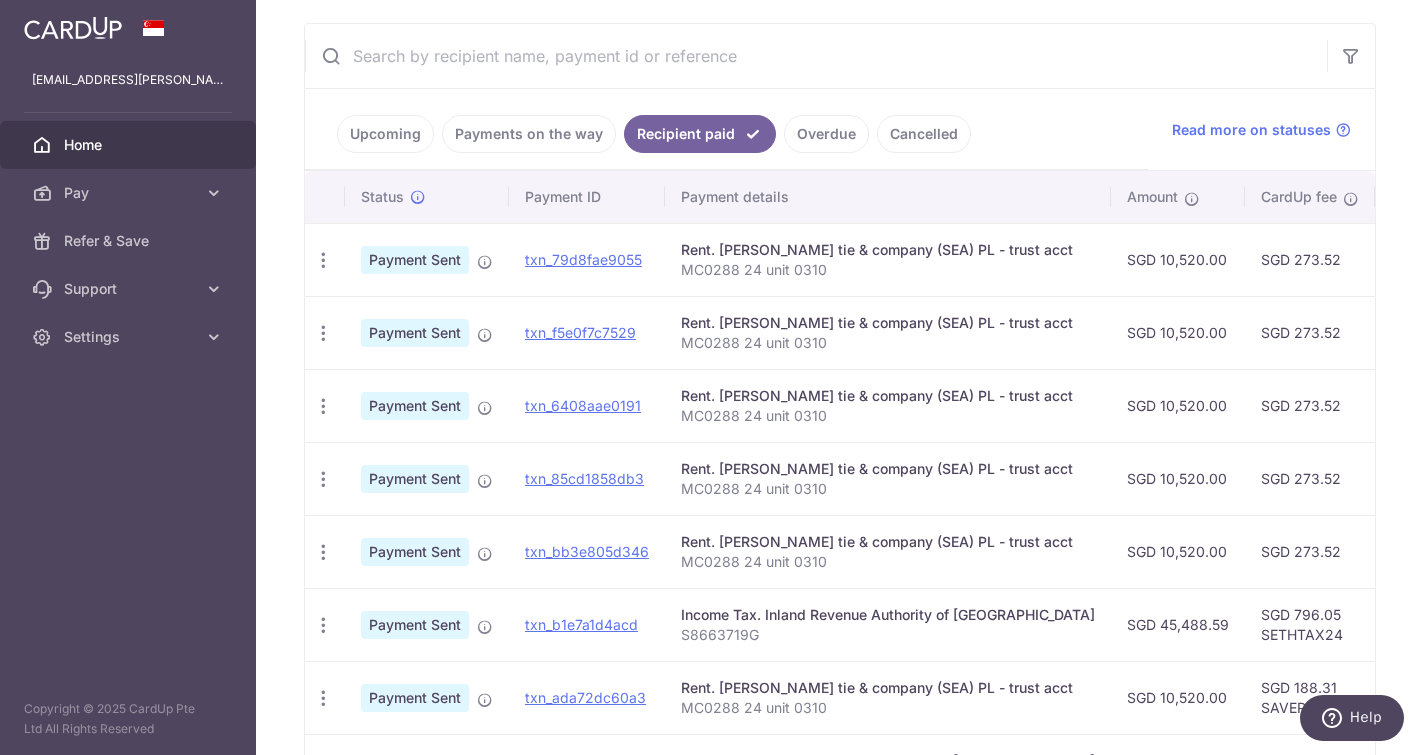 drag, startPoint x: 832, startPoint y: 721, endPoint x: 896, endPoint y: 723, distance: 64.03124 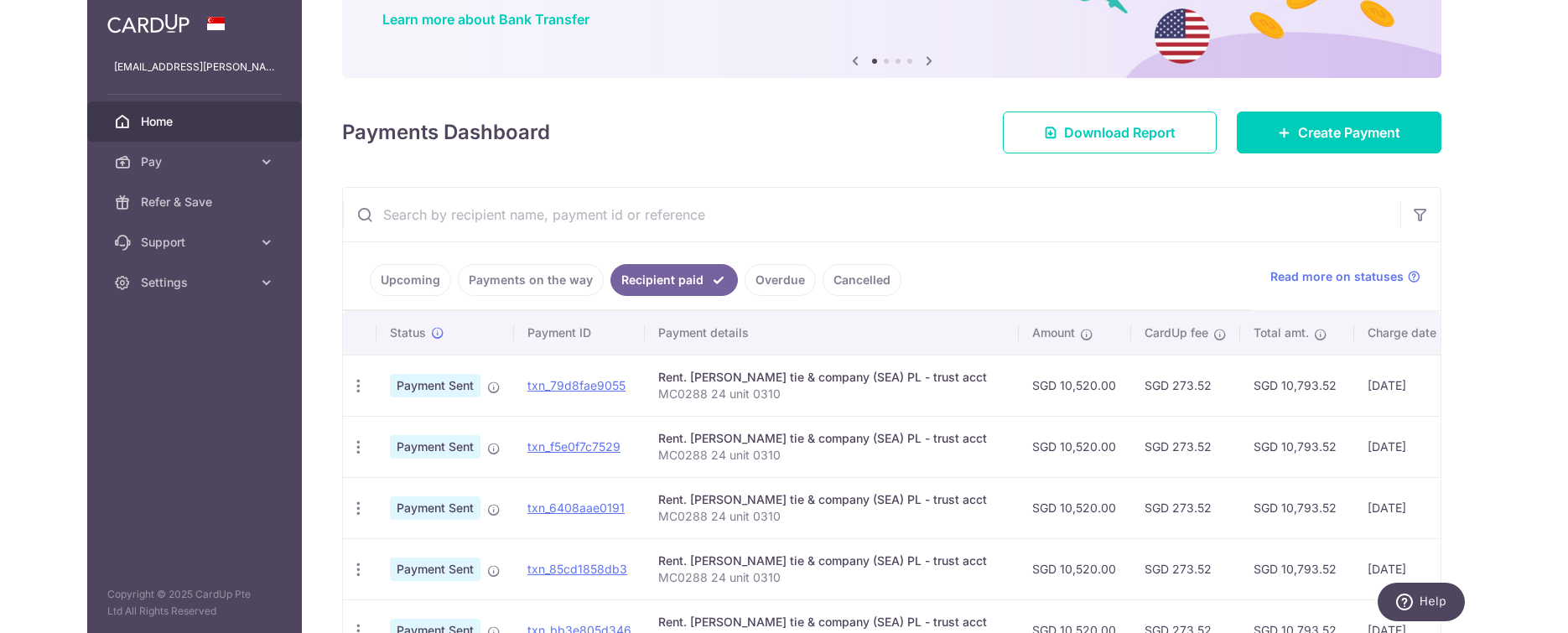 scroll, scrollTop: 221, scrollLeft: 0, axis: vertical 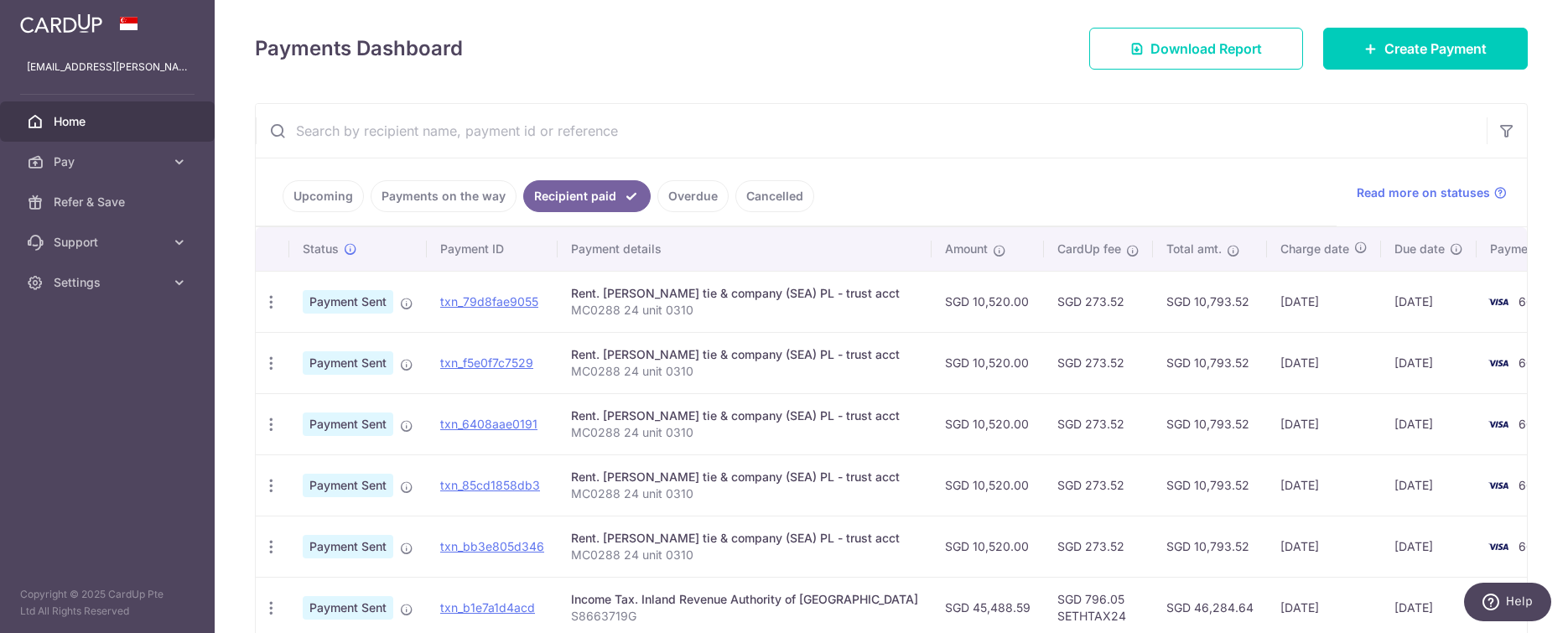 click on "Cancelled" at bounding box center [775, 196] 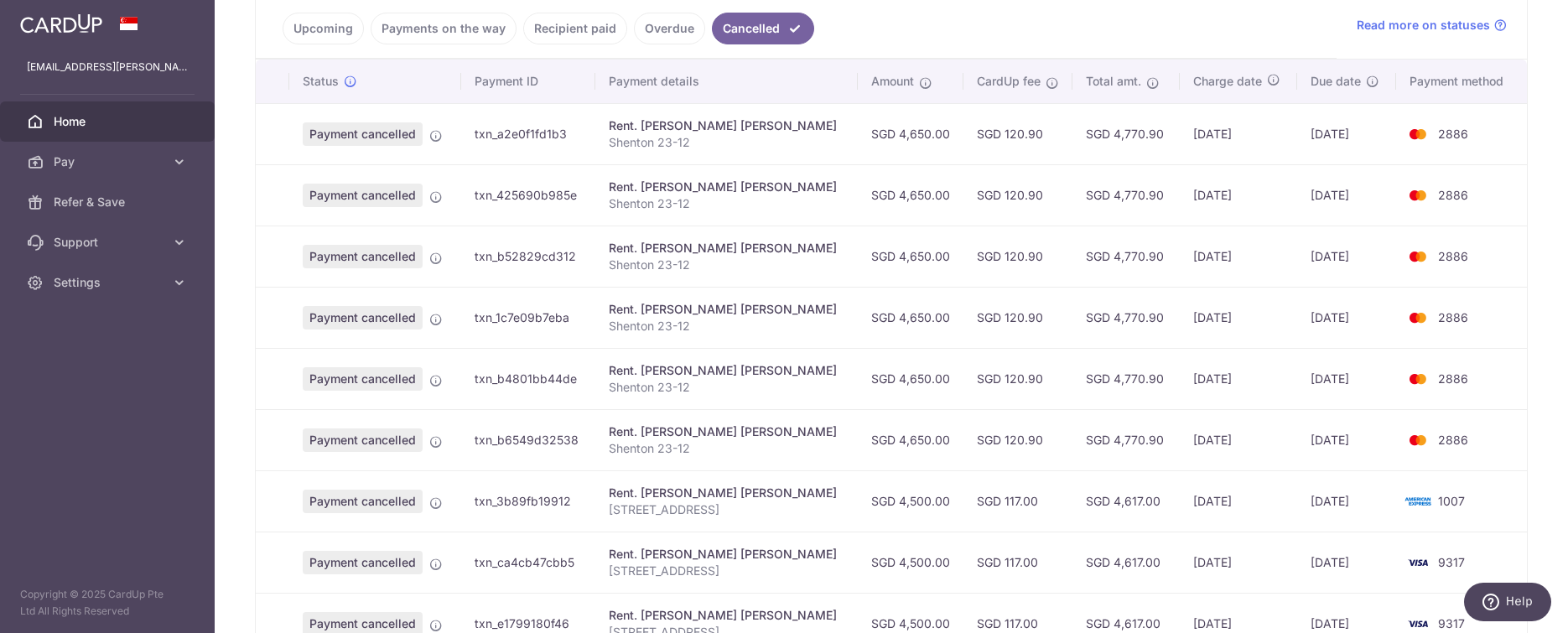 scroll, scrollTop: 556, scrollLeft: 0, axis: vertical 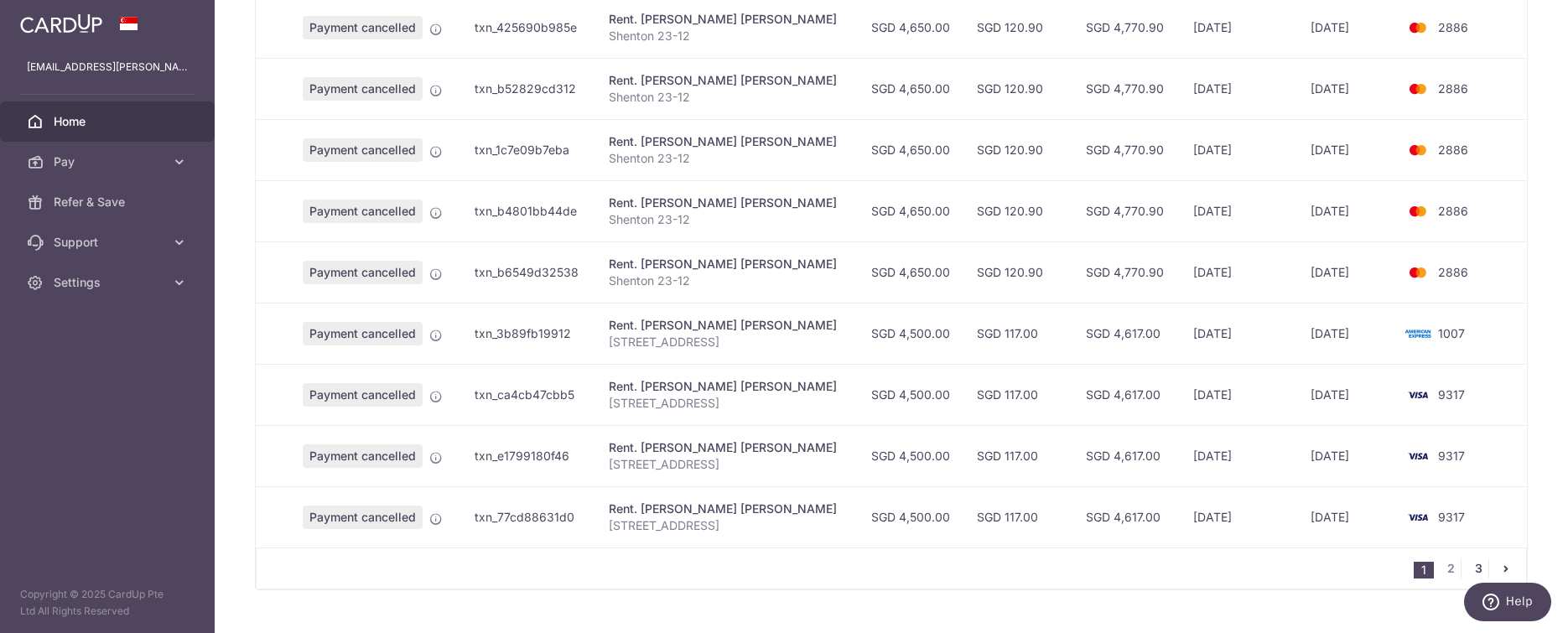 click on "3" at bounding box center [1478, 568] 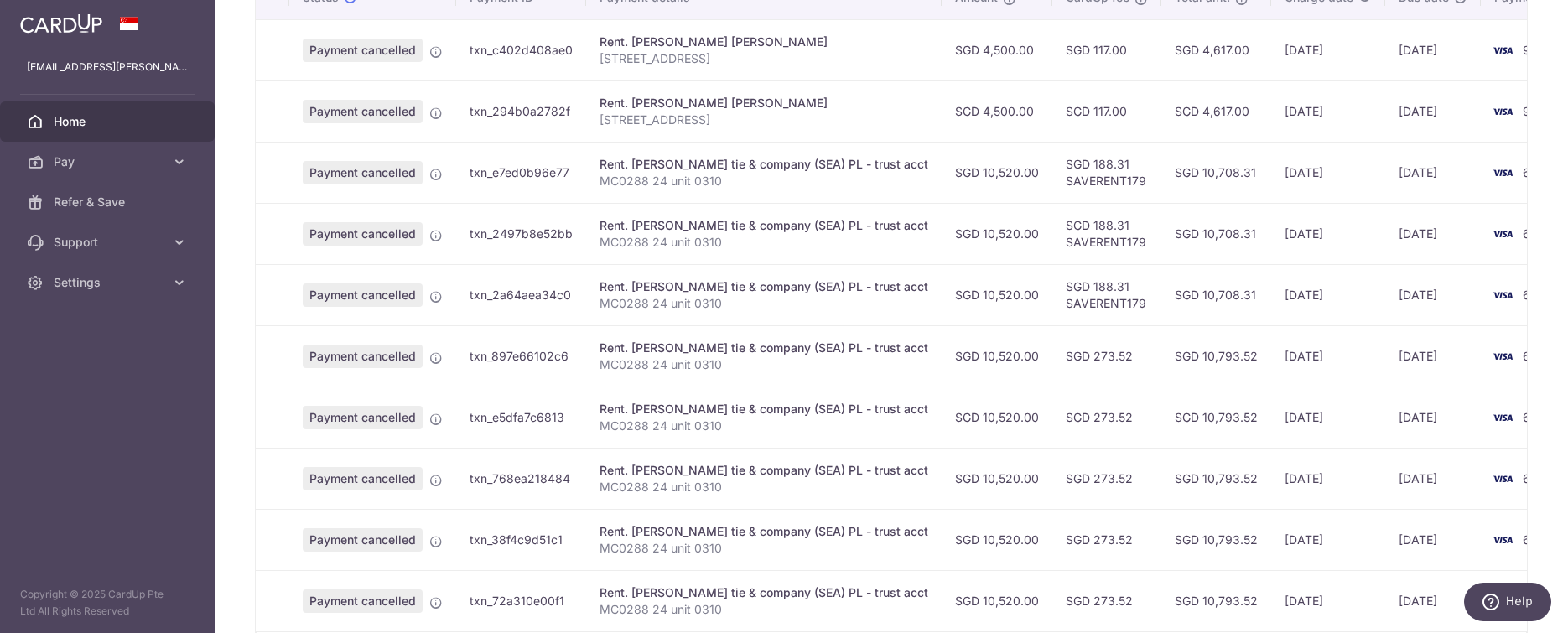 scroll, scrollTop: 600, scrollLeft: 0, axis: vertical 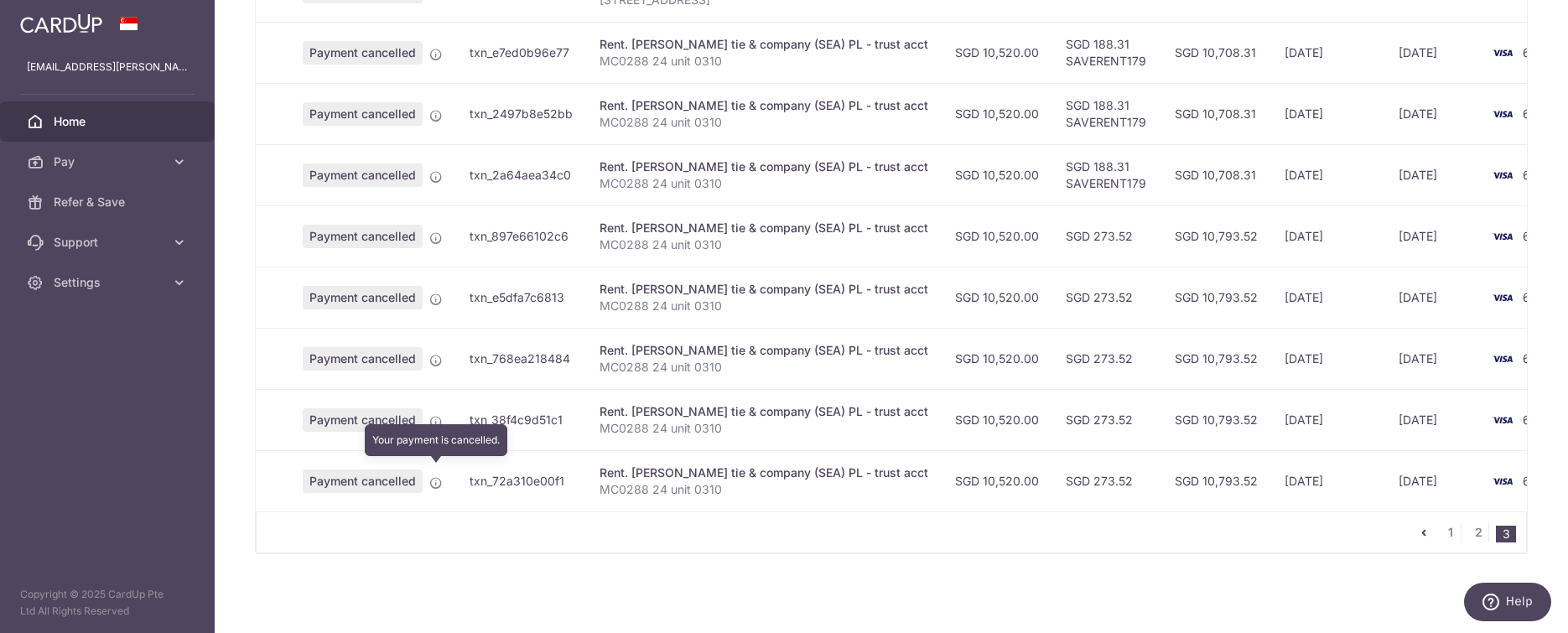 click at bounding box center [436, 483] 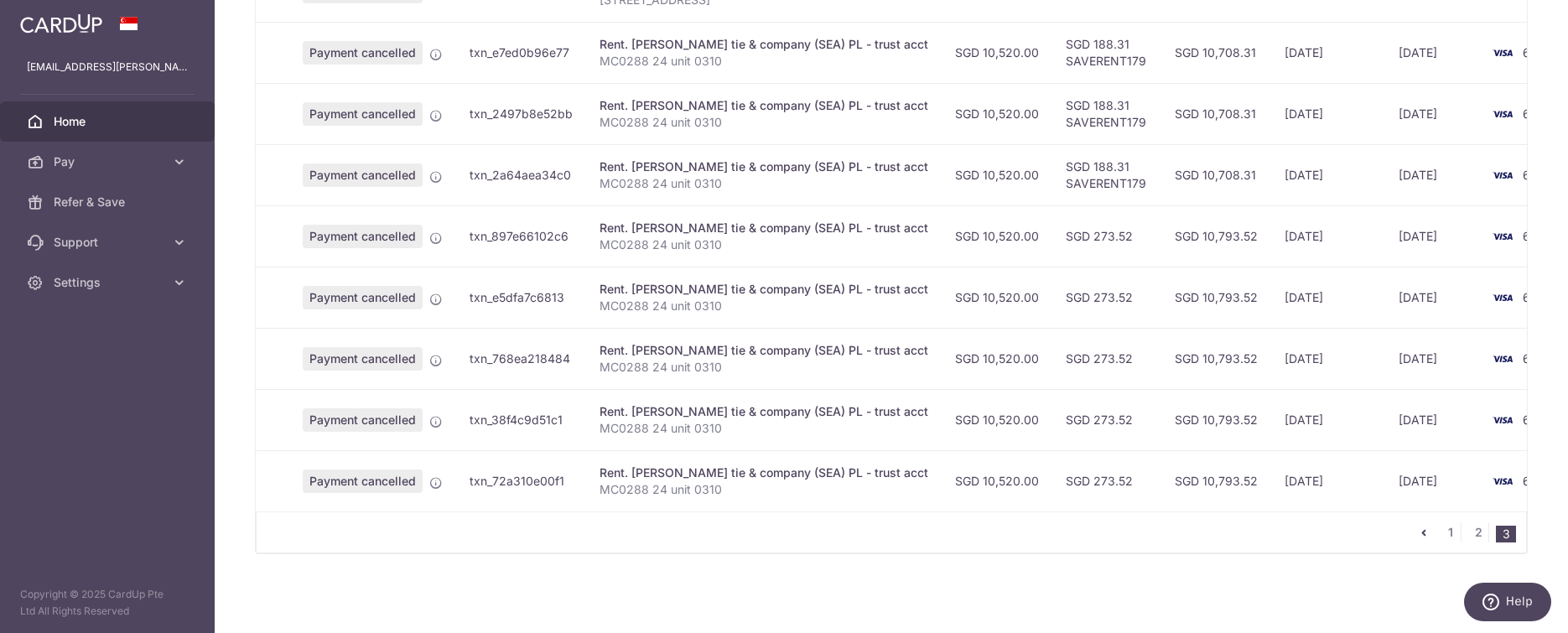 click on "Payment cancelled" at bounding box center (362, 481) 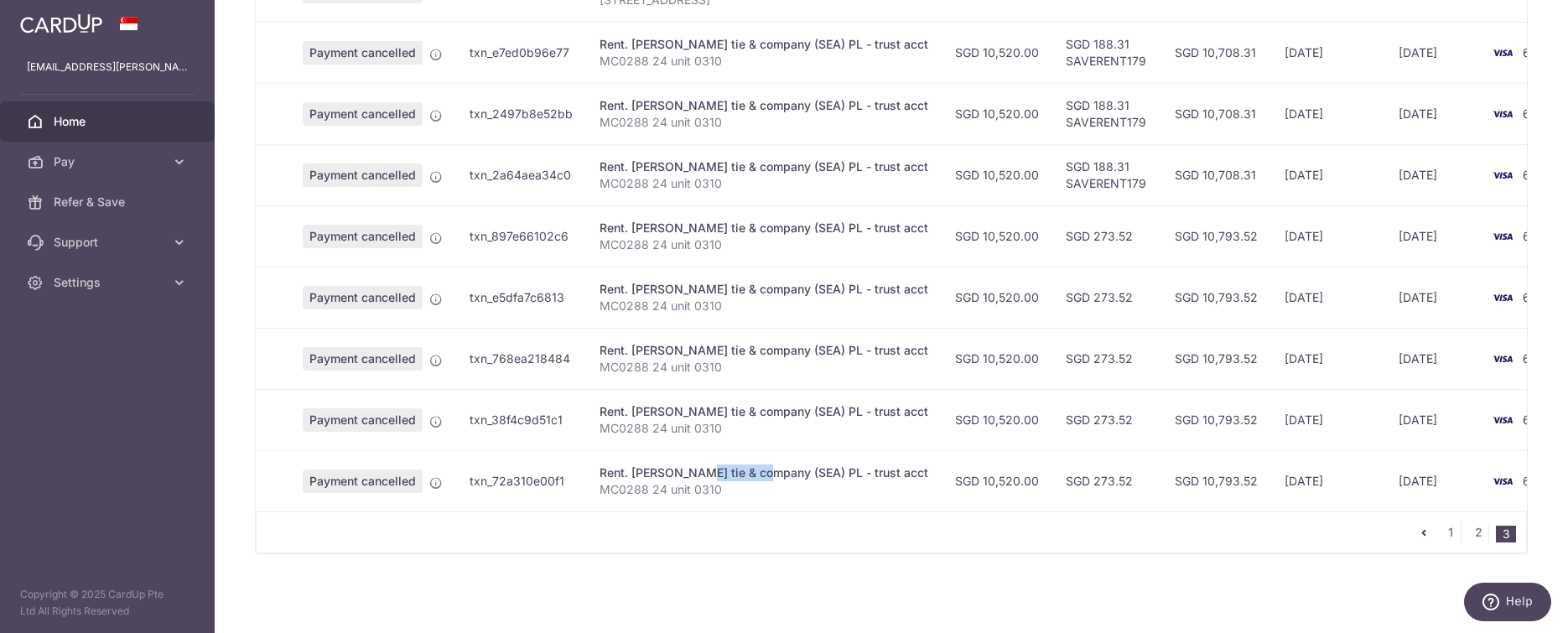 drag, startPoint x: 645, startPoint y: 472, endPoint x: 712, endPoint y: 470, distance: 67.02984 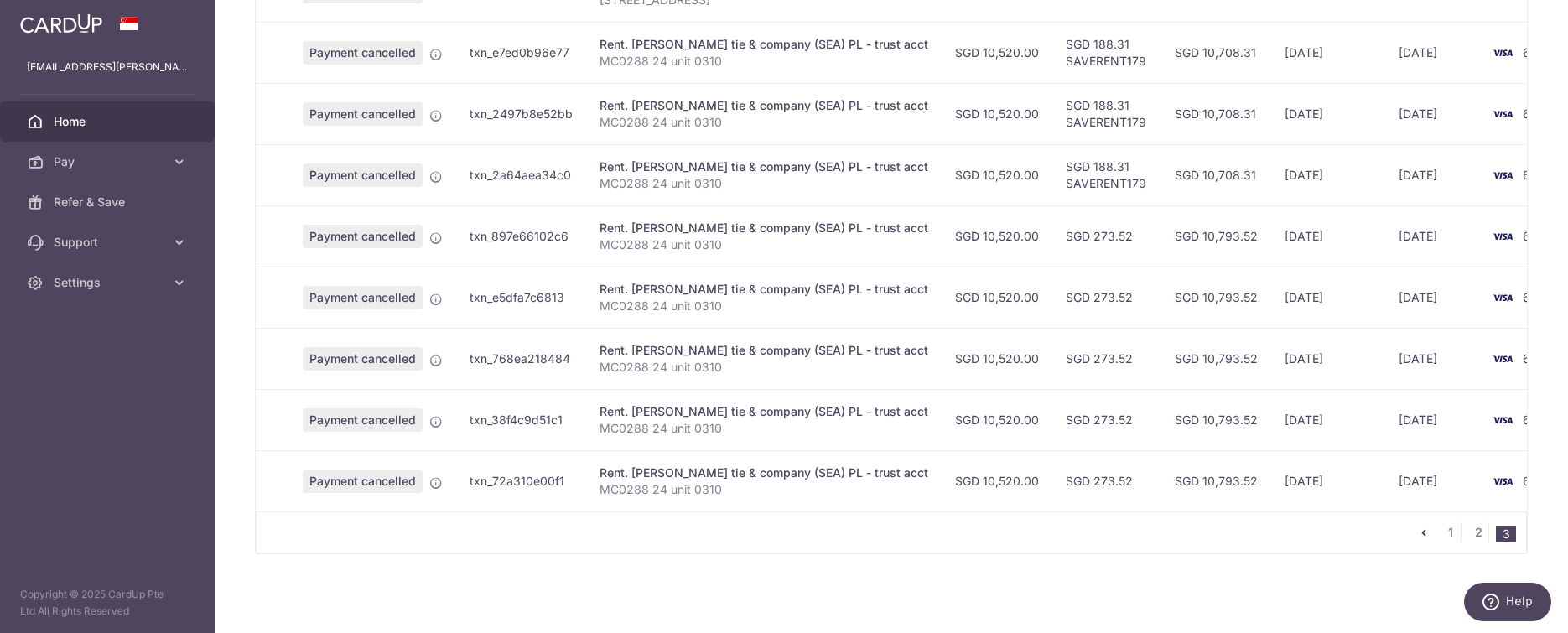 click on "MC0288 24 unit 0310" at bounding box center (764, 490) 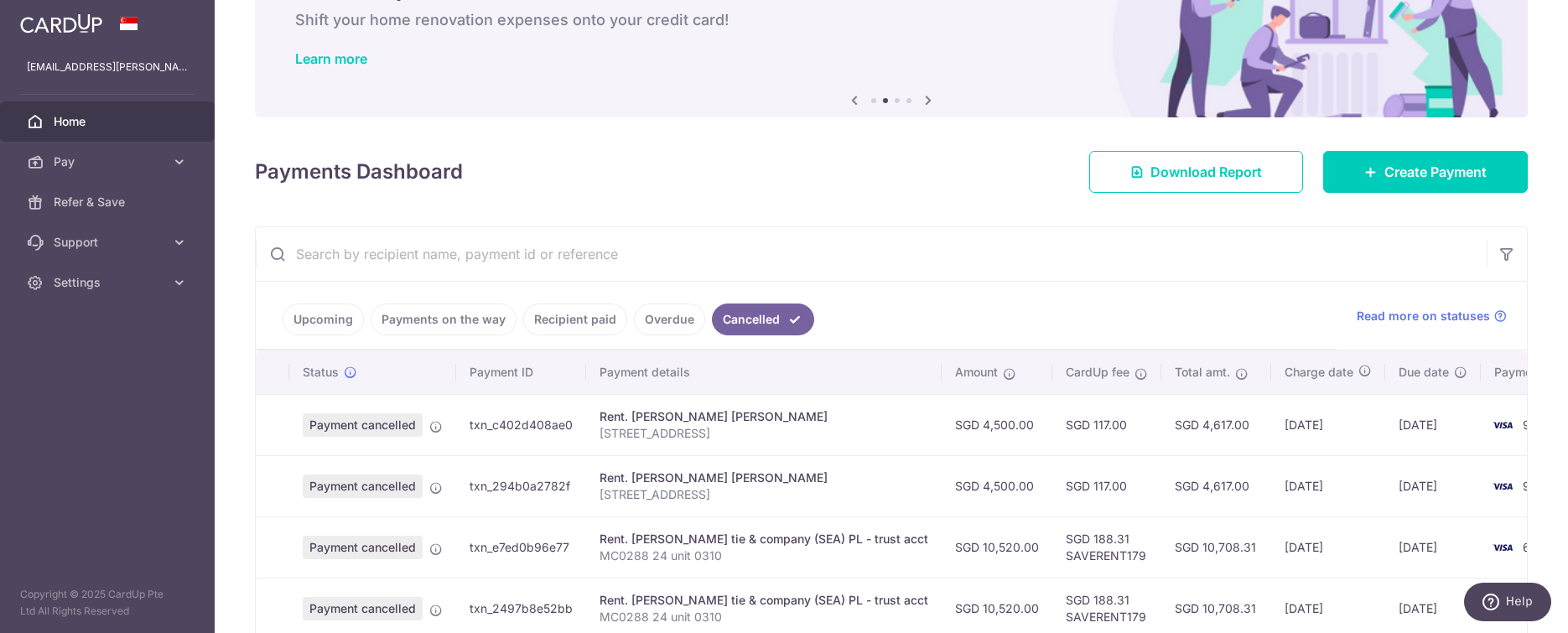 scroll, scrollTop: 0, scrollLeft: 0, axis: both 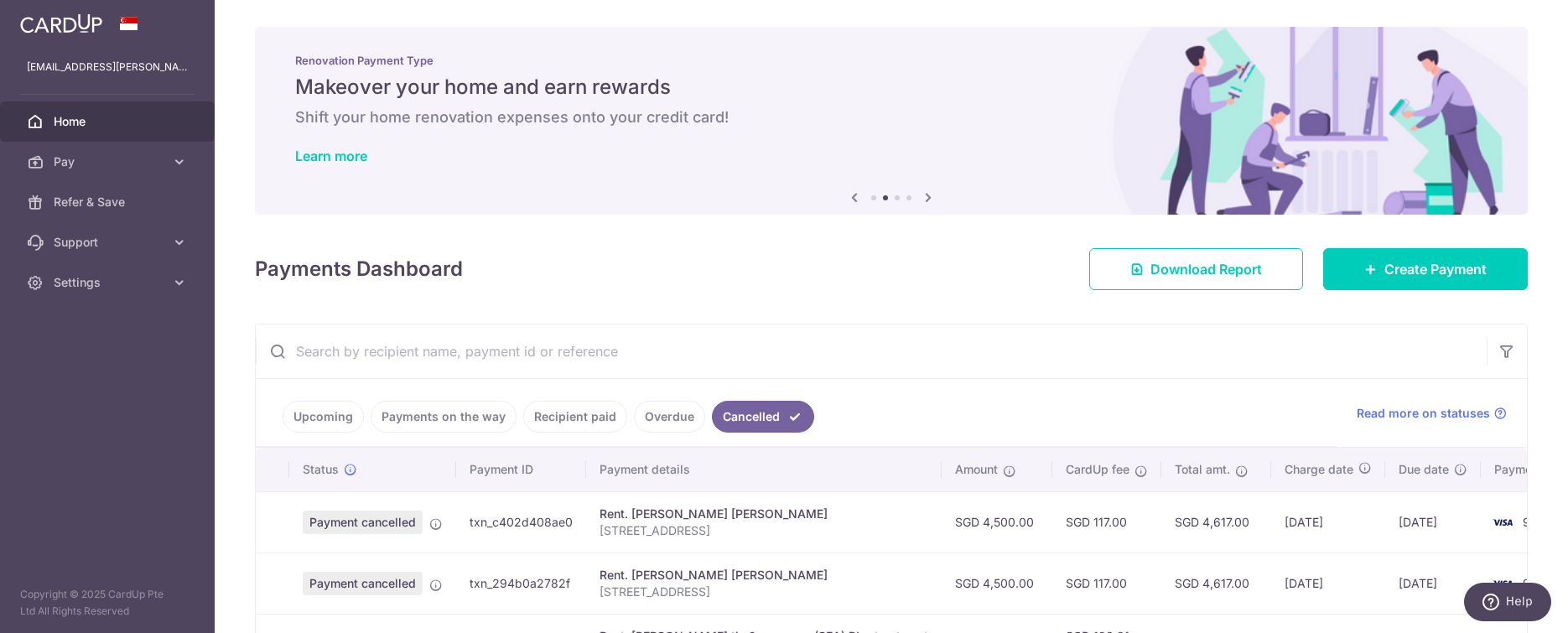 click on "Recipient paid" at bounding box center [575, 417] 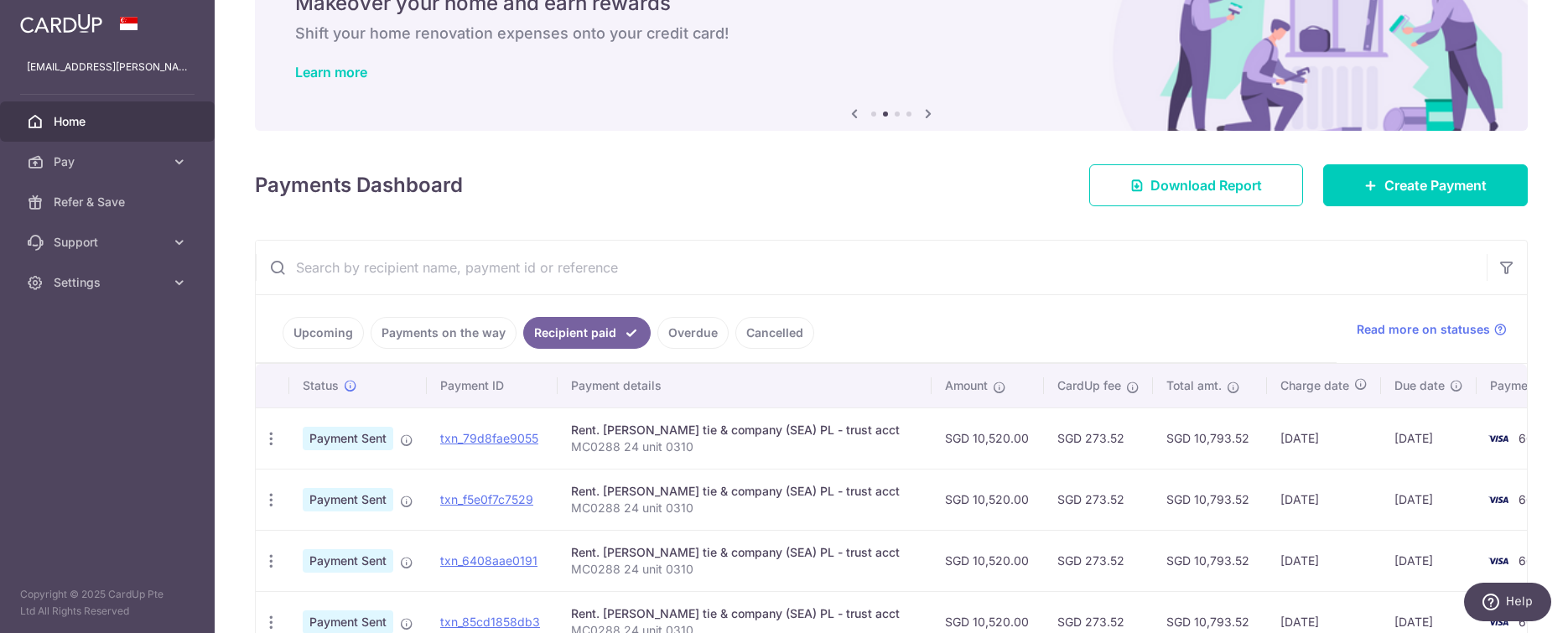 scroll, scrollTop: 168, scrollLeft: 0, axis: vertical 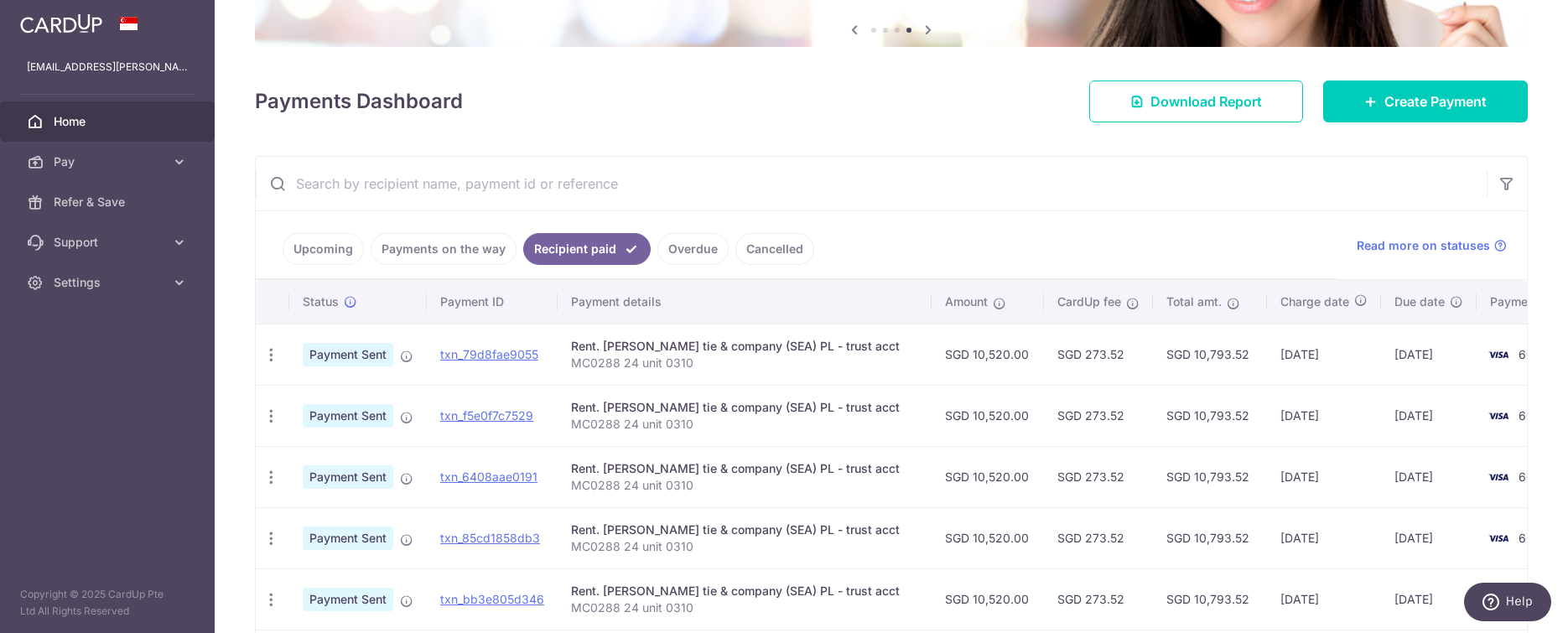 click on "Upcoming" at bounding box center [323, 249] 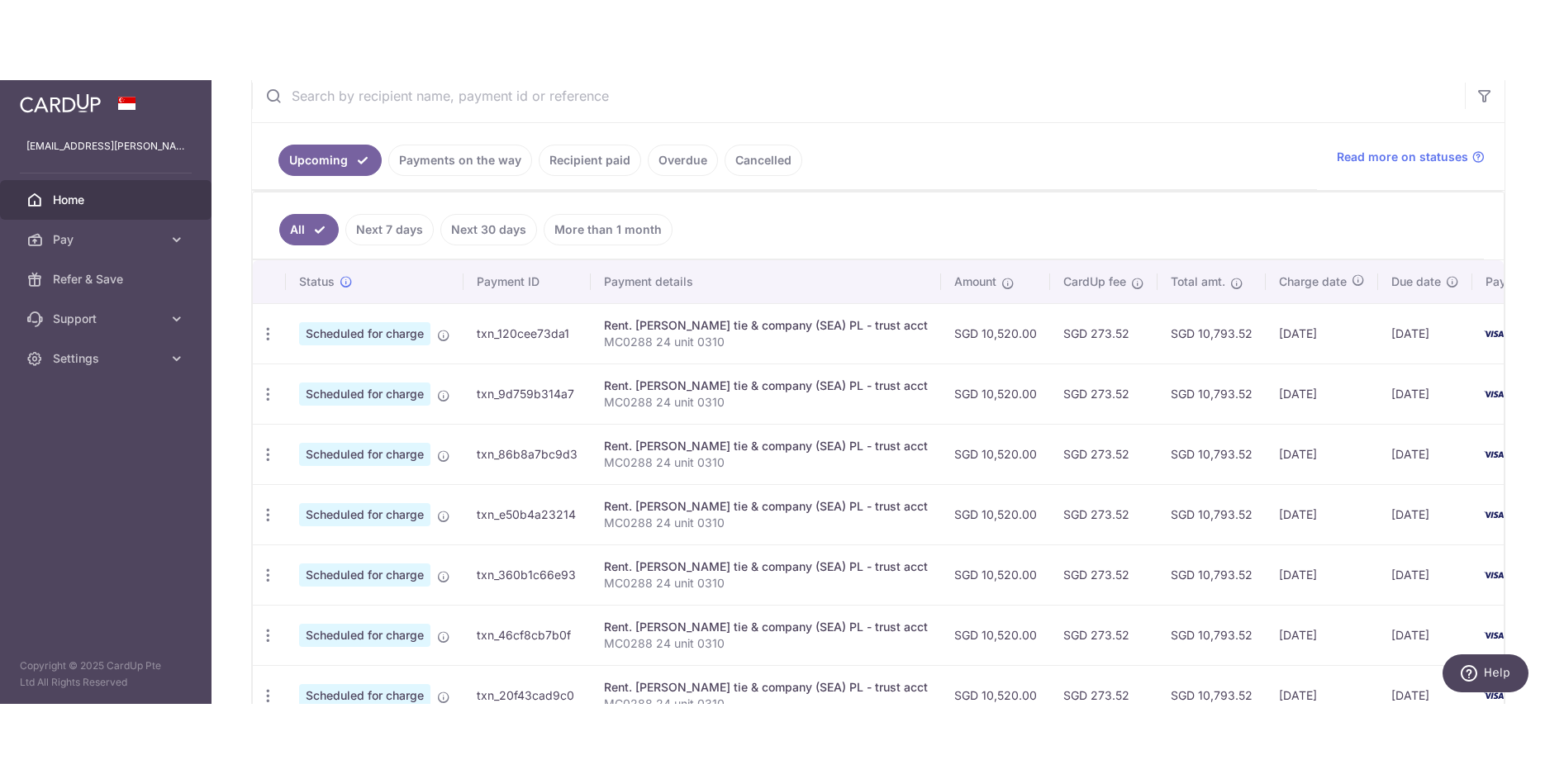 scroll, scrollTop: 413, scrollLeft: 0, axis: vertical 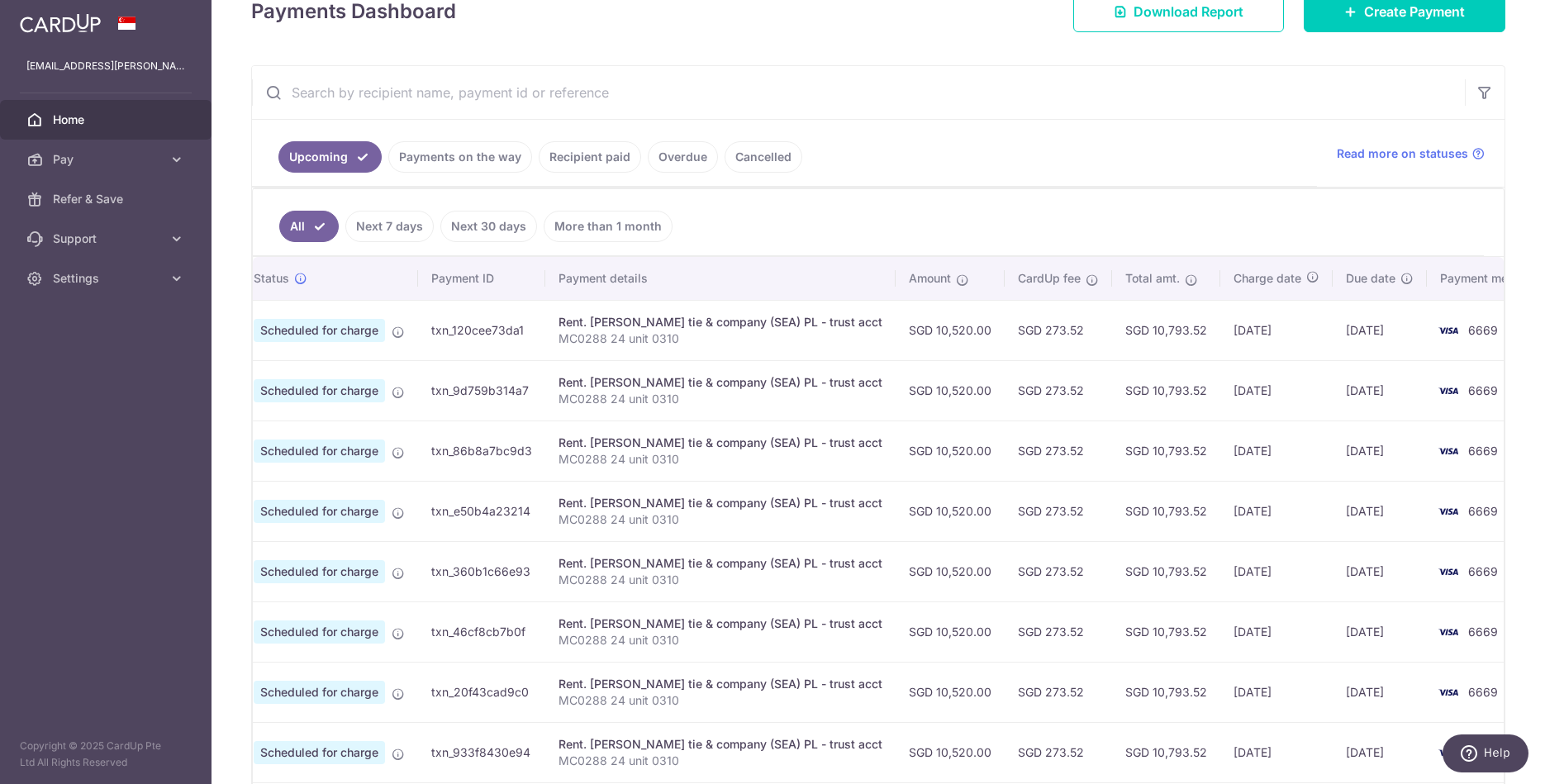 drag, startPoint x: 943, startPoint y: 387, endPoint x: 1023, endPoint y: 397, distance: 80.622577 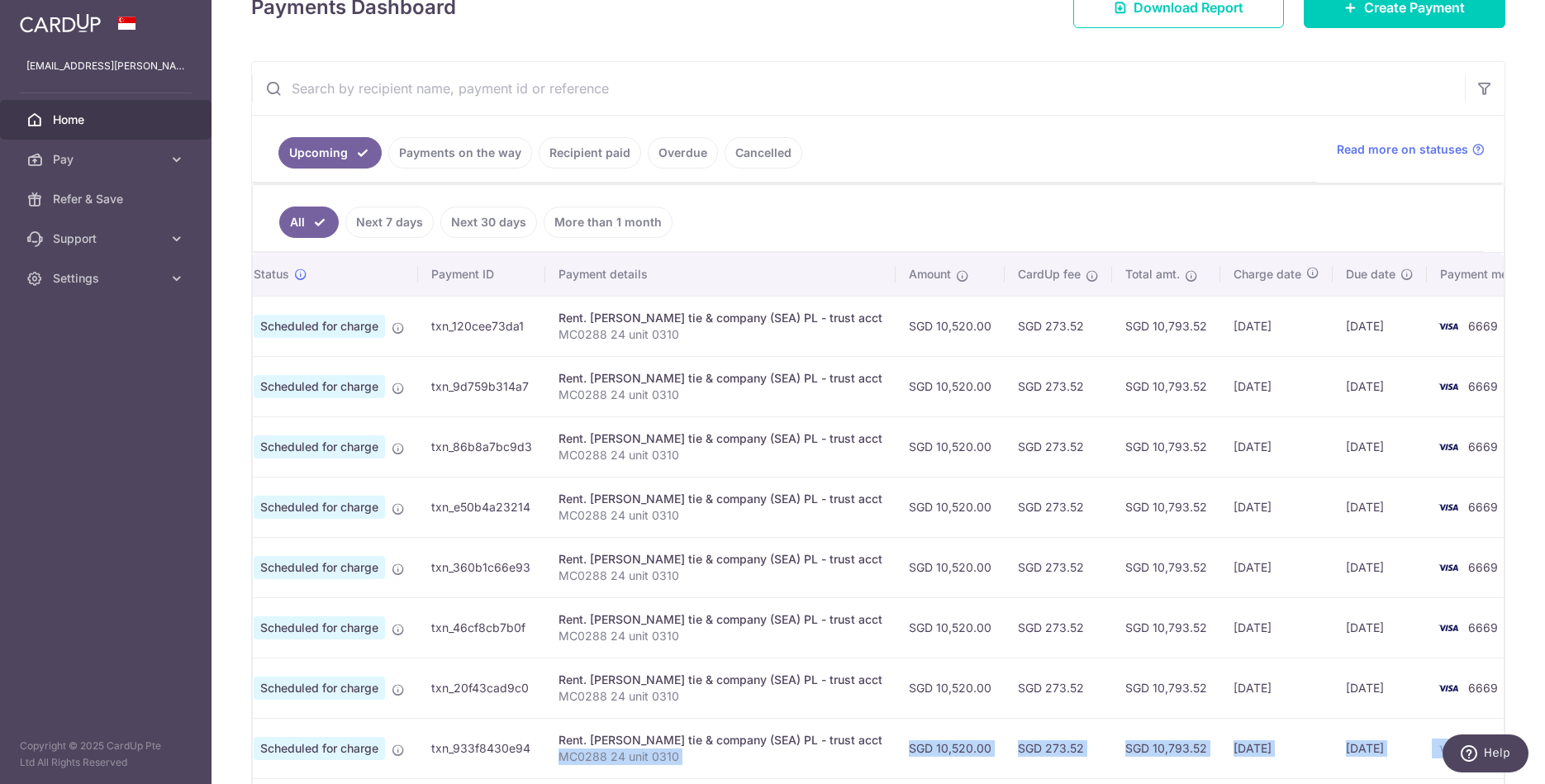 drag, startPoint x: 826, startPoint y: 776, endPoint x: 891, endPoint y: 779, distance: 65.06919 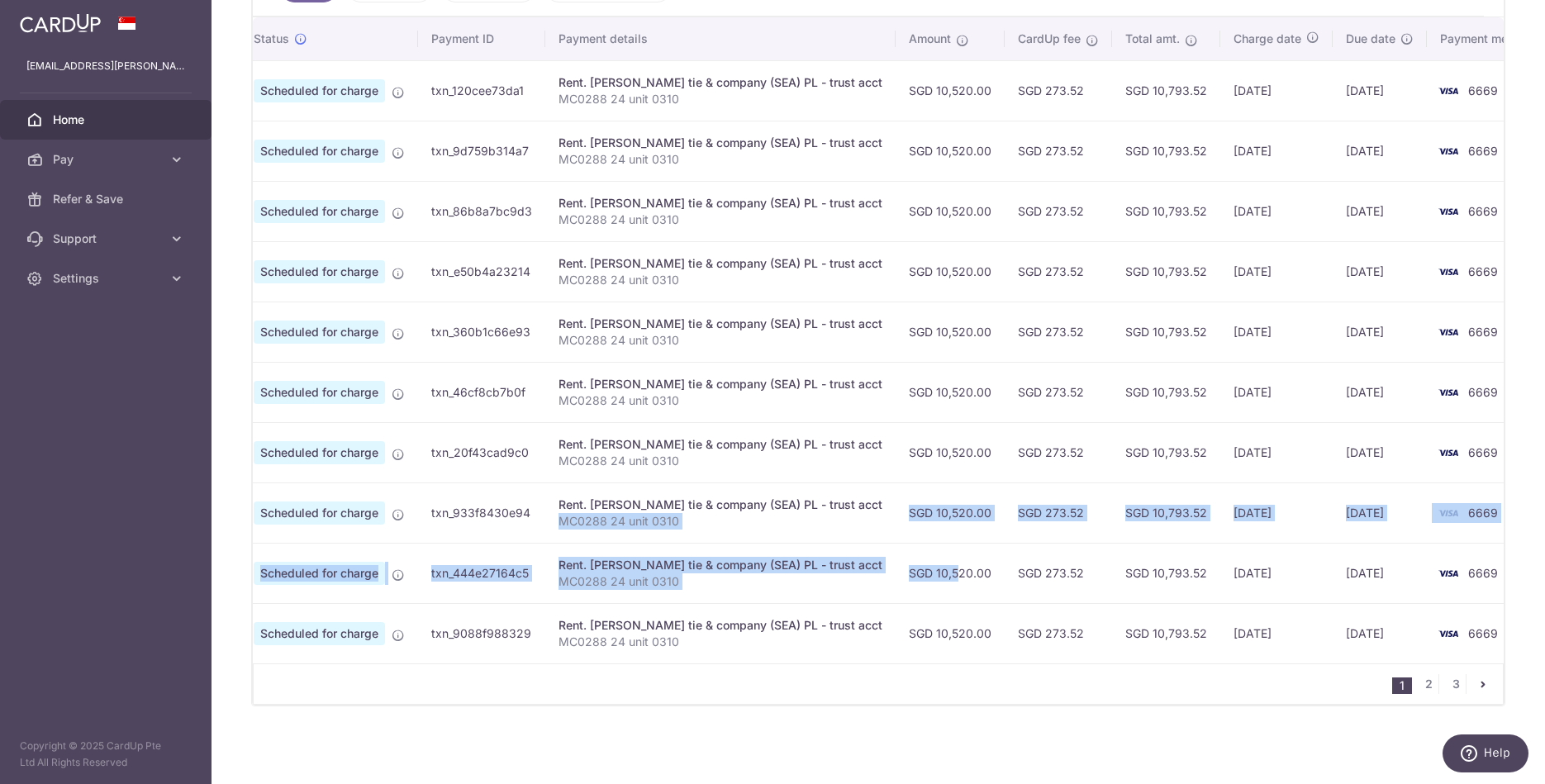 scroll, scrollTop: 336, scrollLeft: 0, axis: vertical 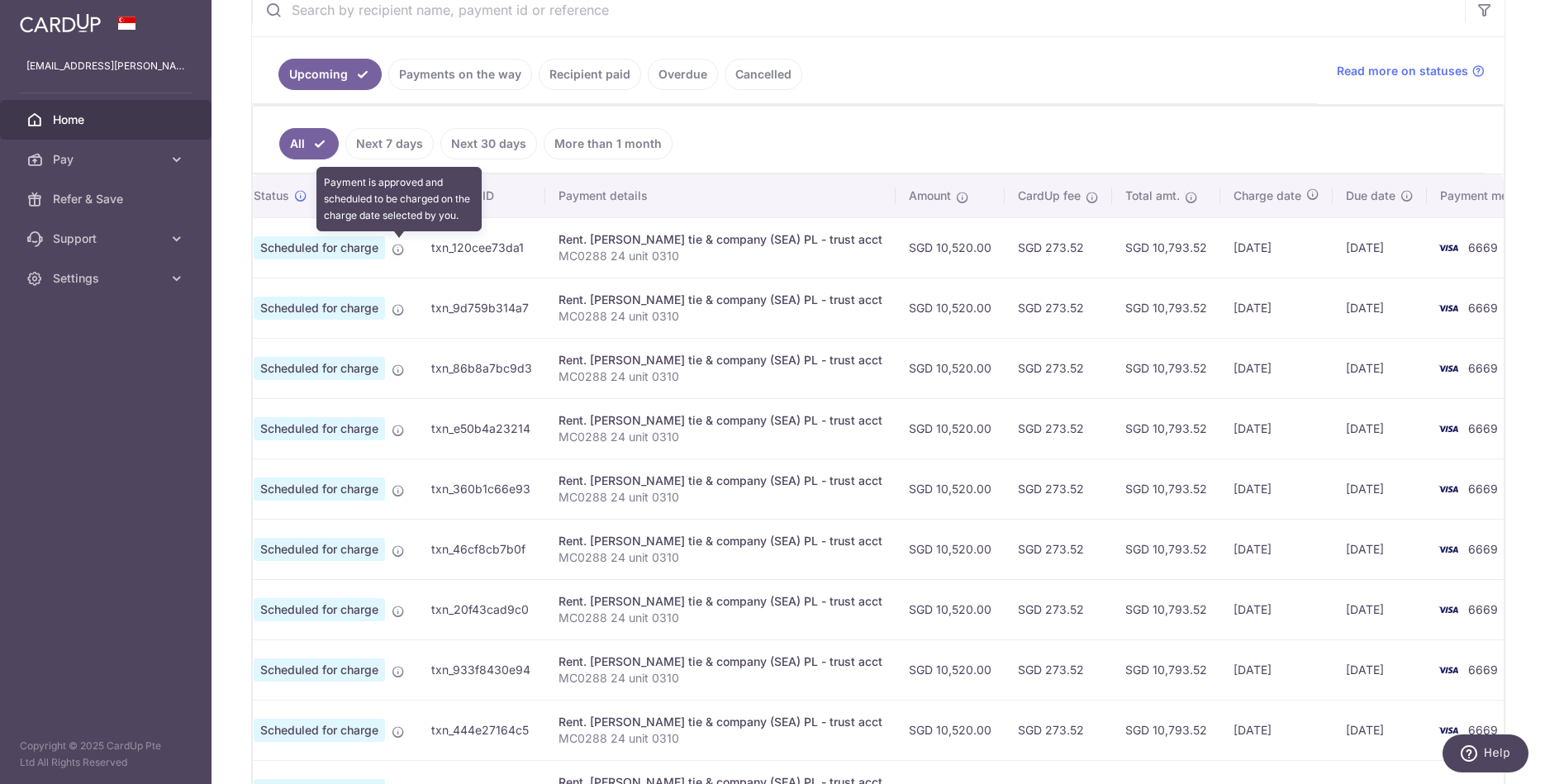 click at bounding box center [398, 249] 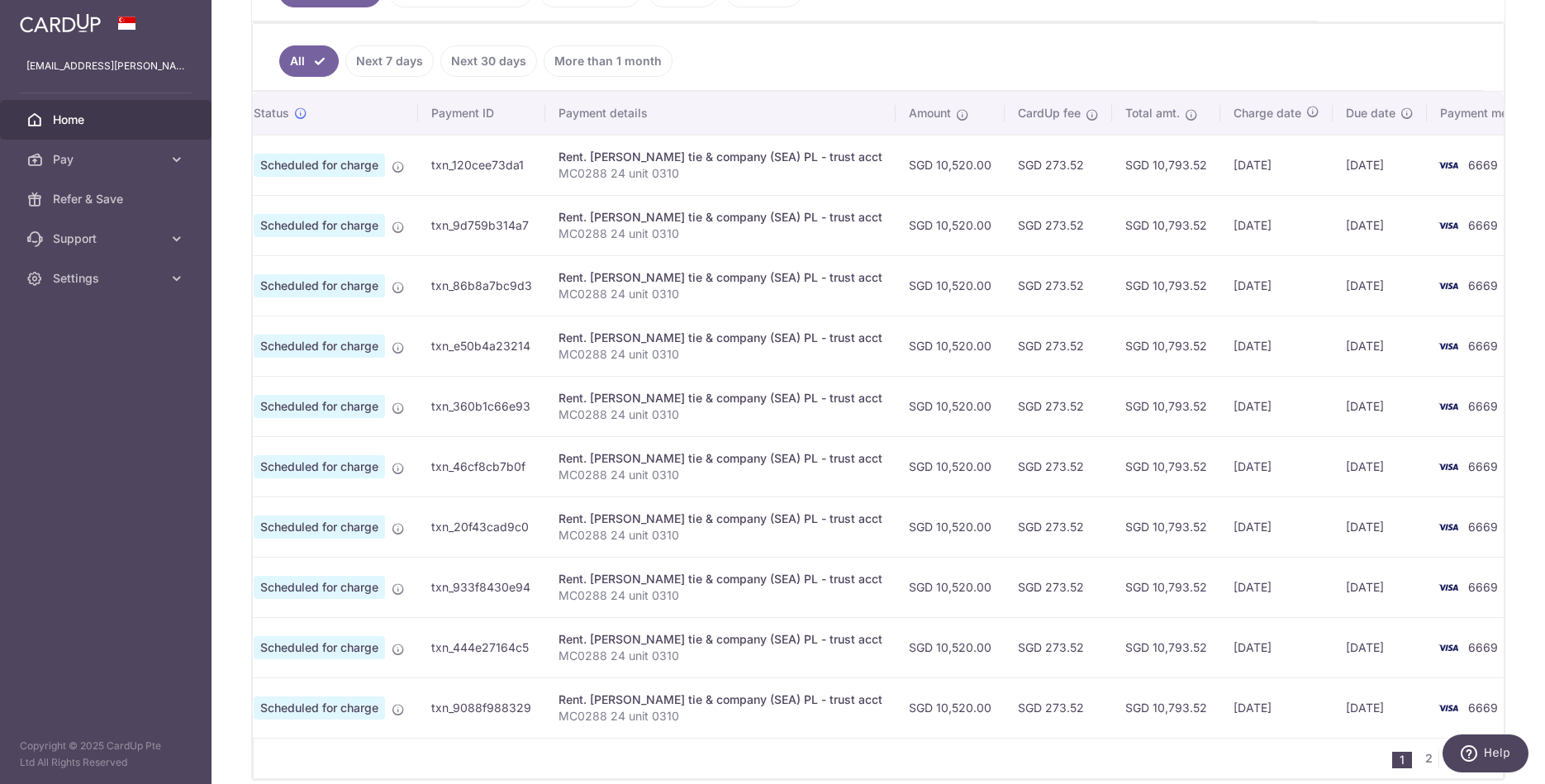 scroll, scrollTop: 88, scrollLeft: 0, axis: vertical 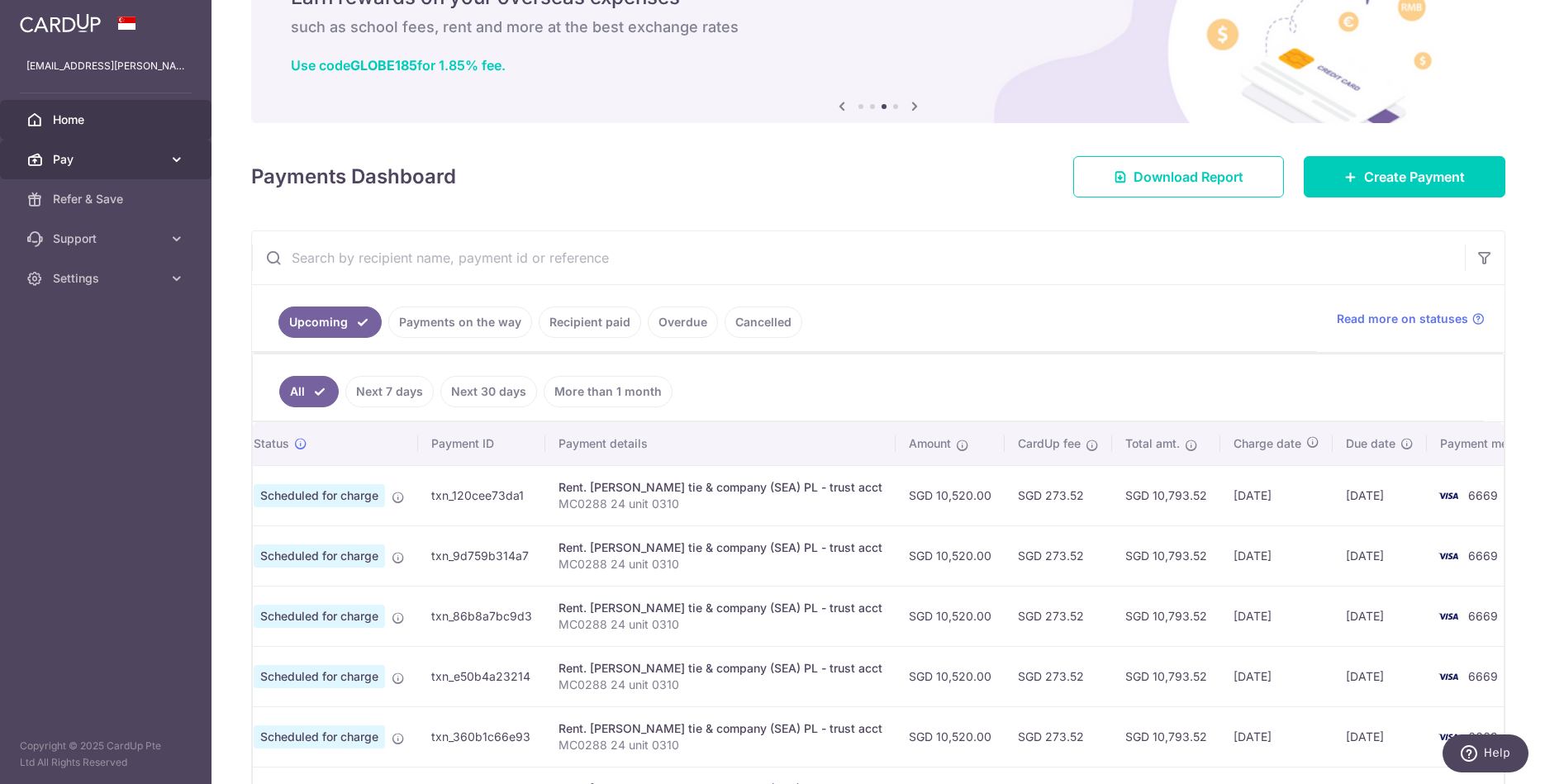 click on "Pay" at bounding box center (107, 159) 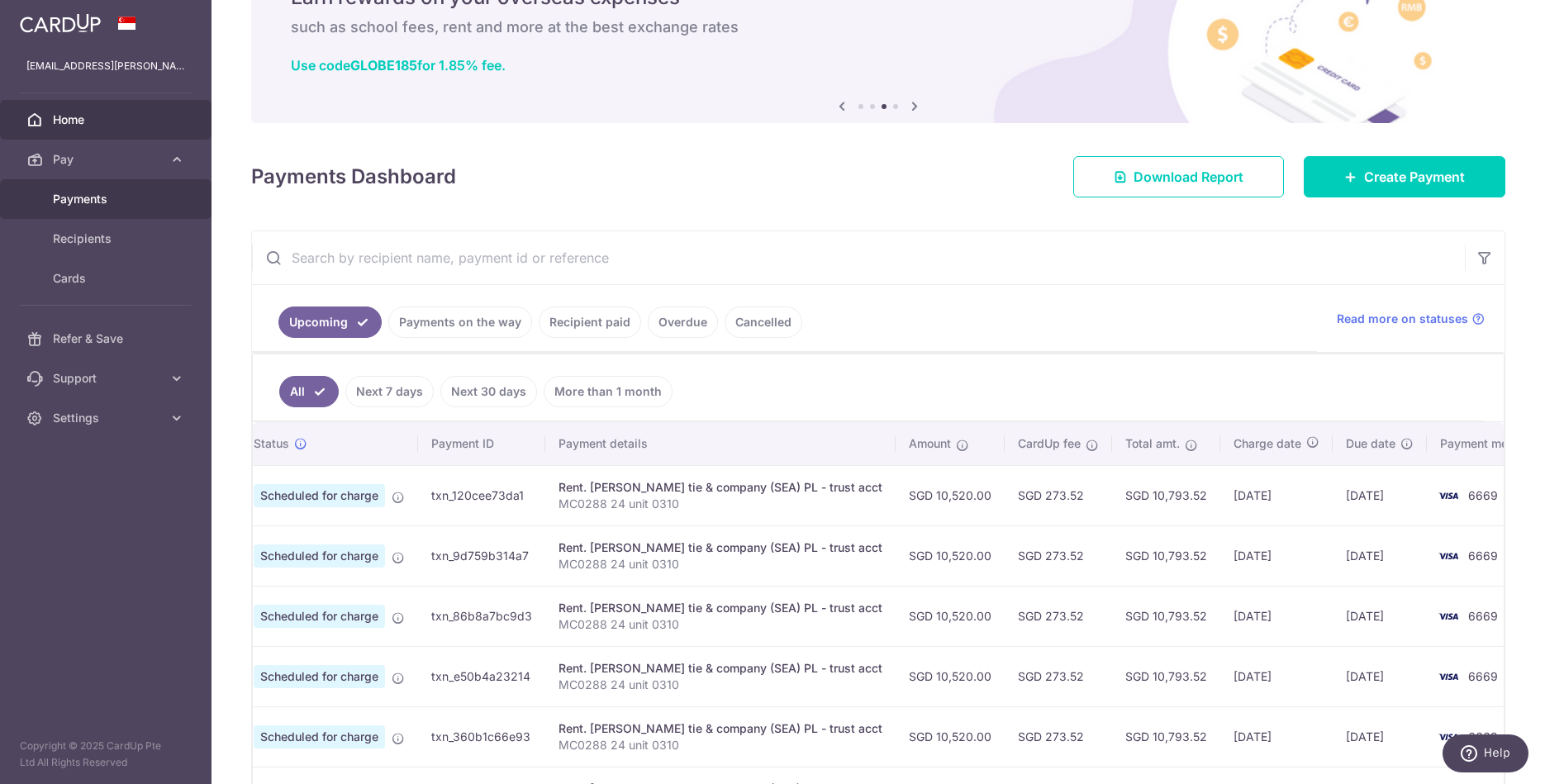 click on "Payments" at bounding box center (107, 199) 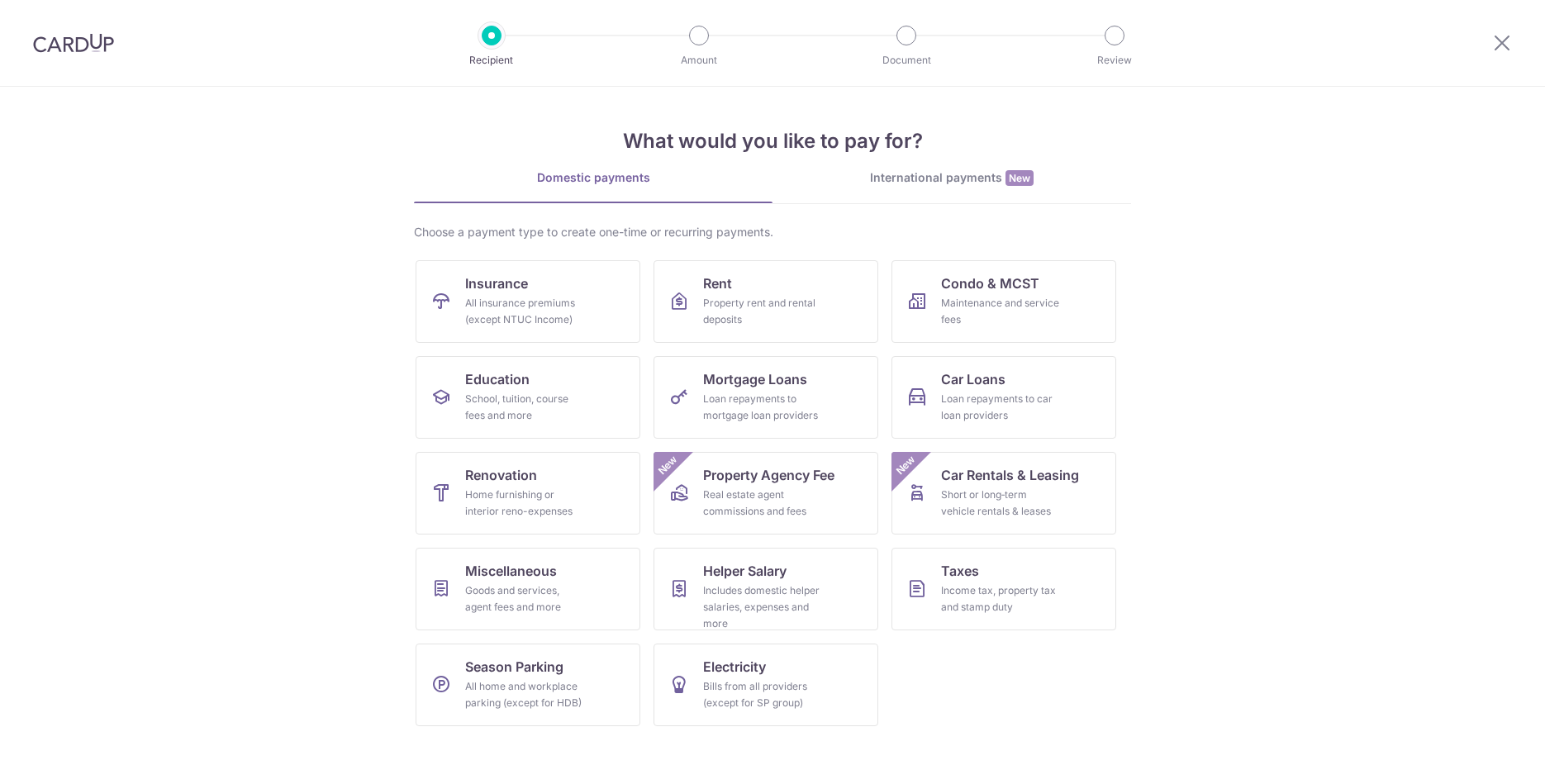 scroll, scrollTop: 0, scrollLeft: 0, axis: both 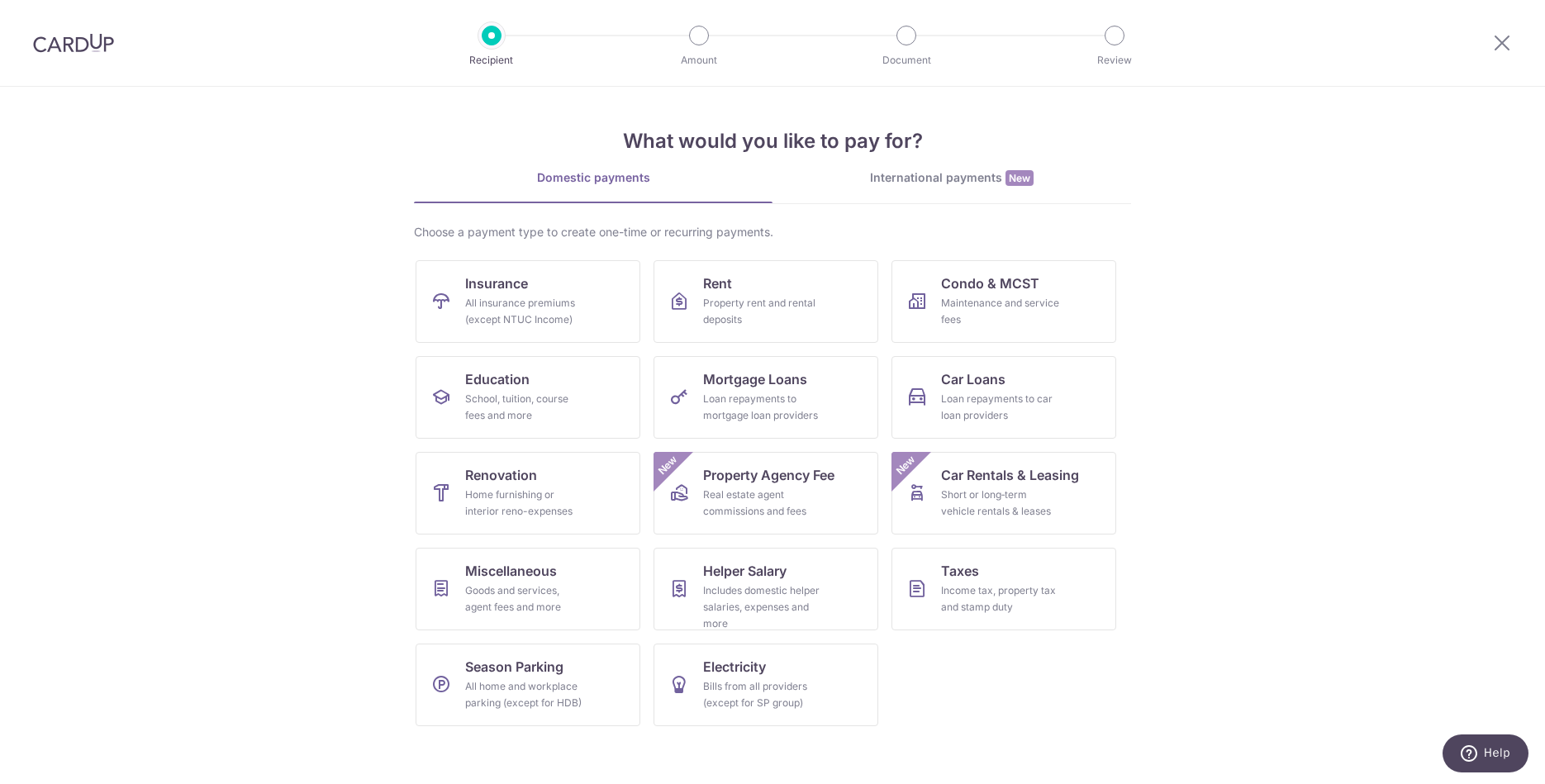 click at bounding box center [74, 43] 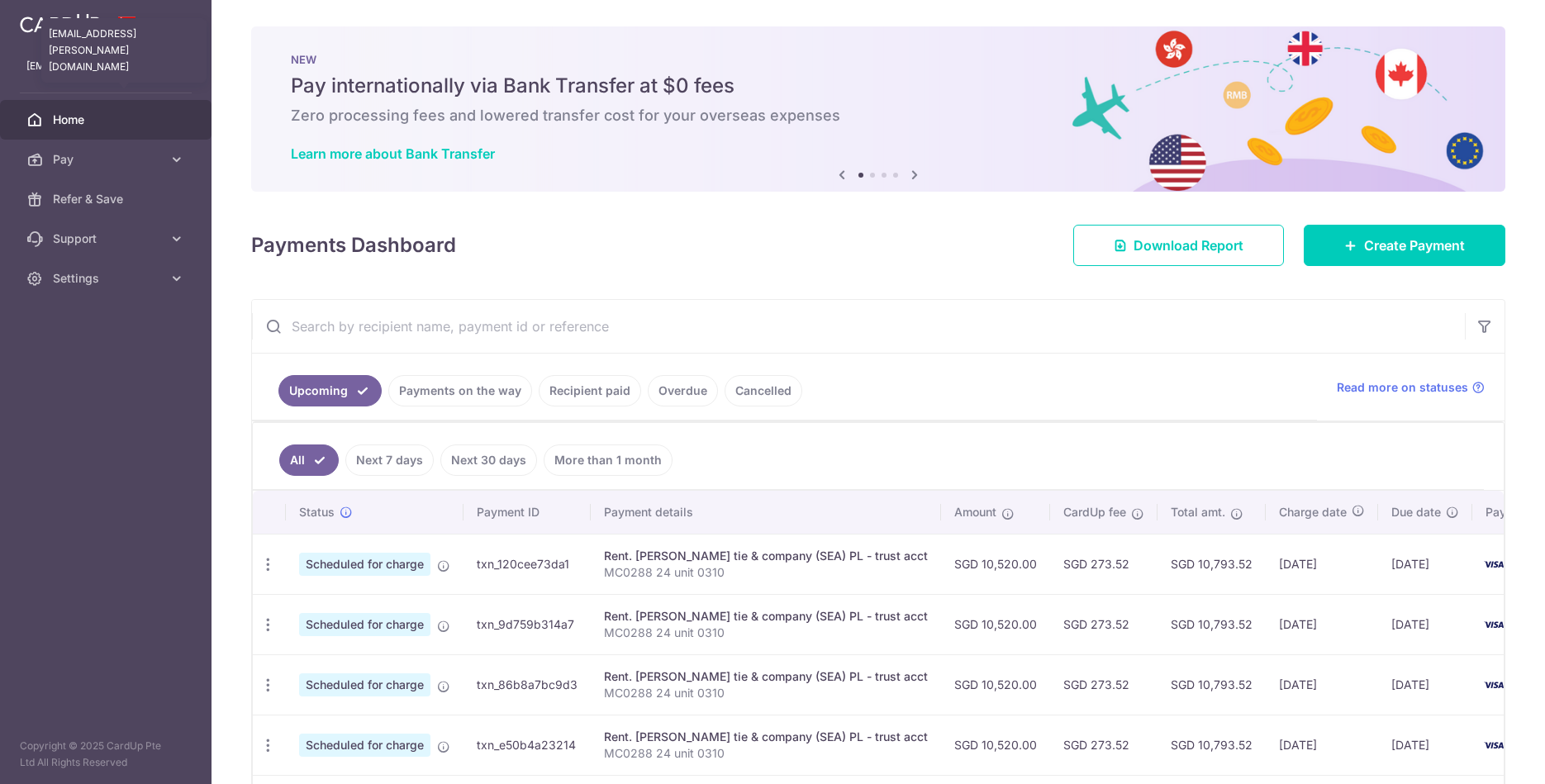 scroll, scrollTop: 0, scrollLeft: 0, axis: both 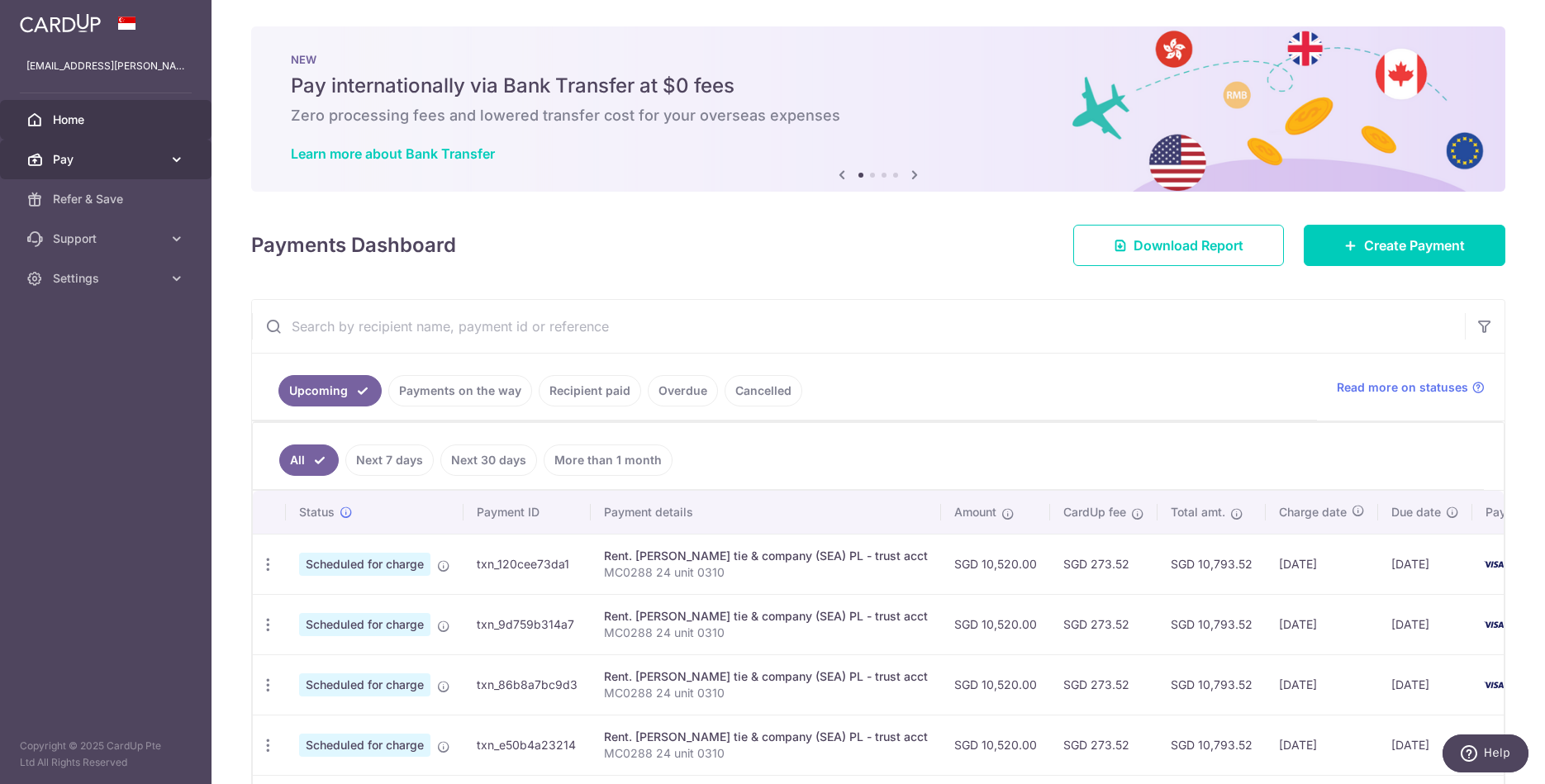 click on "Pay" at bounding box center (106, 159) 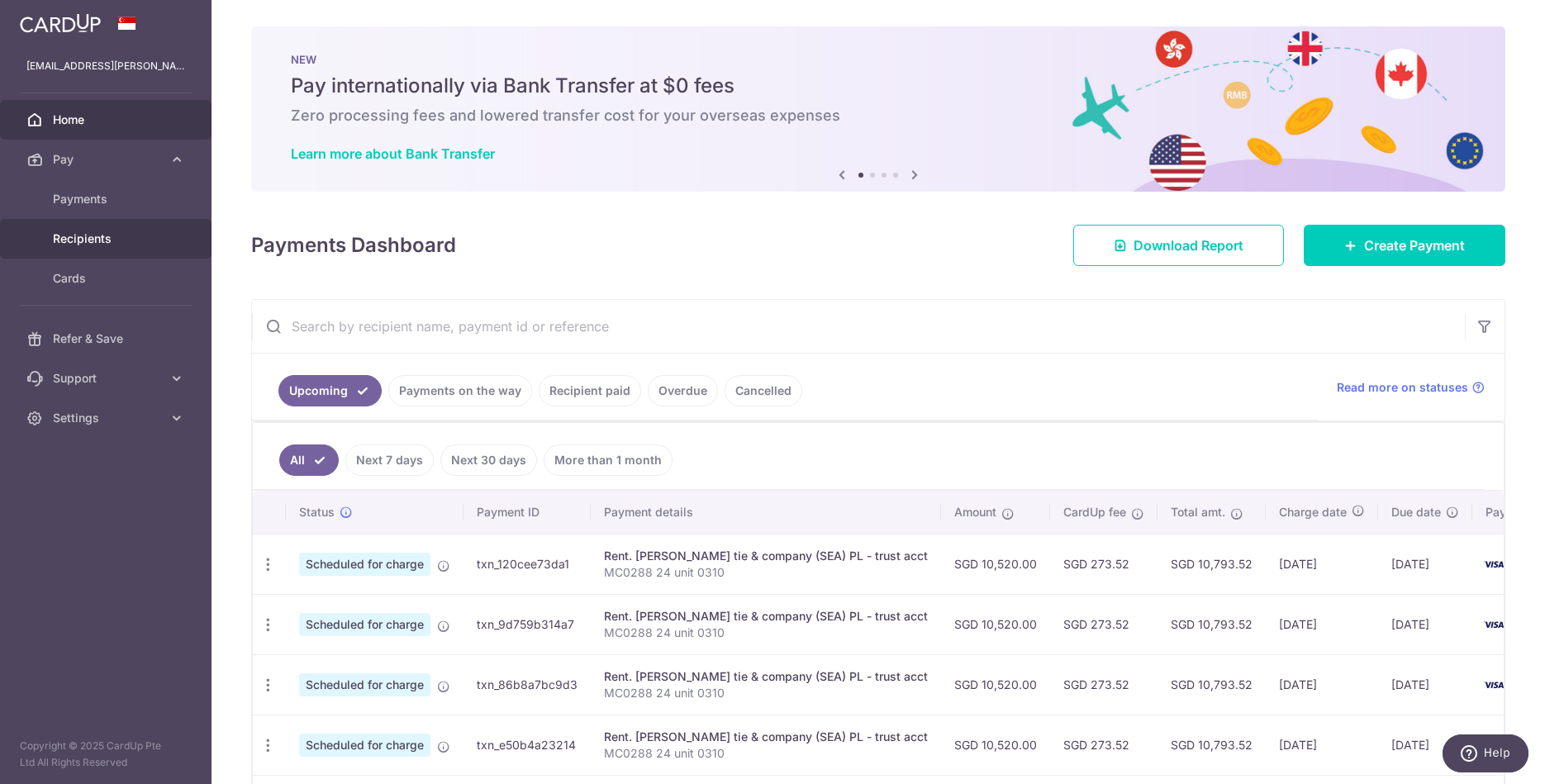 click on "Recipients" at bounding box center (107, 239) 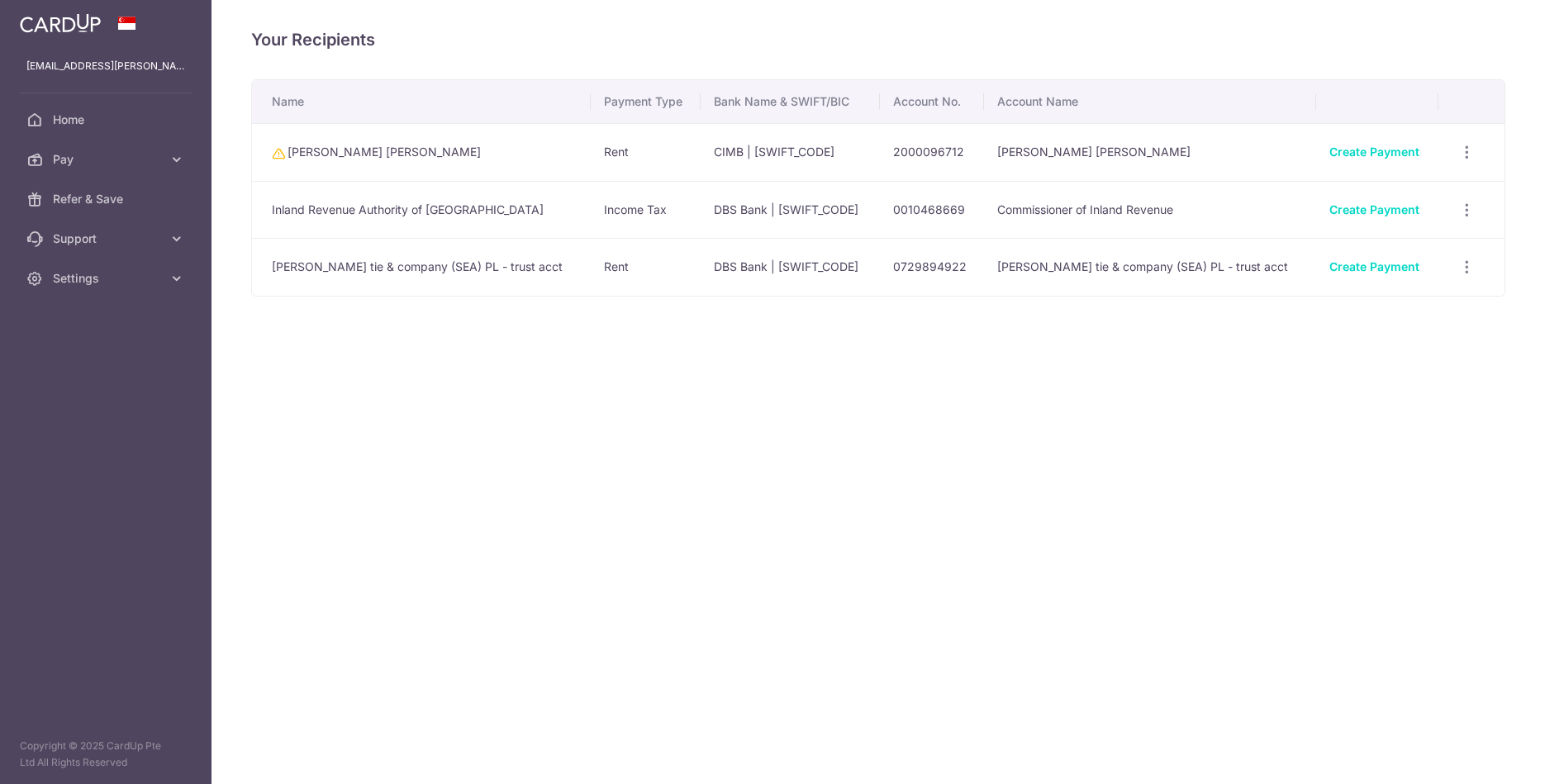 scroll, scrollTop: 0, scrollLeft: 0, axis: both 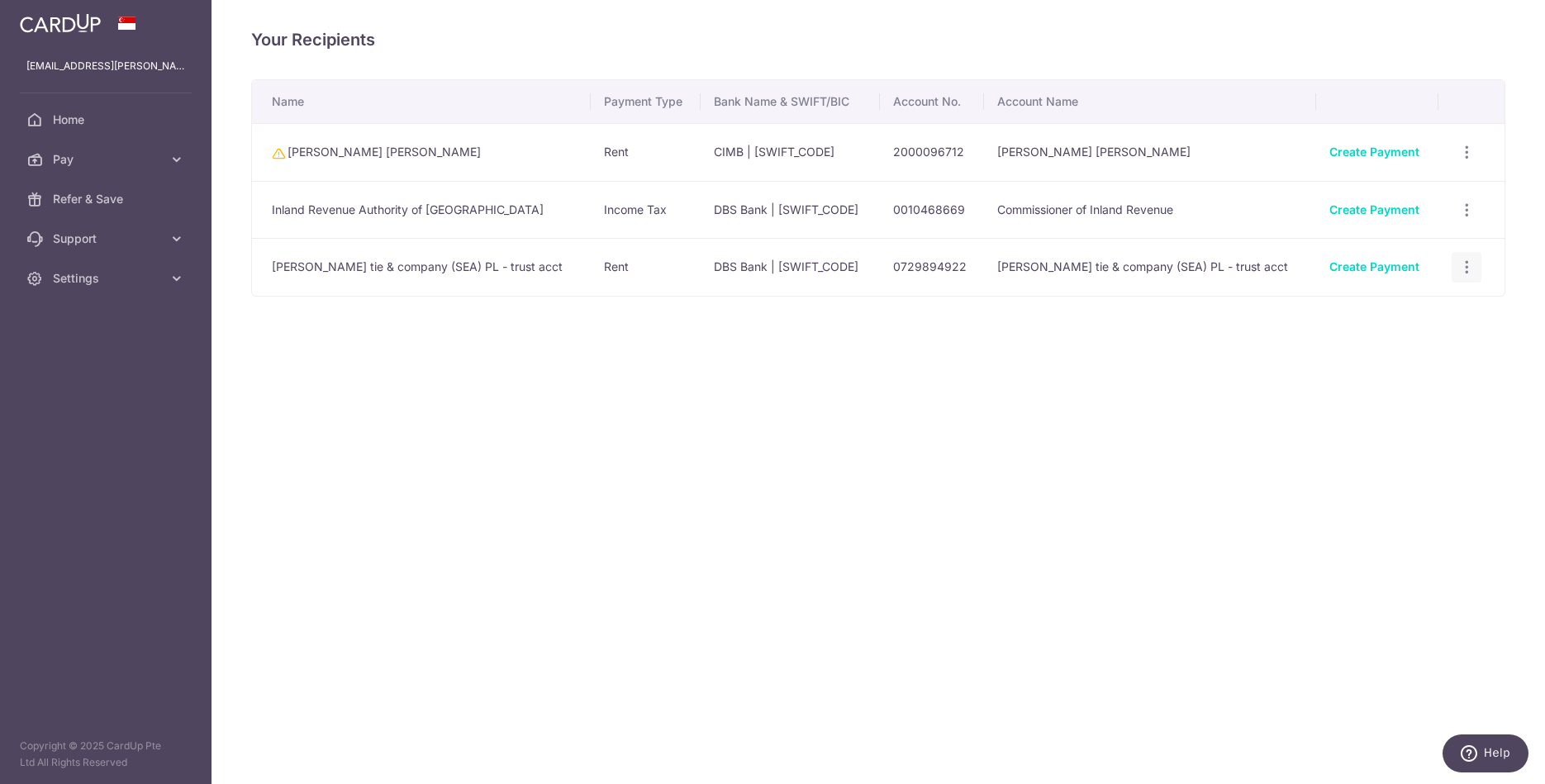 click at bounding box center (1467, 152) 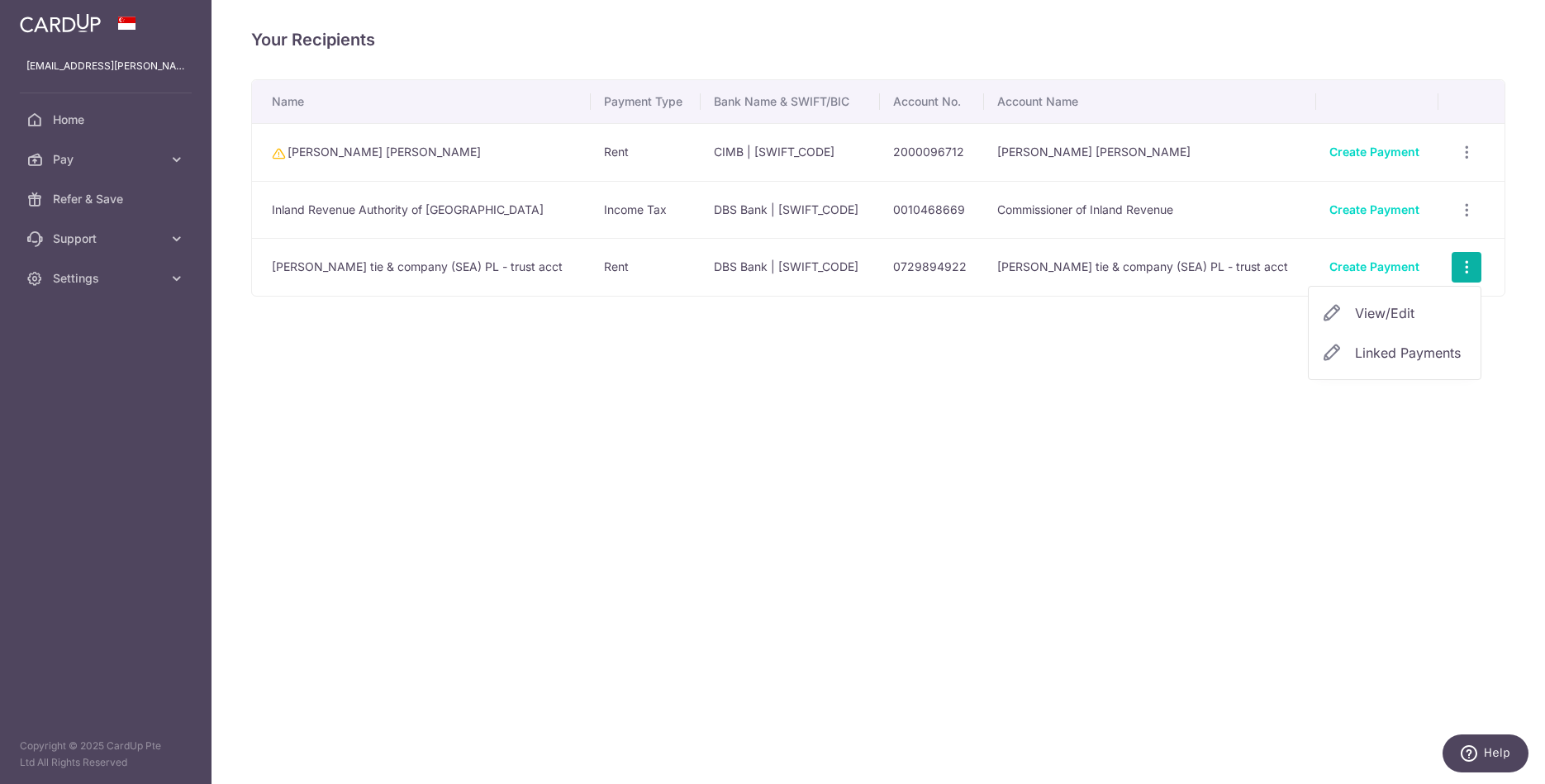 click on "View/Edit" at bounding box center (1411, 313) 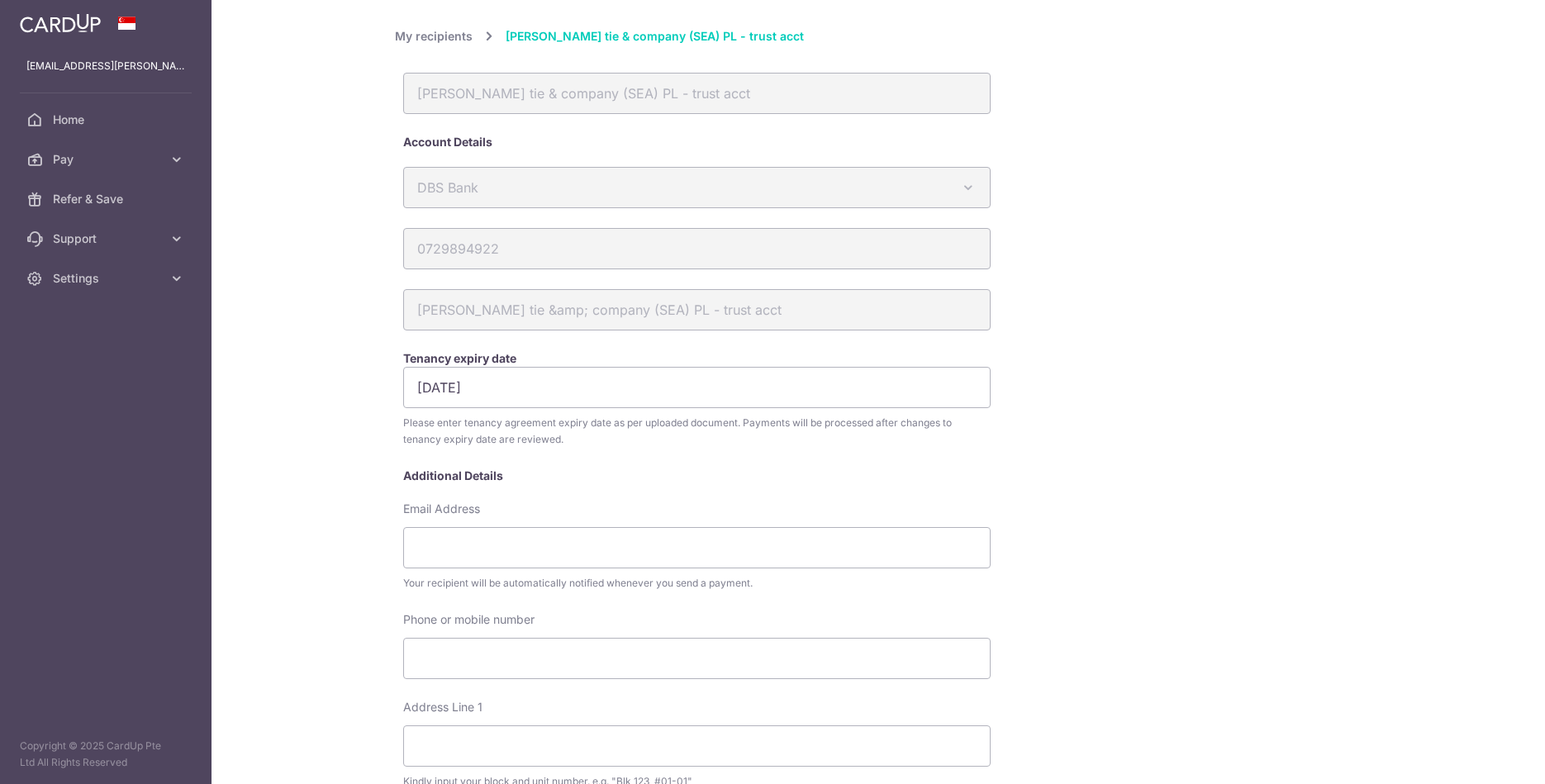 scroll, scrollTop: 0, scrollLeft: 0, axis: both 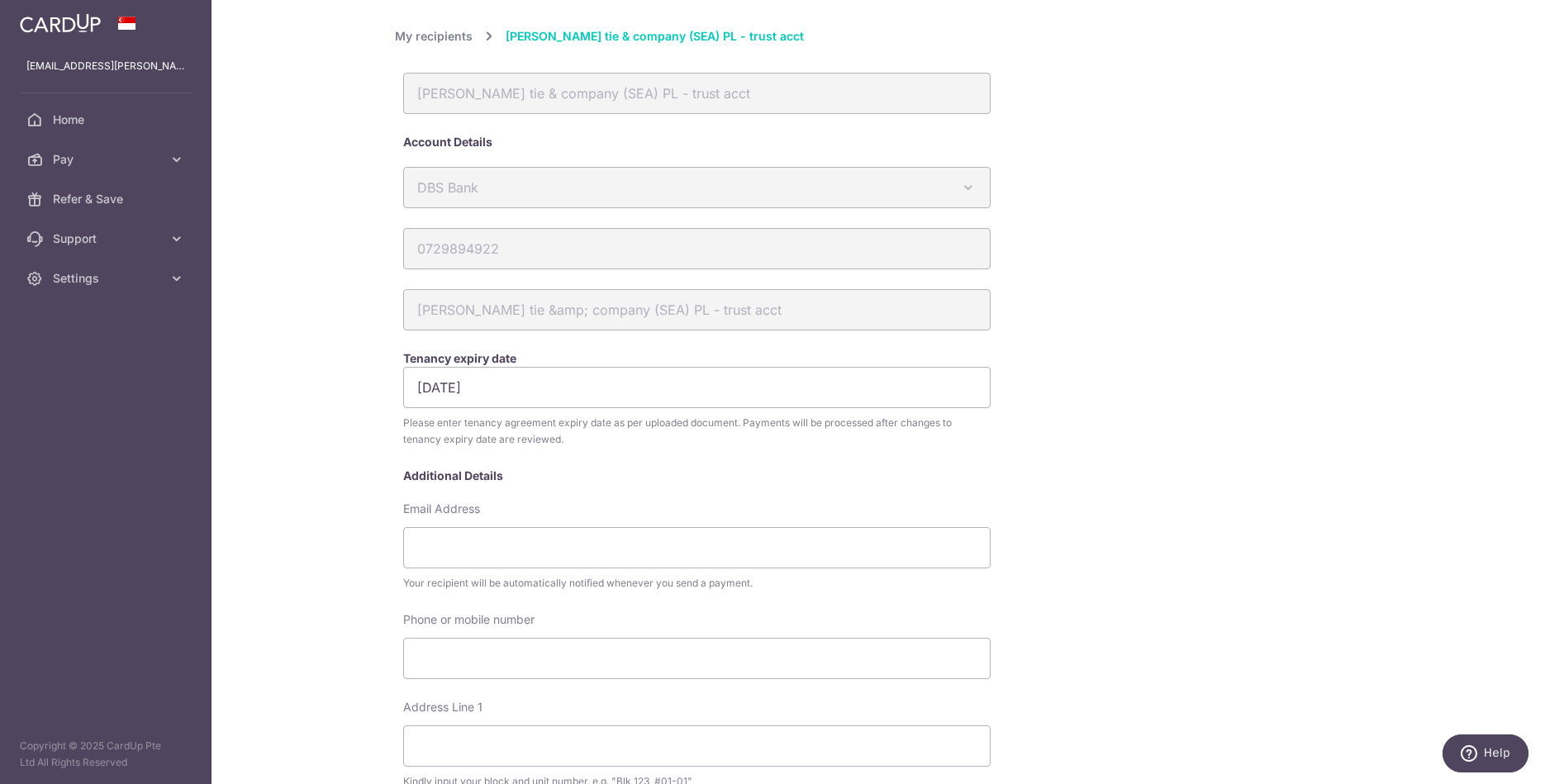 click on "[PERSON_NAME] tie & company (SEA) PL - trust acct" at bounding box center (654, 36) 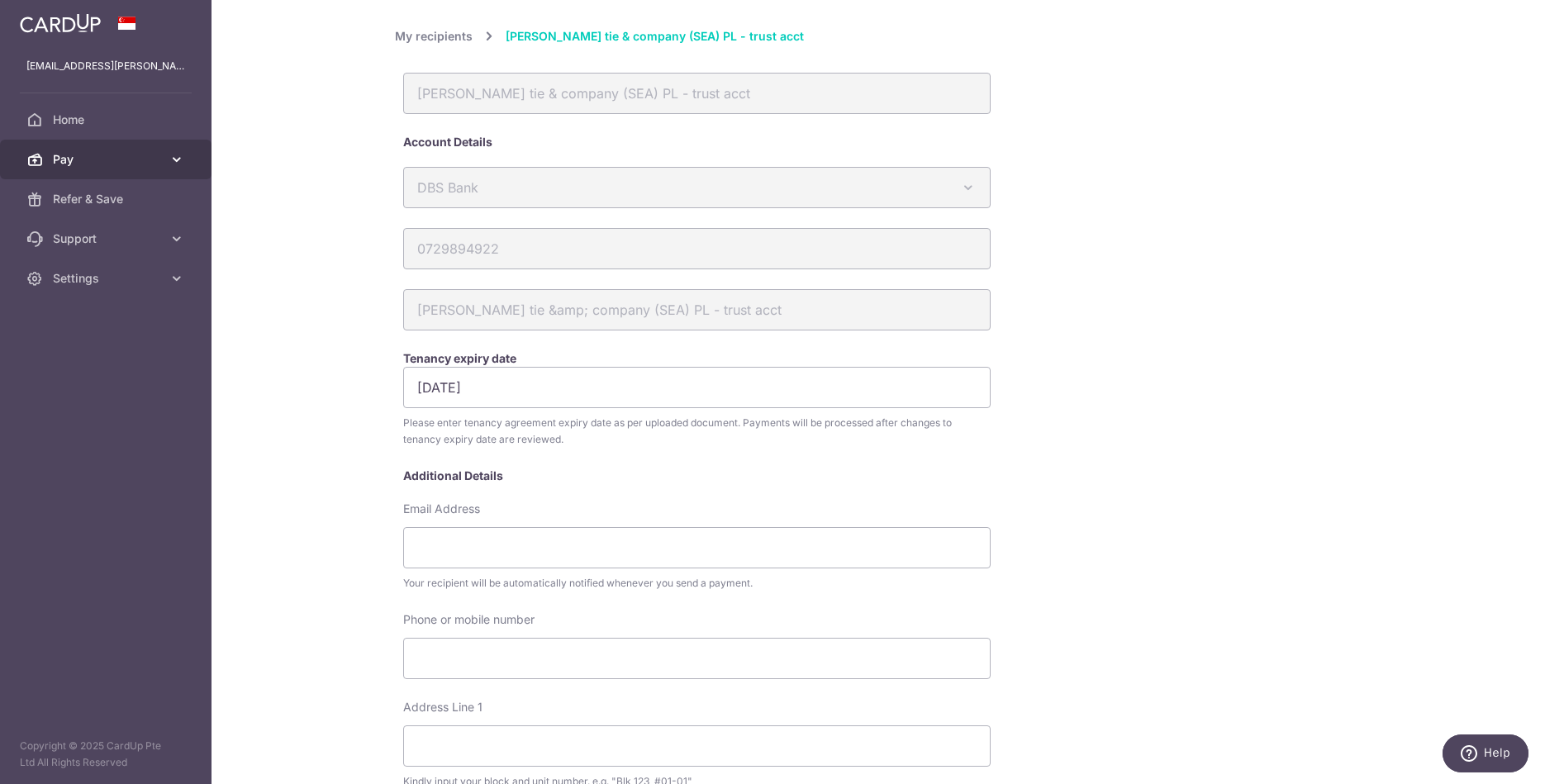 click on "Pay" at bounding box center [107, 159] 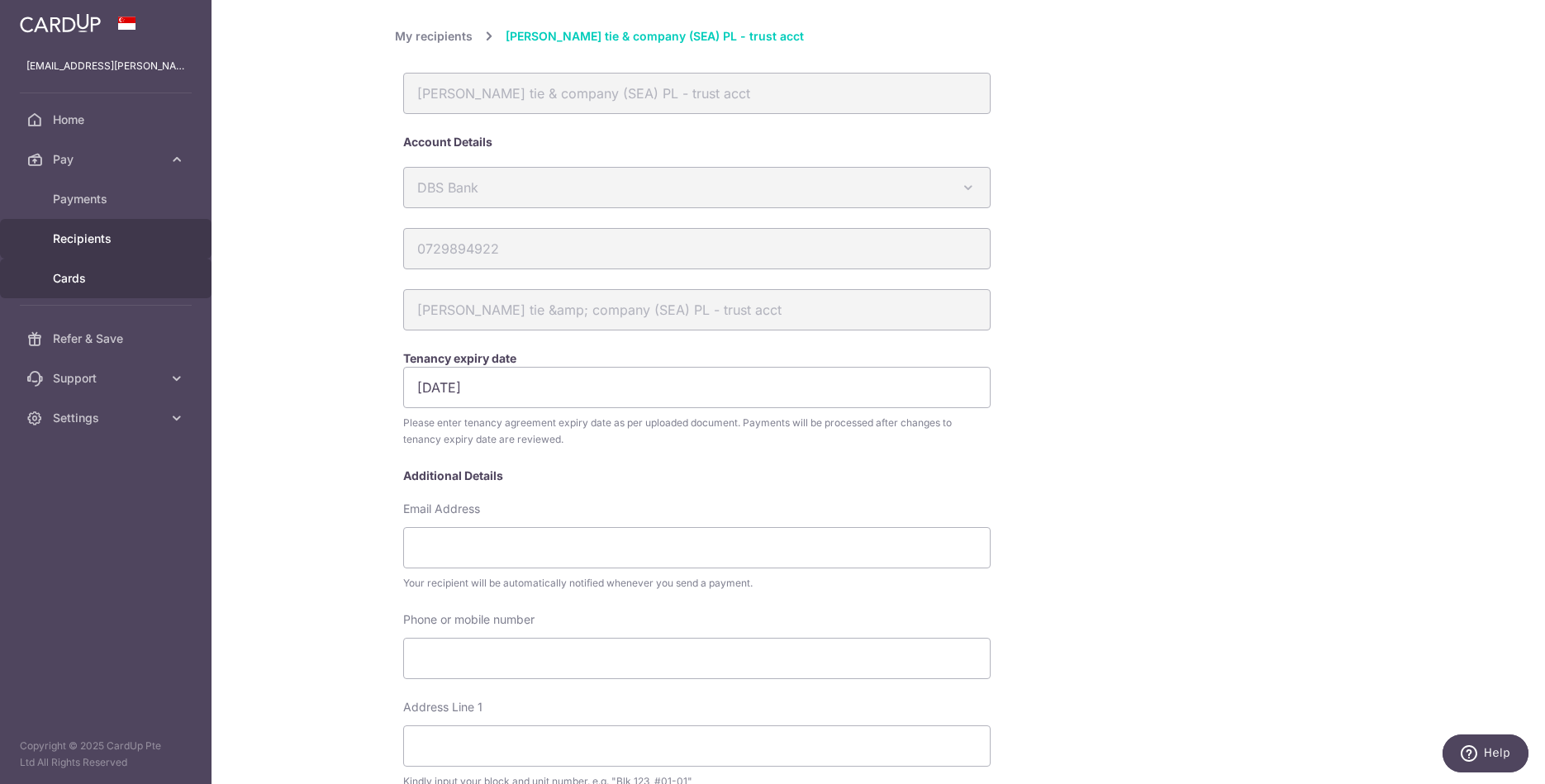 click on "Cards" at bounding box center [107, 278] 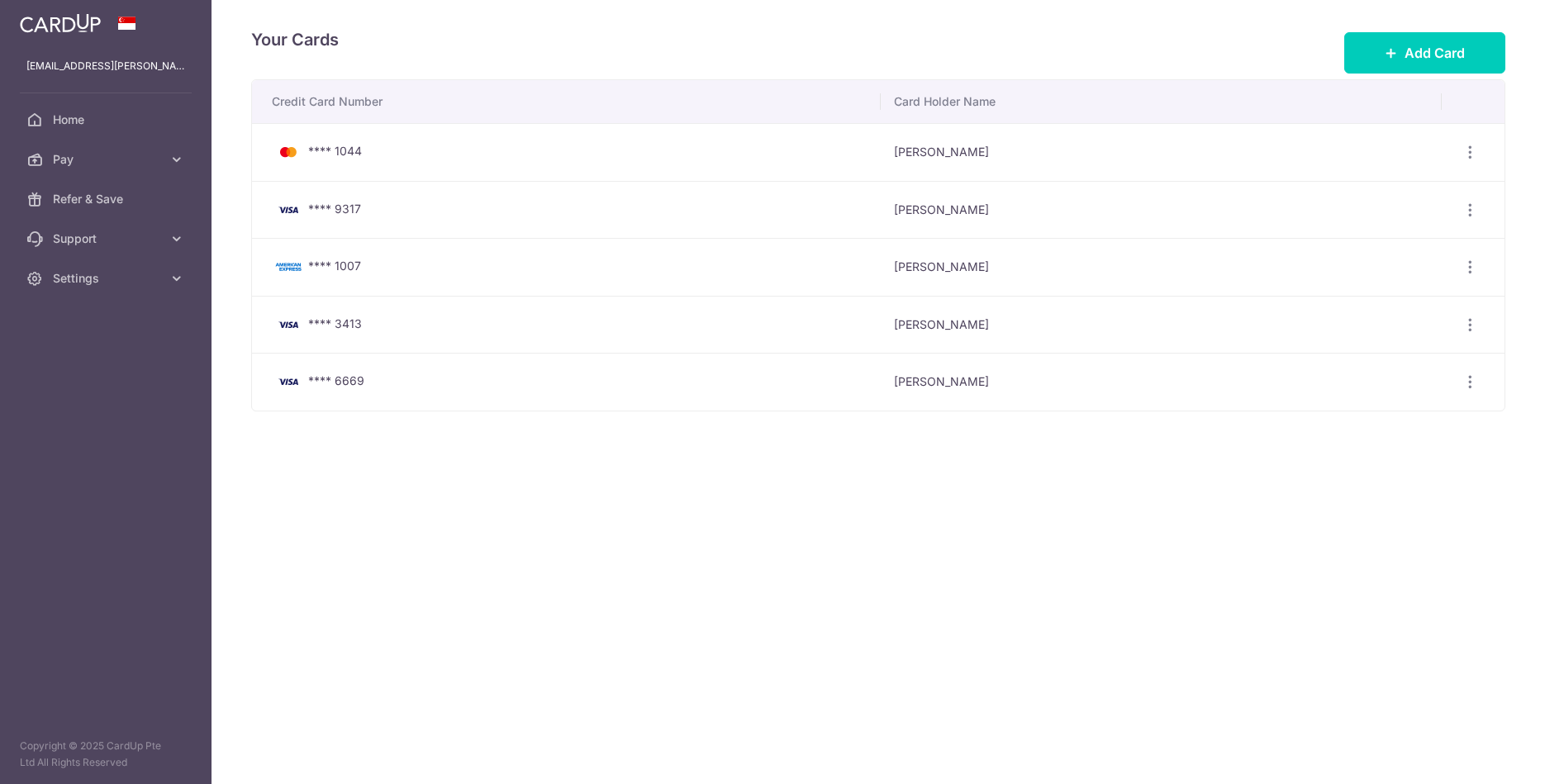 scroll, scrollTop: 0, scrollLeft: 0, axis: both 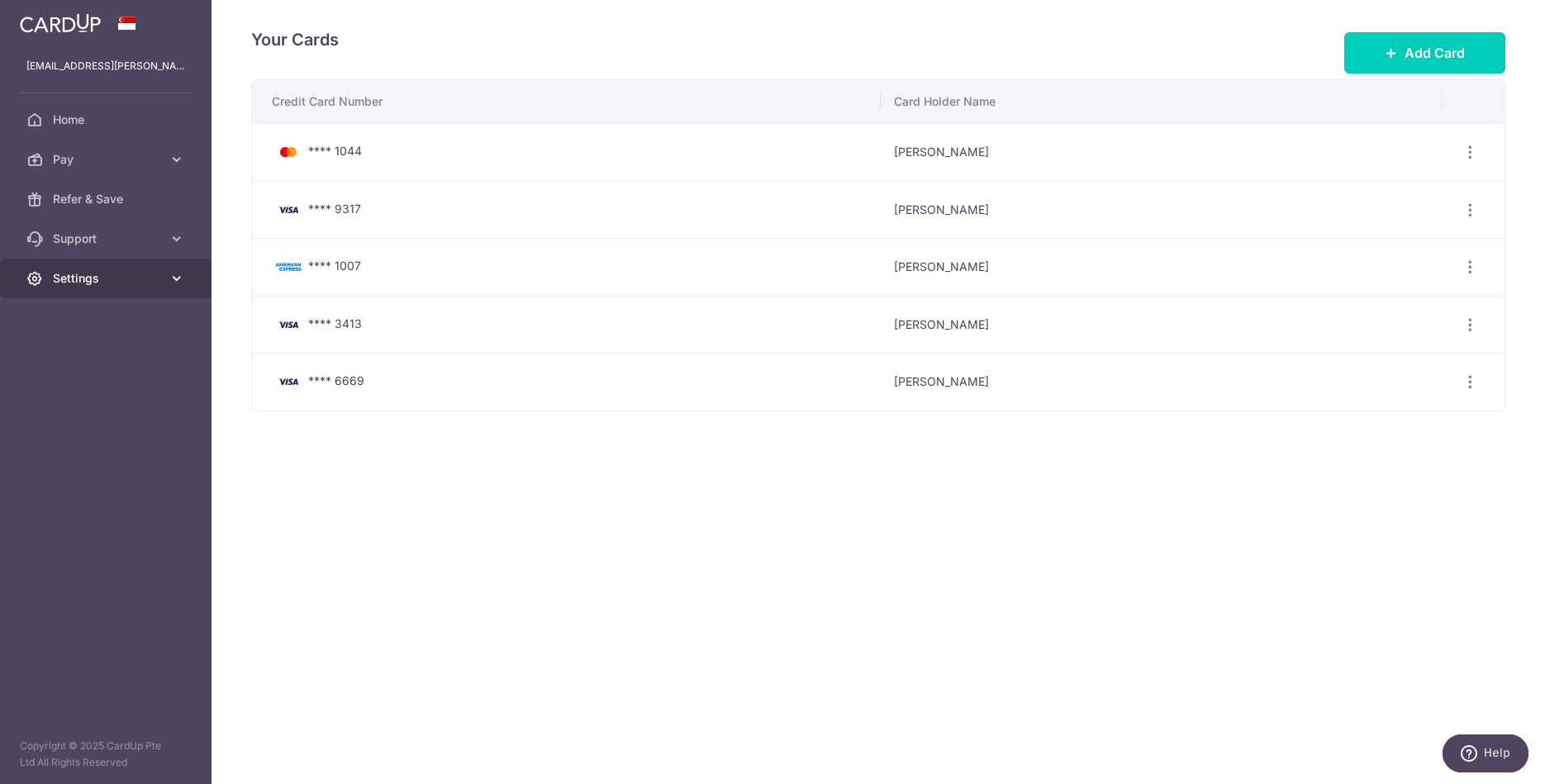click on "Settings" at bounding box center [107, 278] 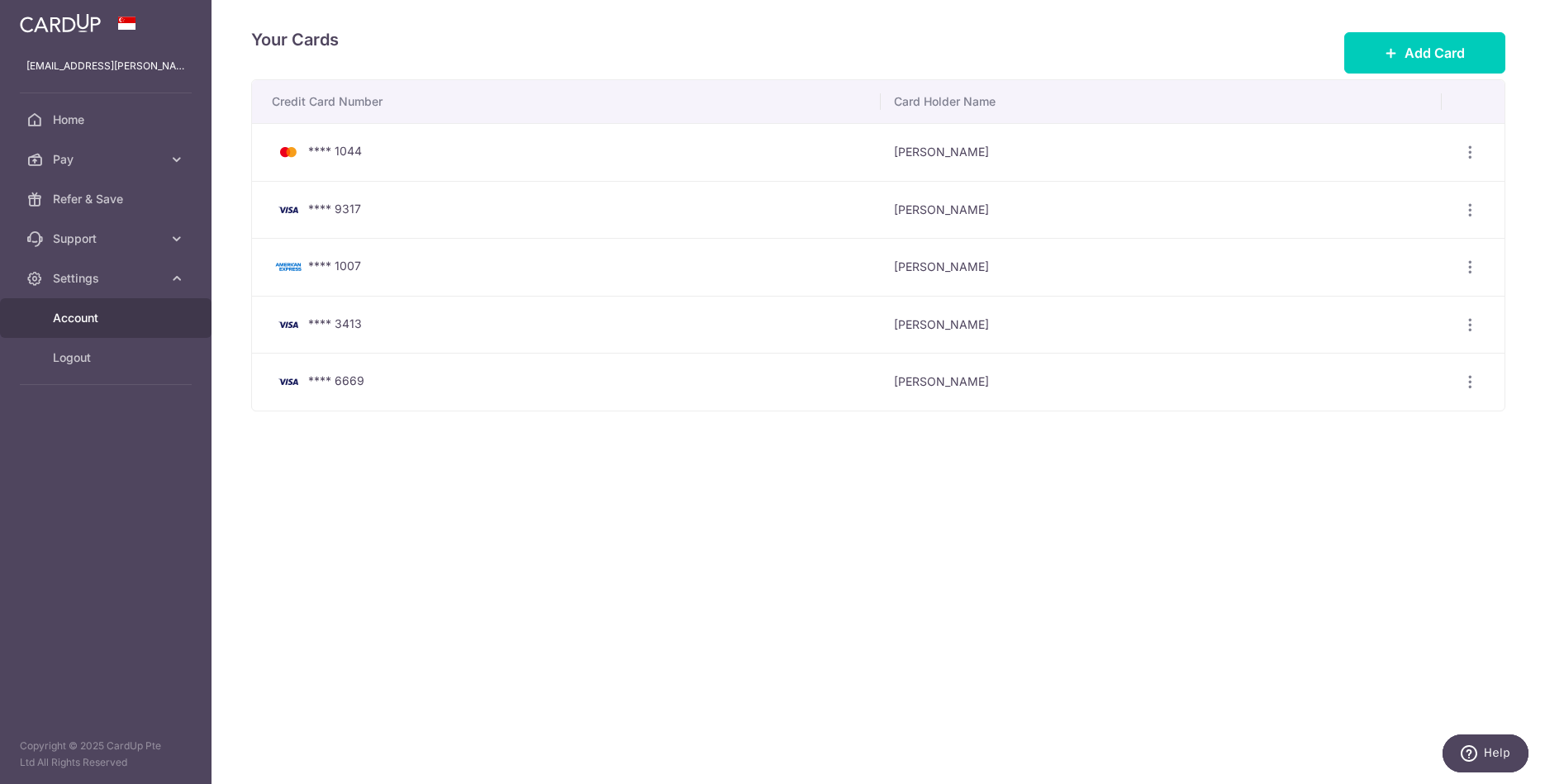 click on "Account" at bounding box center [107, 318] 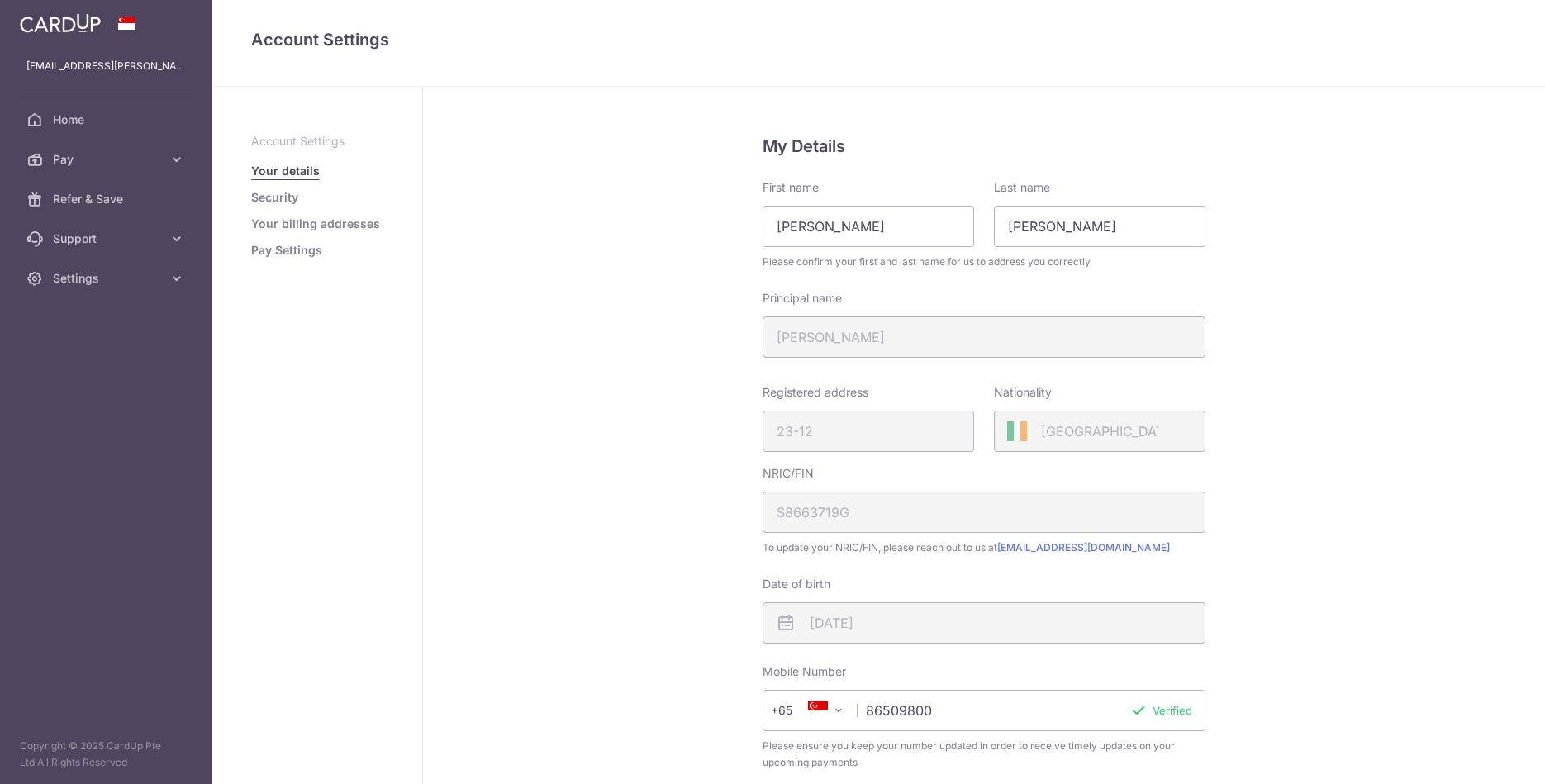 scroll, scrollTop: 0, scrollLeft: 0, axis: both 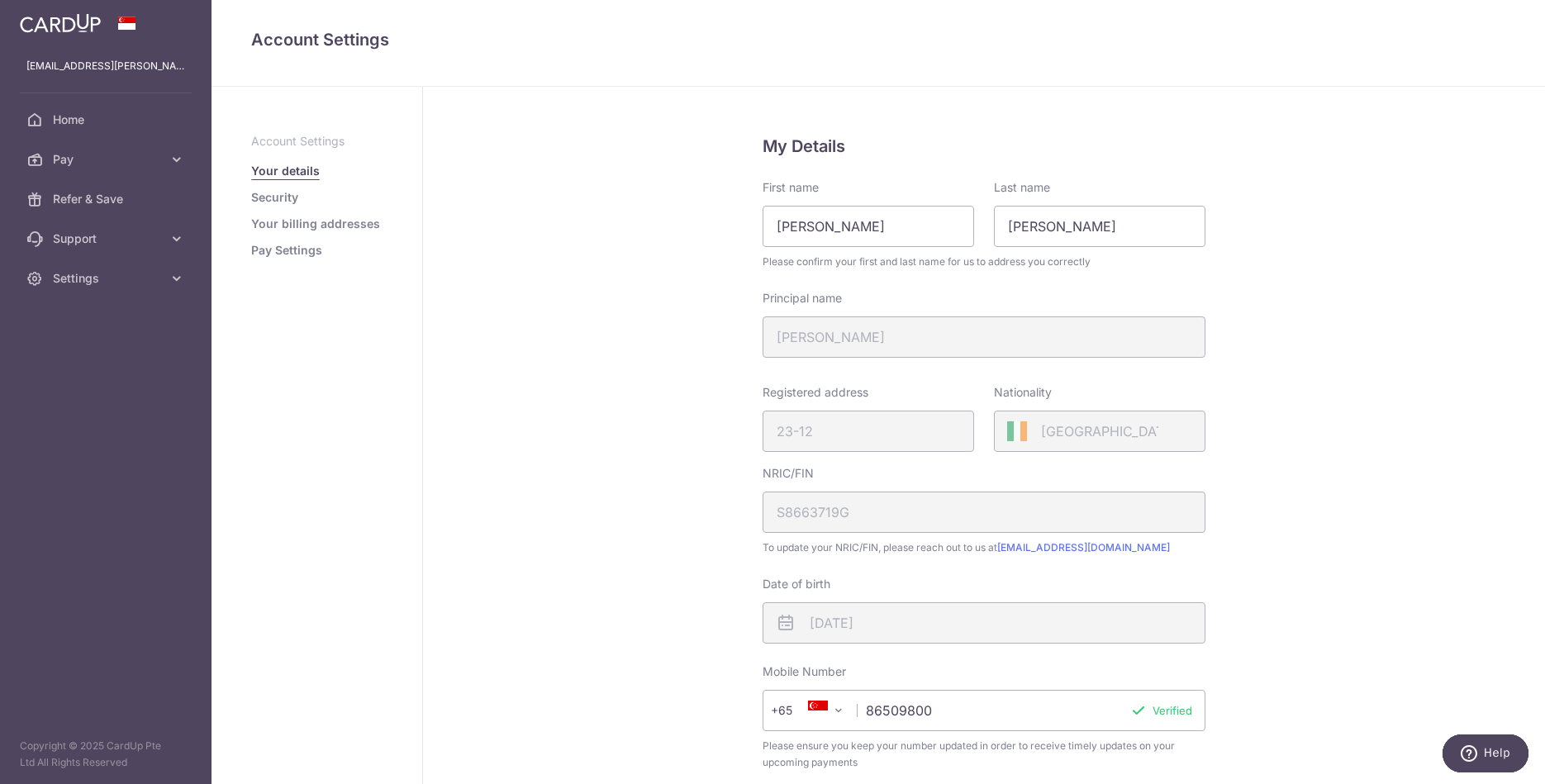 click on "Your billing addresses" at bounding box center [316, 224] 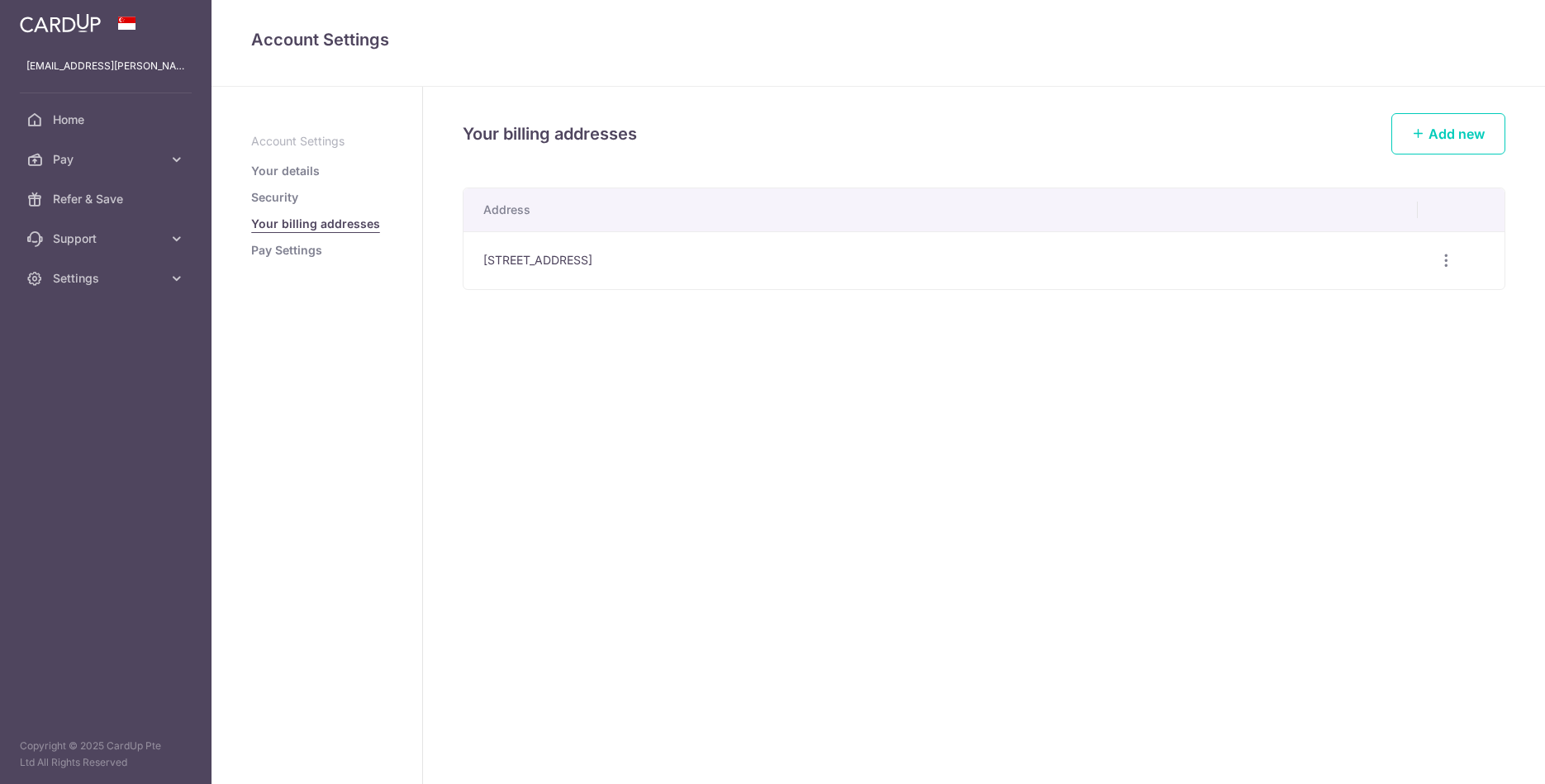 click on "Pay Settings" at bounding box center [287, 250] 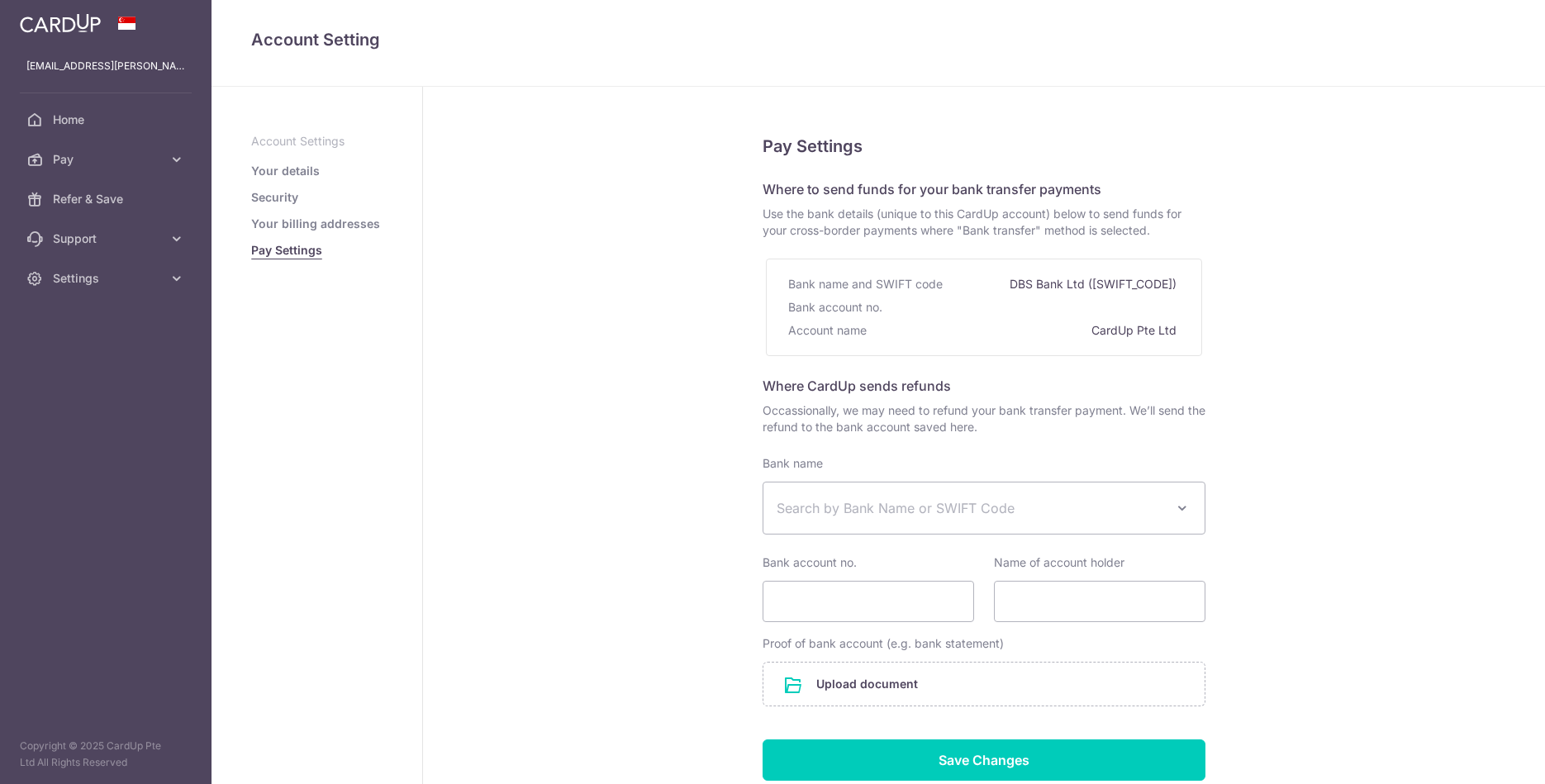 select 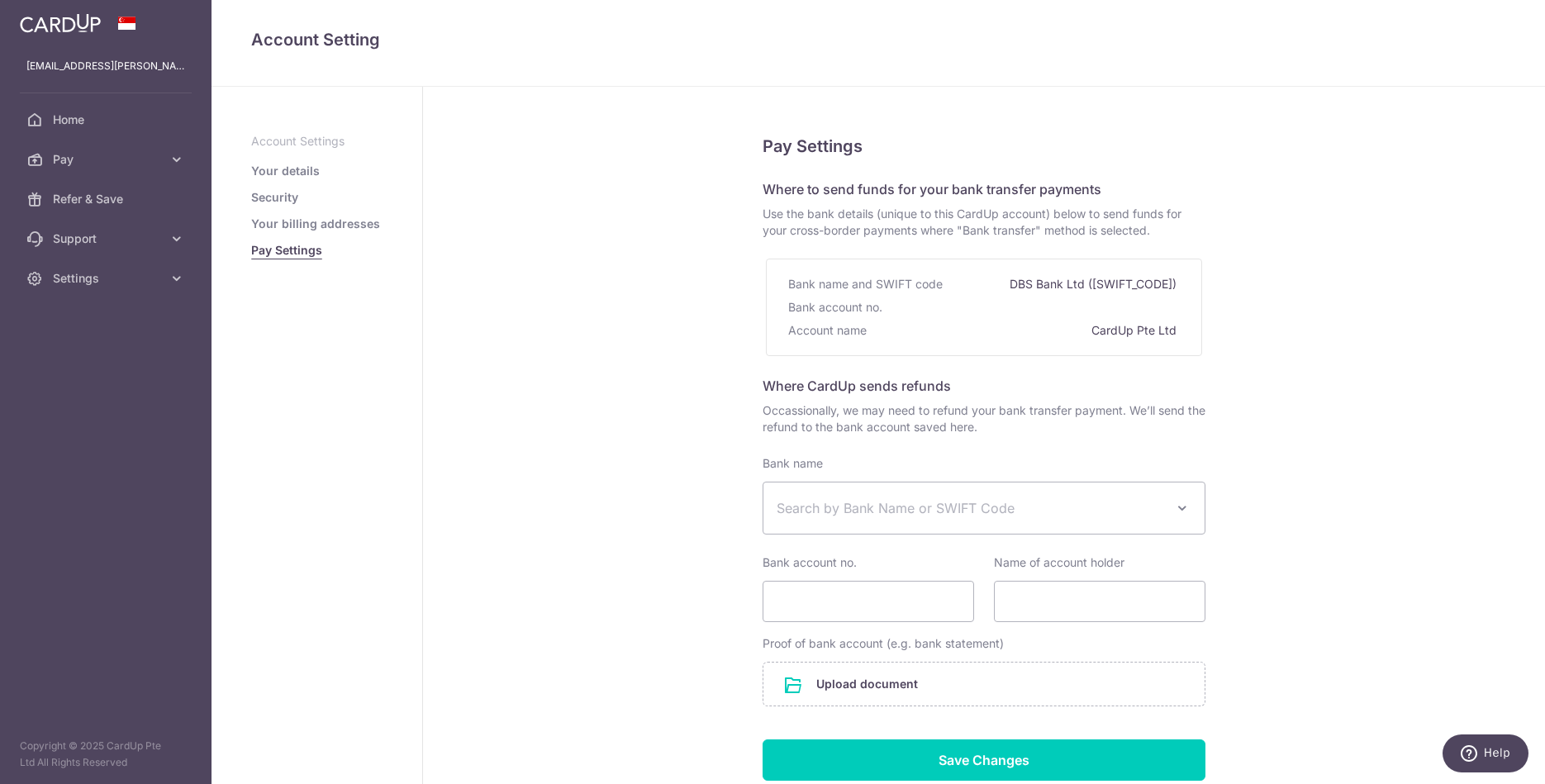 click on "Account Settings Your details Security Your billing addresses Pay Settings" at bounding box center (316, 196) 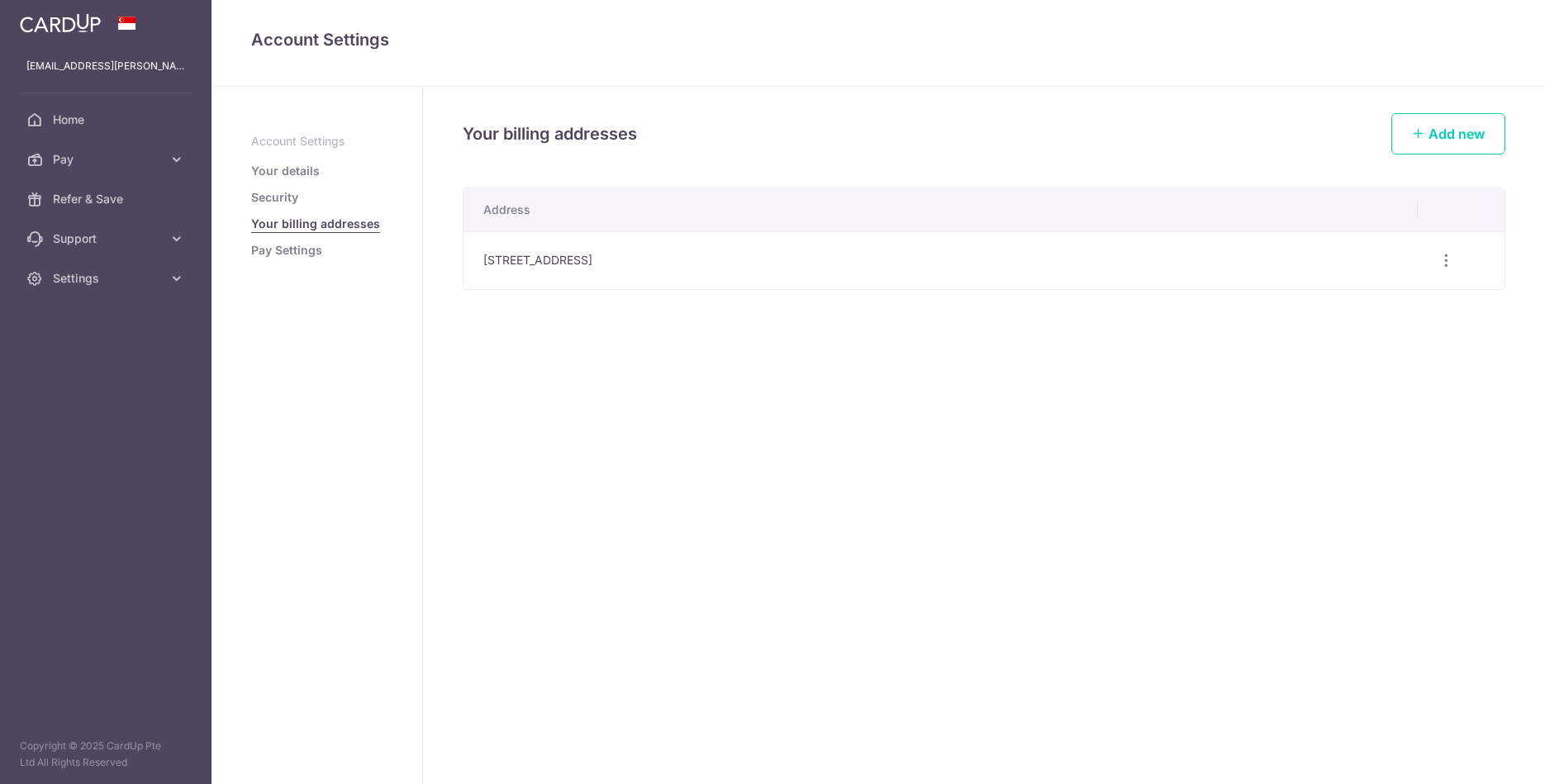 scroll, scrollTop: 0, scrollLeft: 0, axis: both 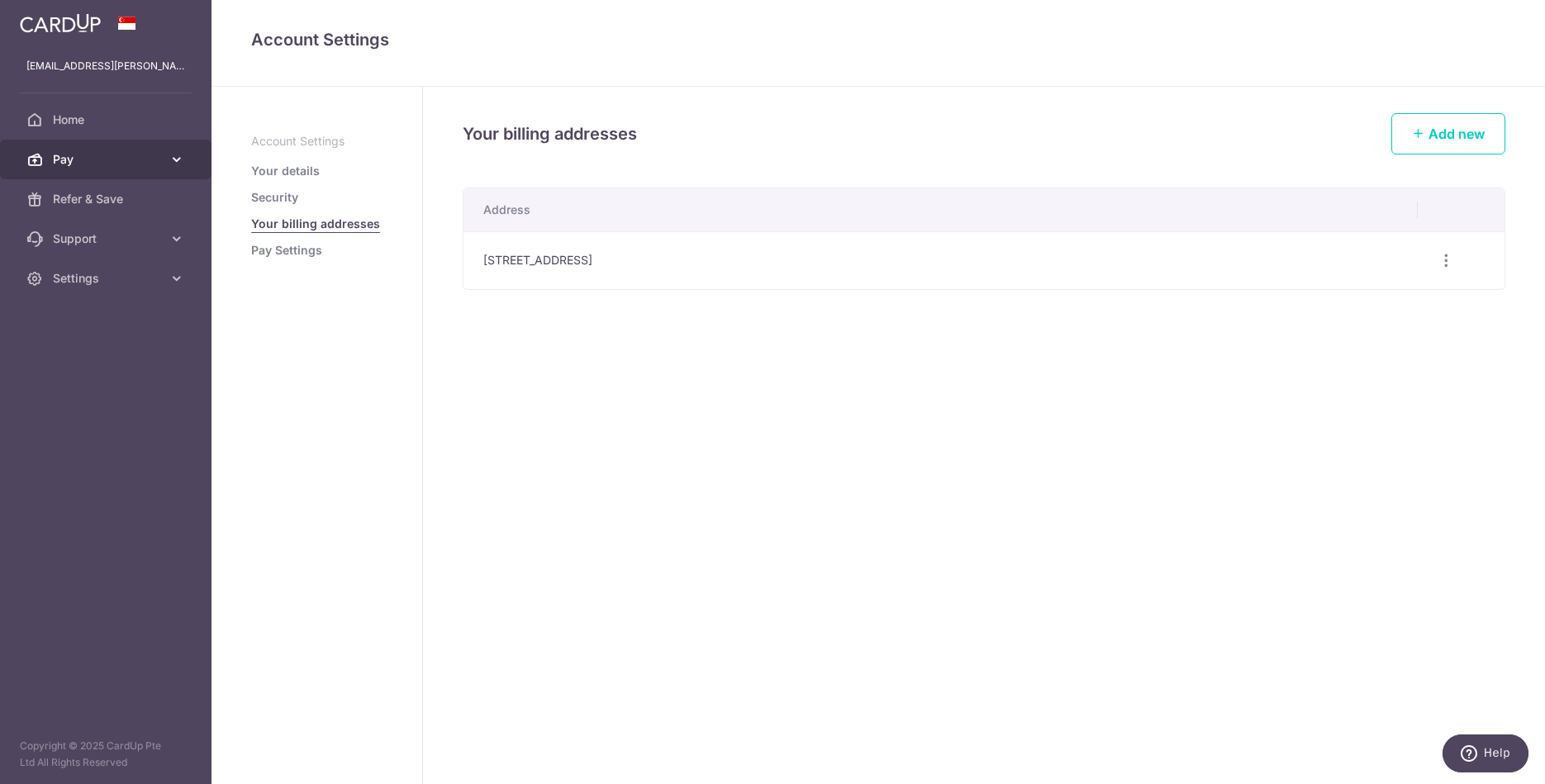 click on "Pay" at bounding box center (107, 159) 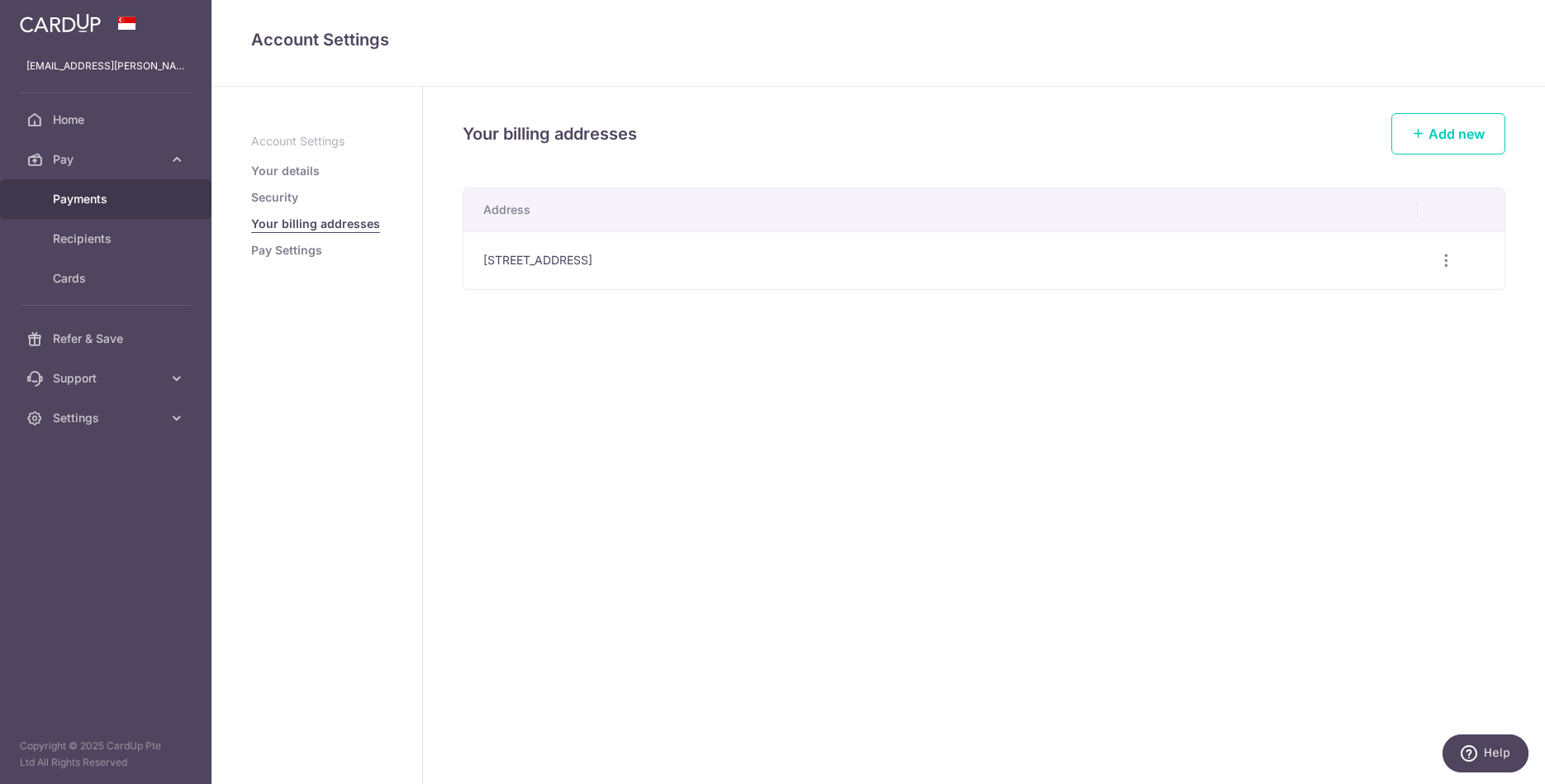 click on "Payments" at bounding box center (107, 199) 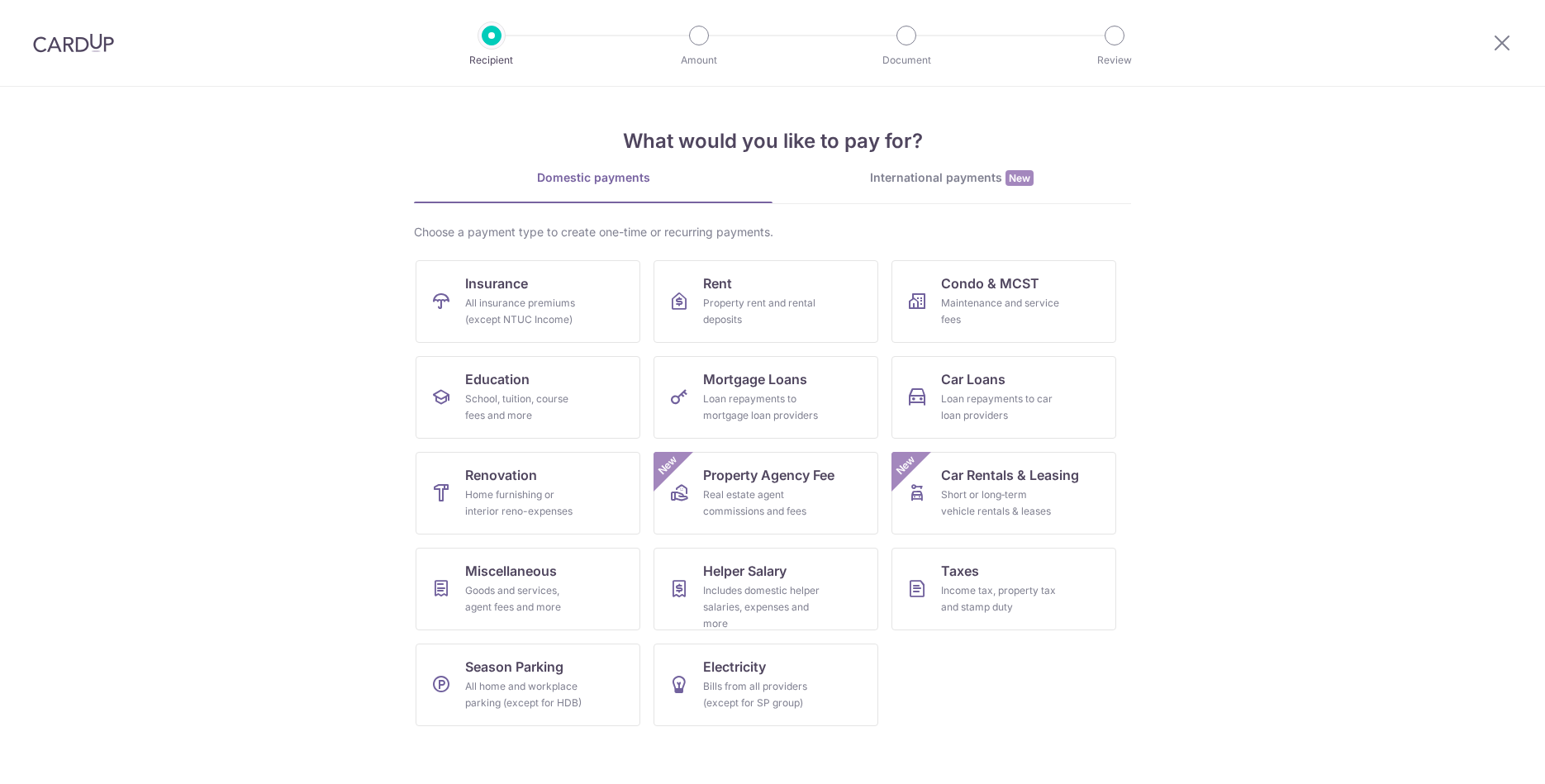 scroll, scrollTop: 0, scrollLeft: 0, axis: both 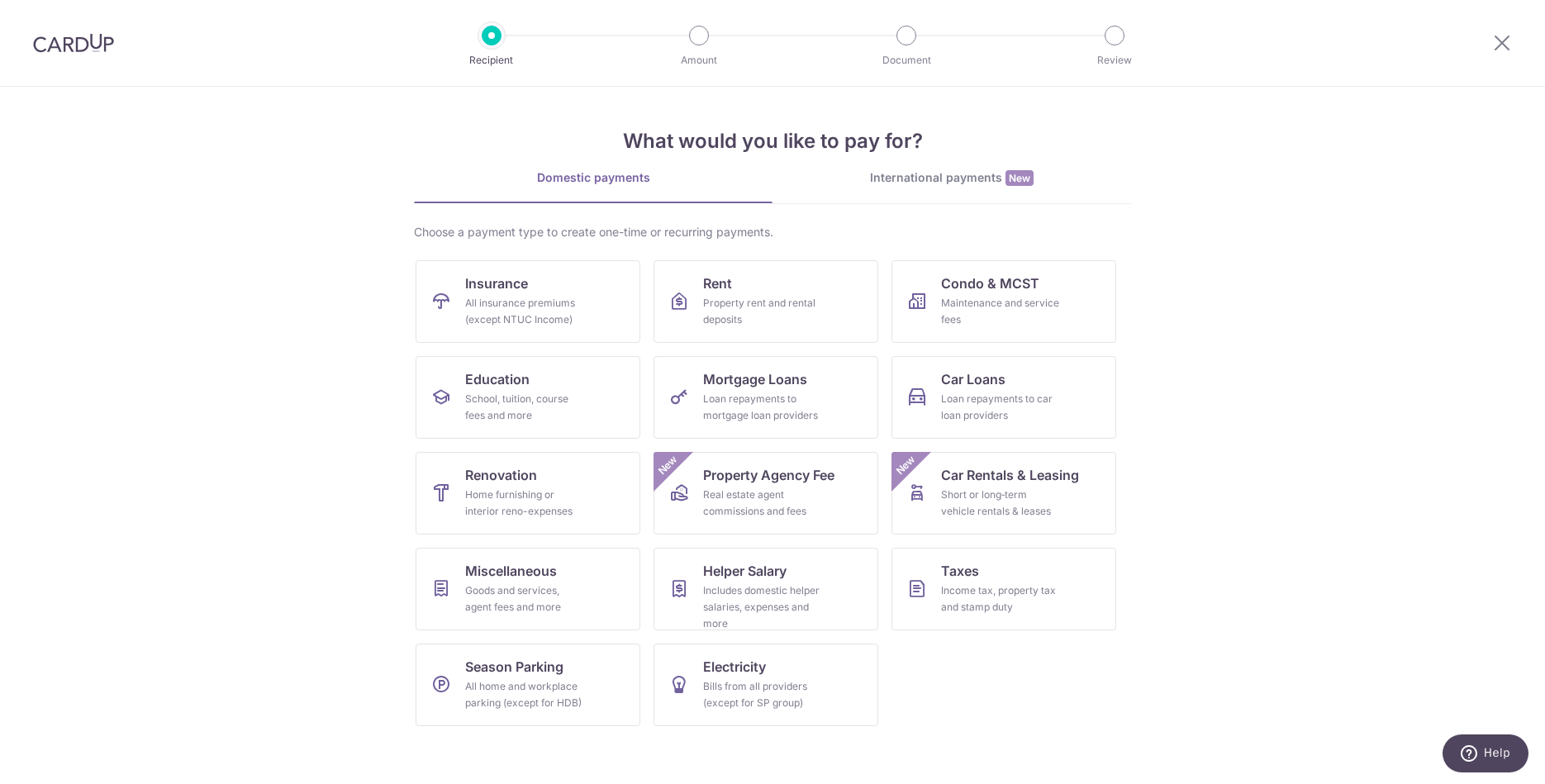click at bounding box center [74, 43] 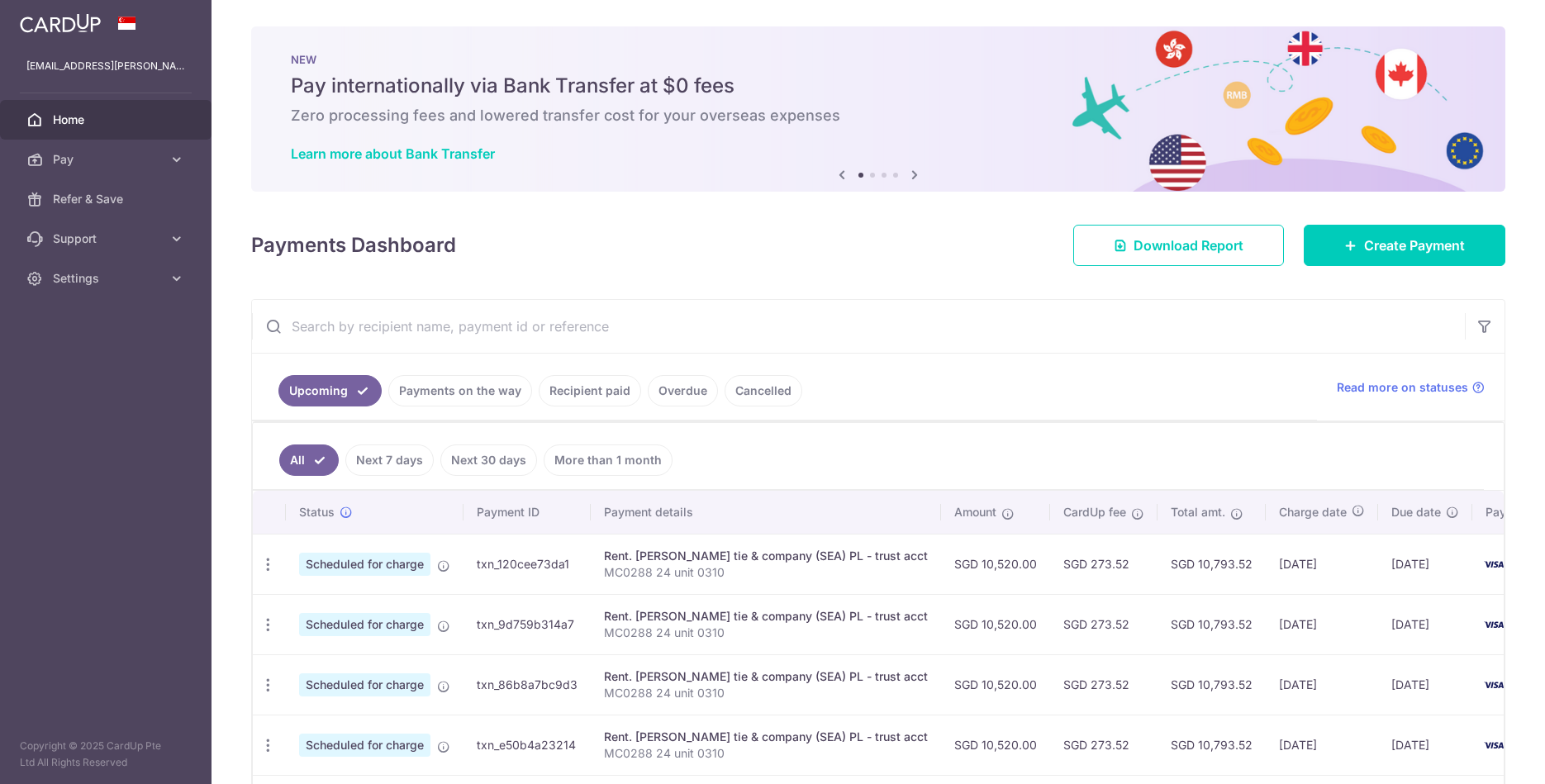 scroll, scrollTop: 0, scrollLeft: 0, axis: both 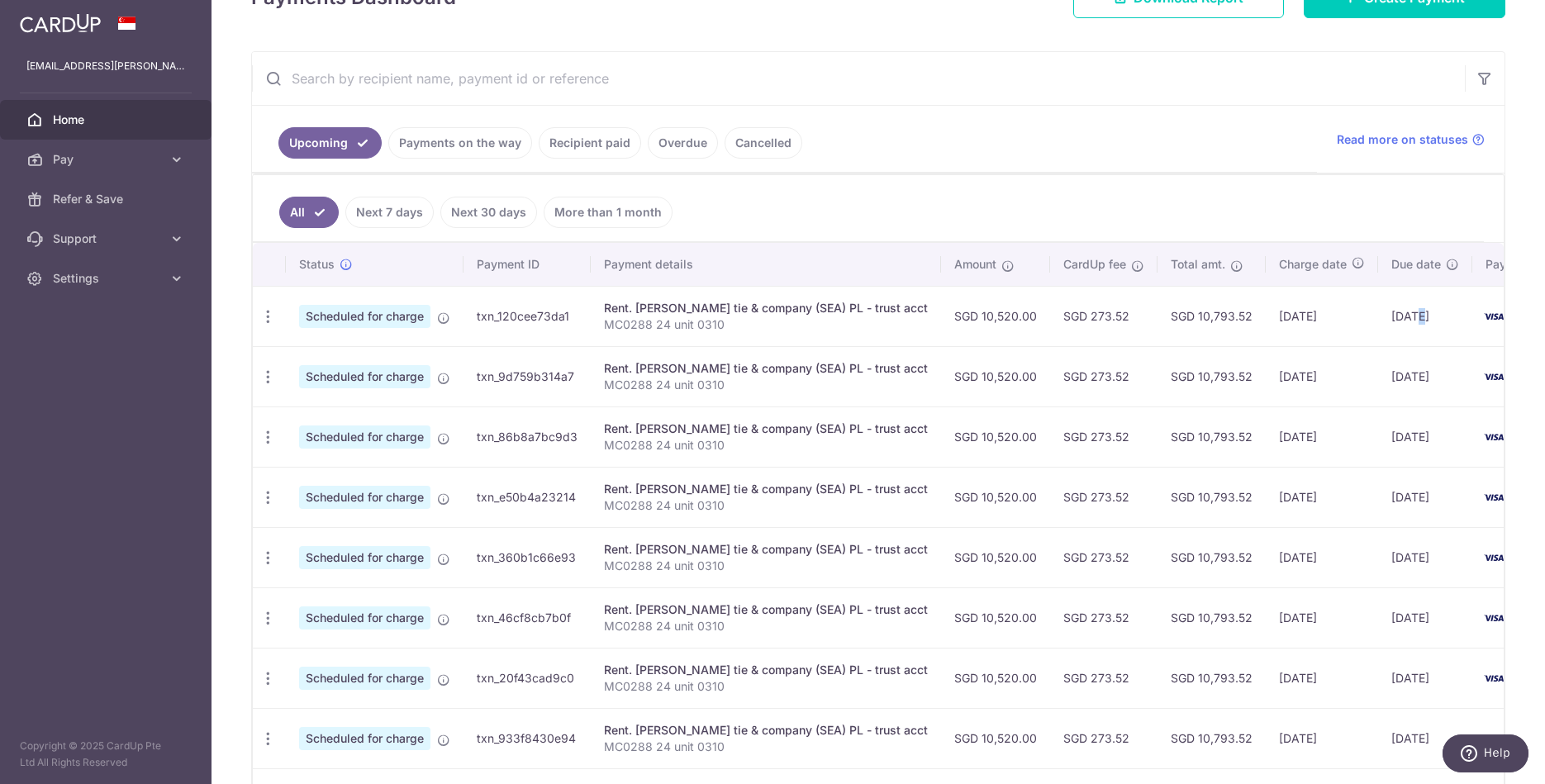 click on "30/07/2025" at bounding box center [1425, 316] 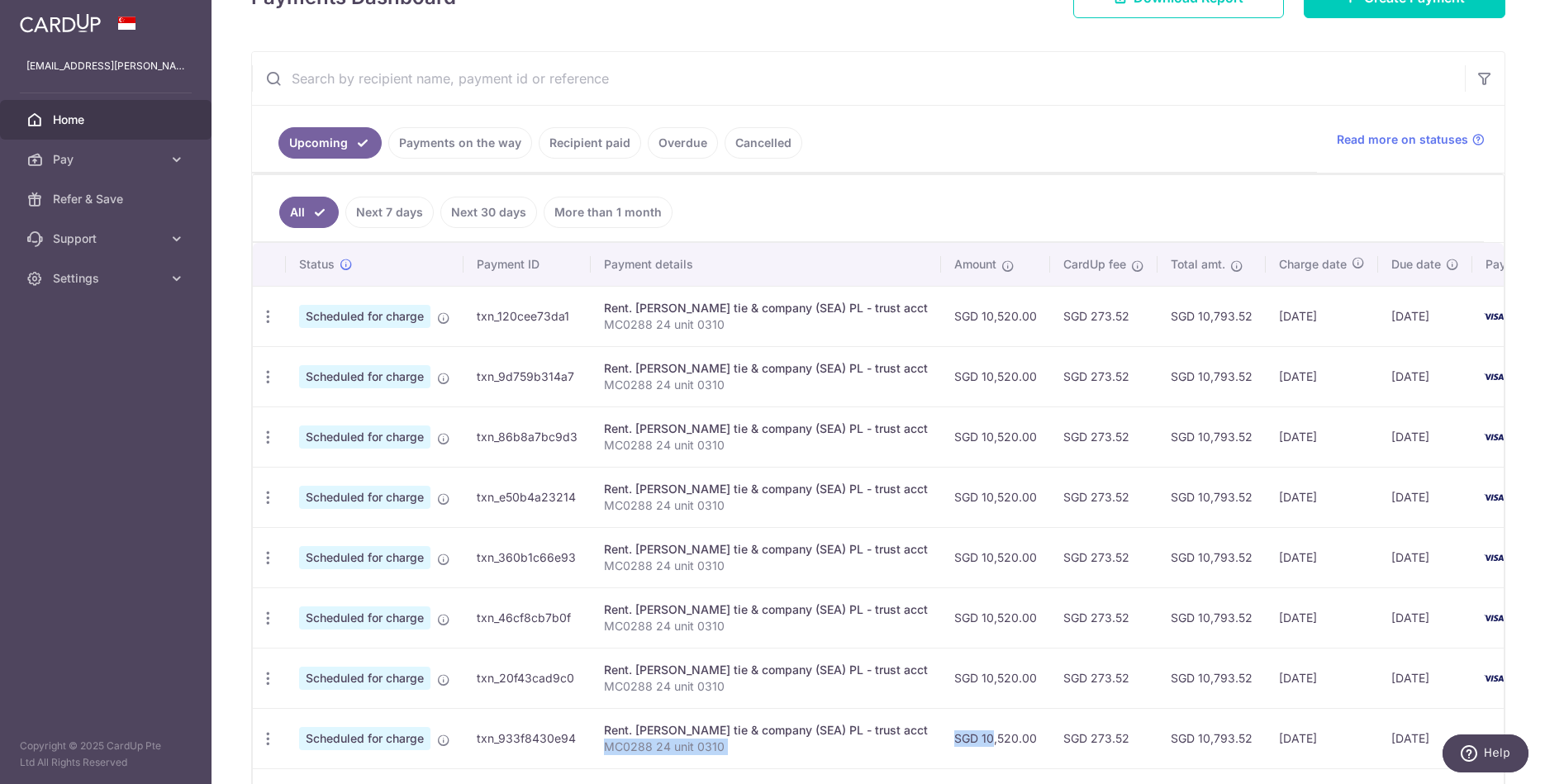 drag, startPoint x: 813, startPoint y: 763, endPoint x: 930, endPoint y: 745, distance: 118.37652 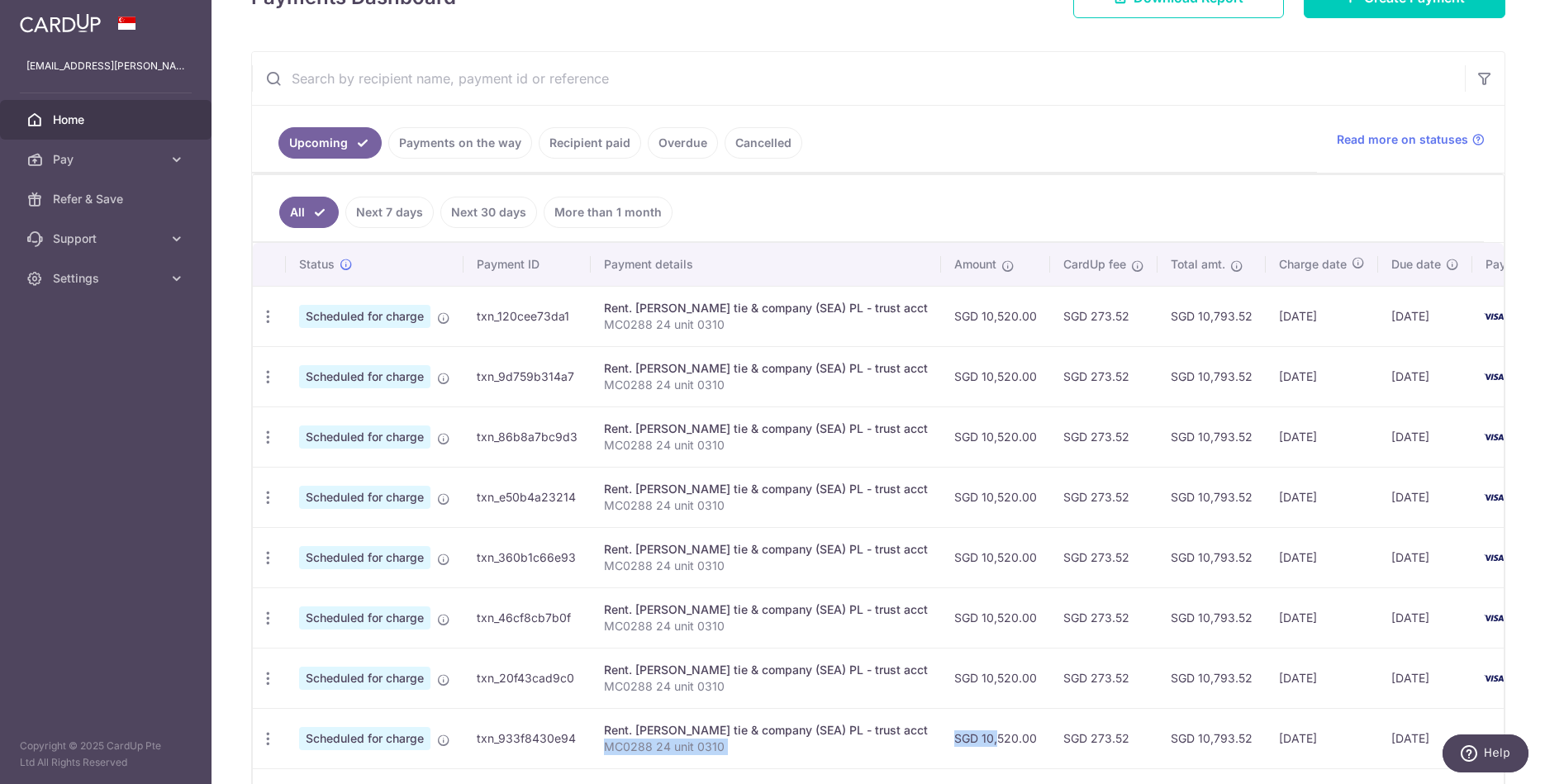 scroll, scrollTop: 482, scrollLeft: 0, axis: vertical 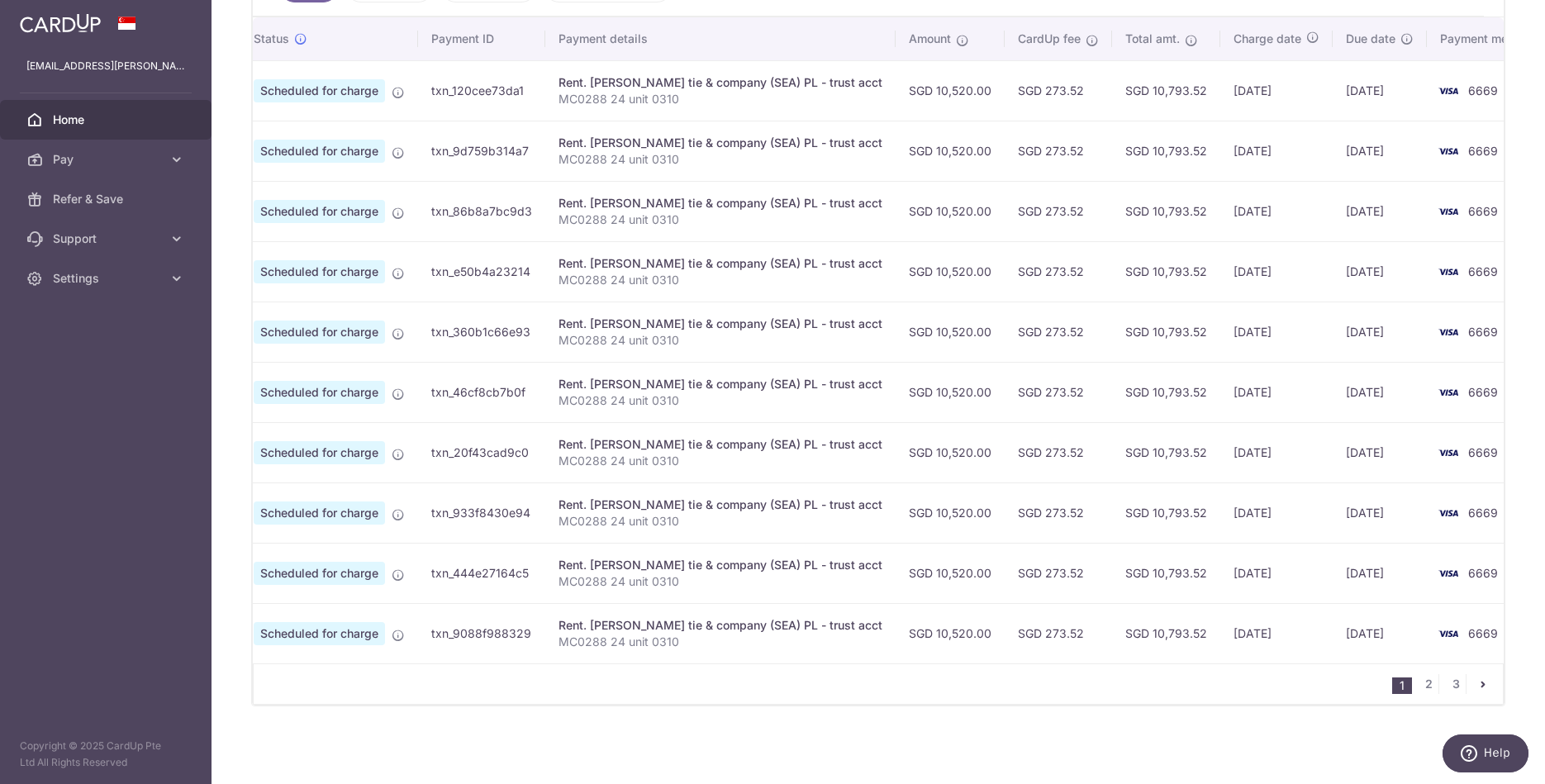 click on "6669" at bounding box center [1483, 90] 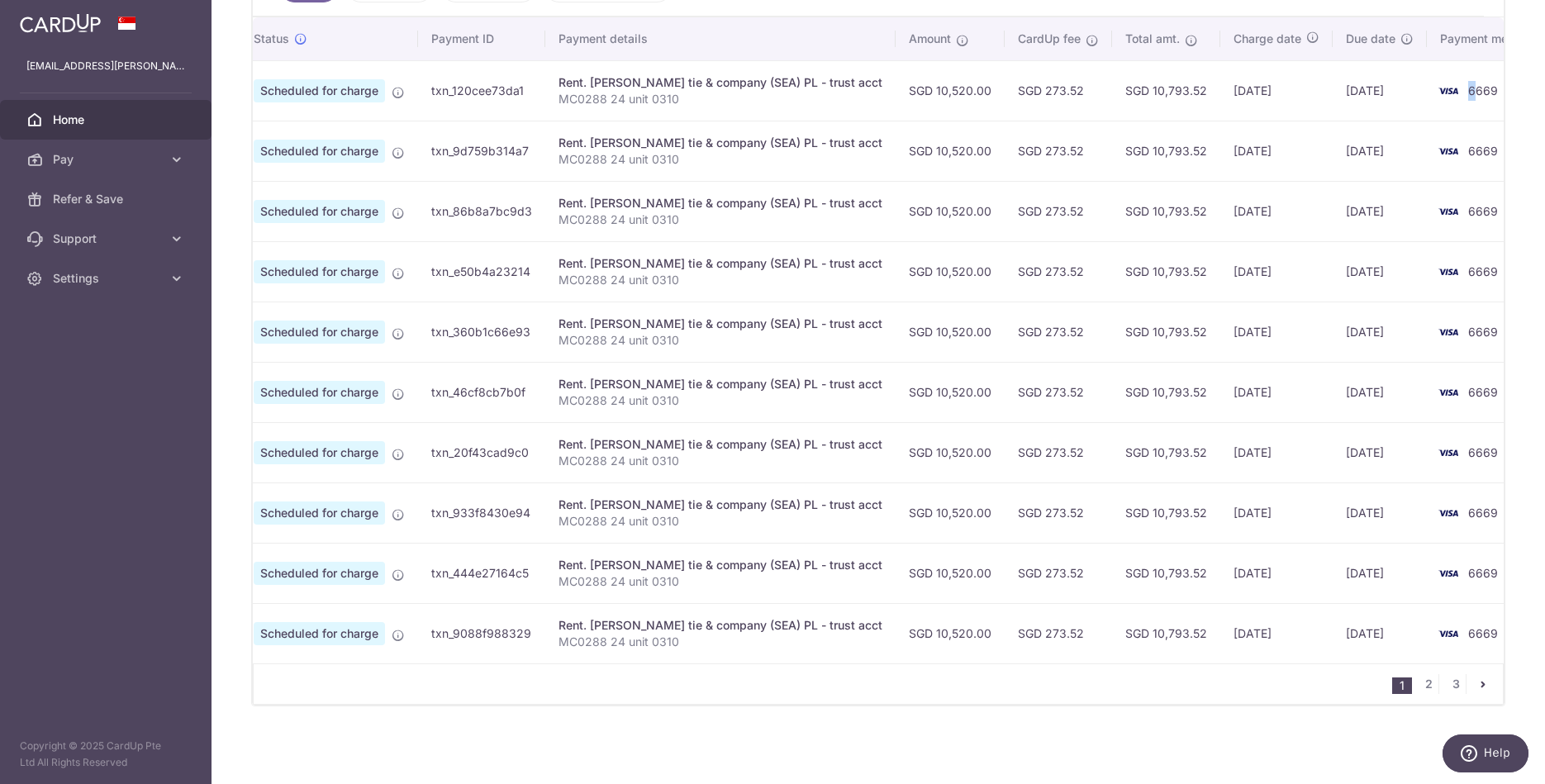 click on "6669" at bounding box center [1490, 90] 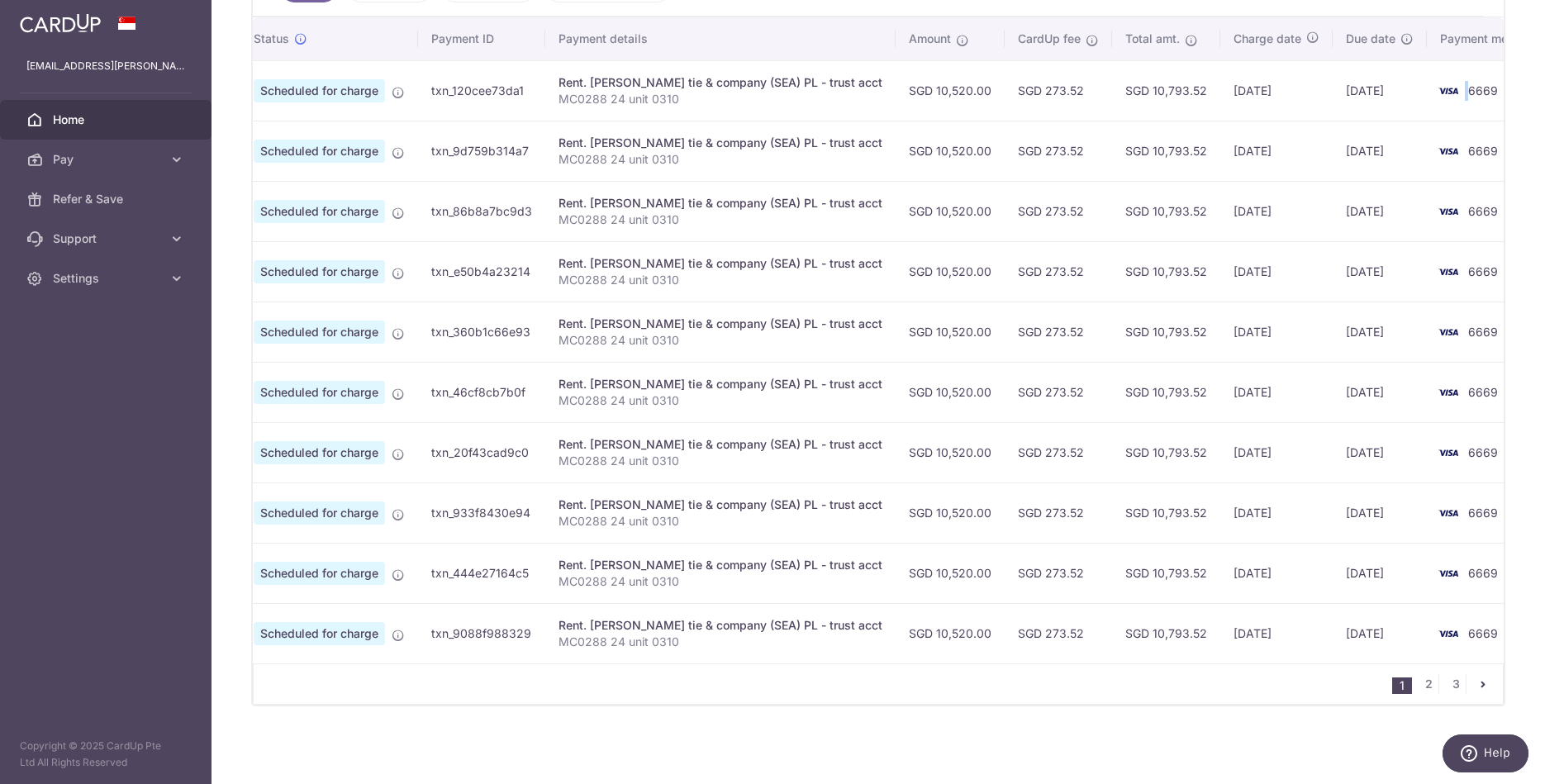 click at bounding box center [1448, 91] 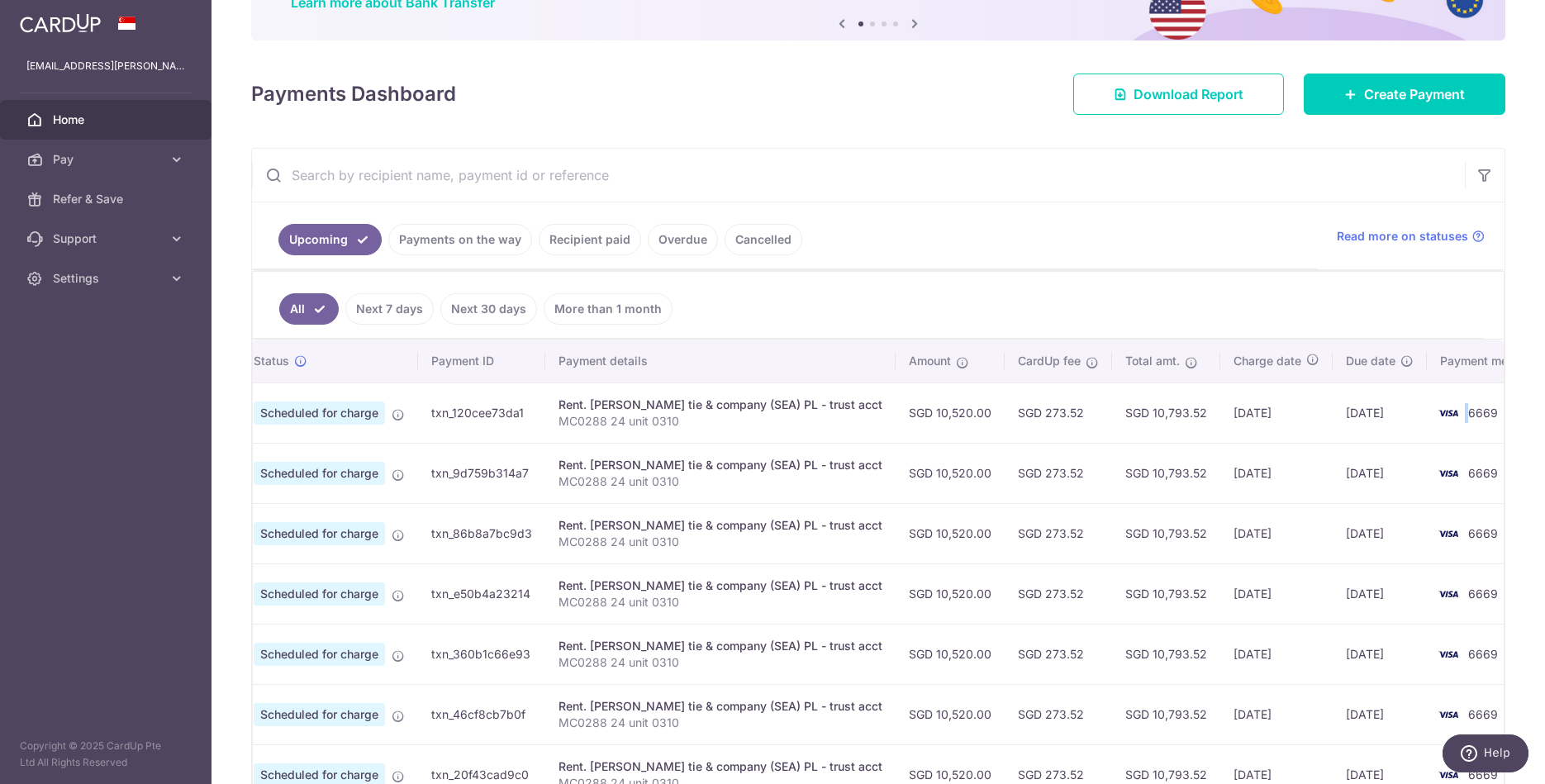scroll, scrollTop: 0, scrollLeft: 0, axis: both 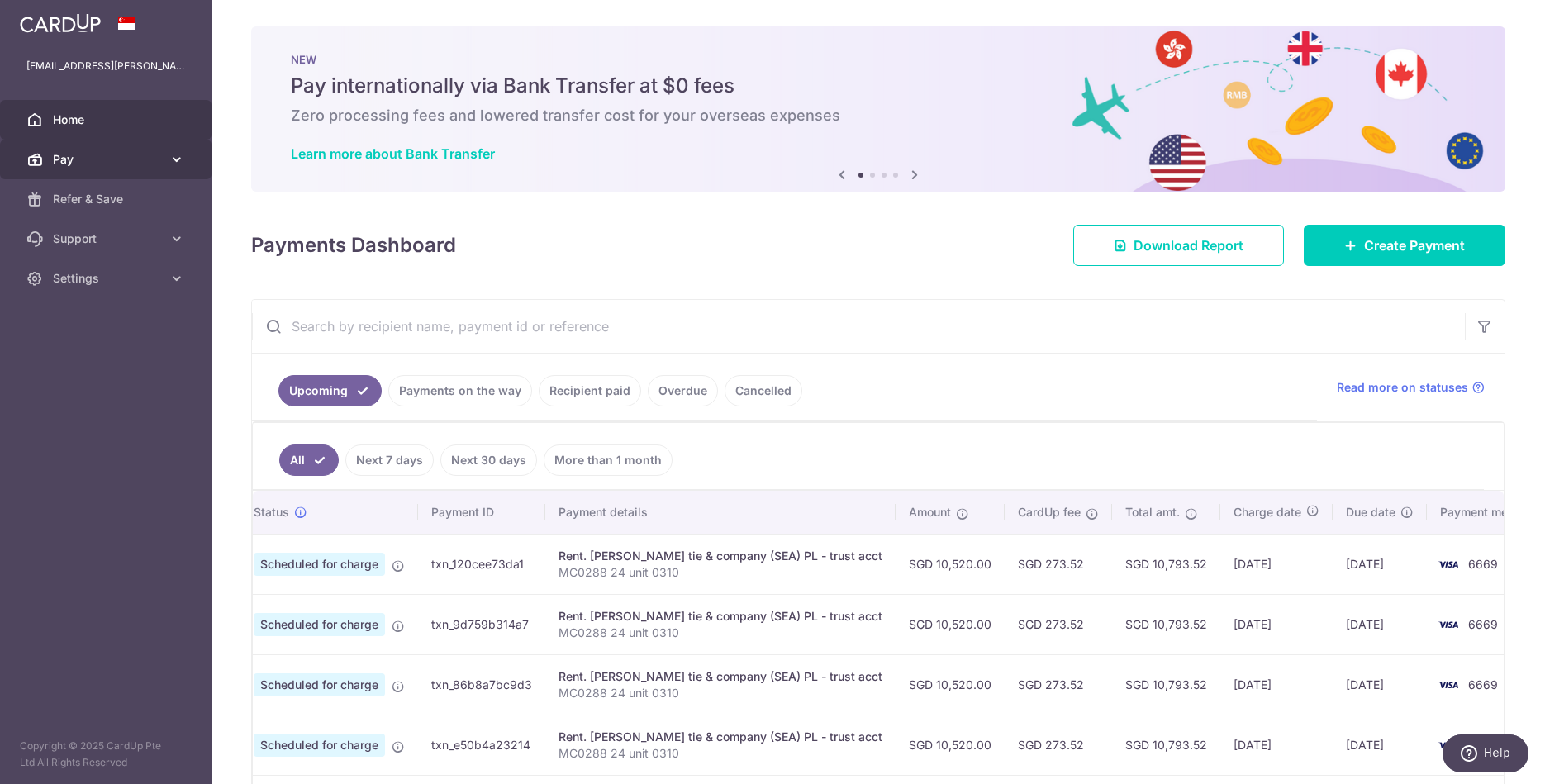 click on "Pay" at bounding box center (107, 159) 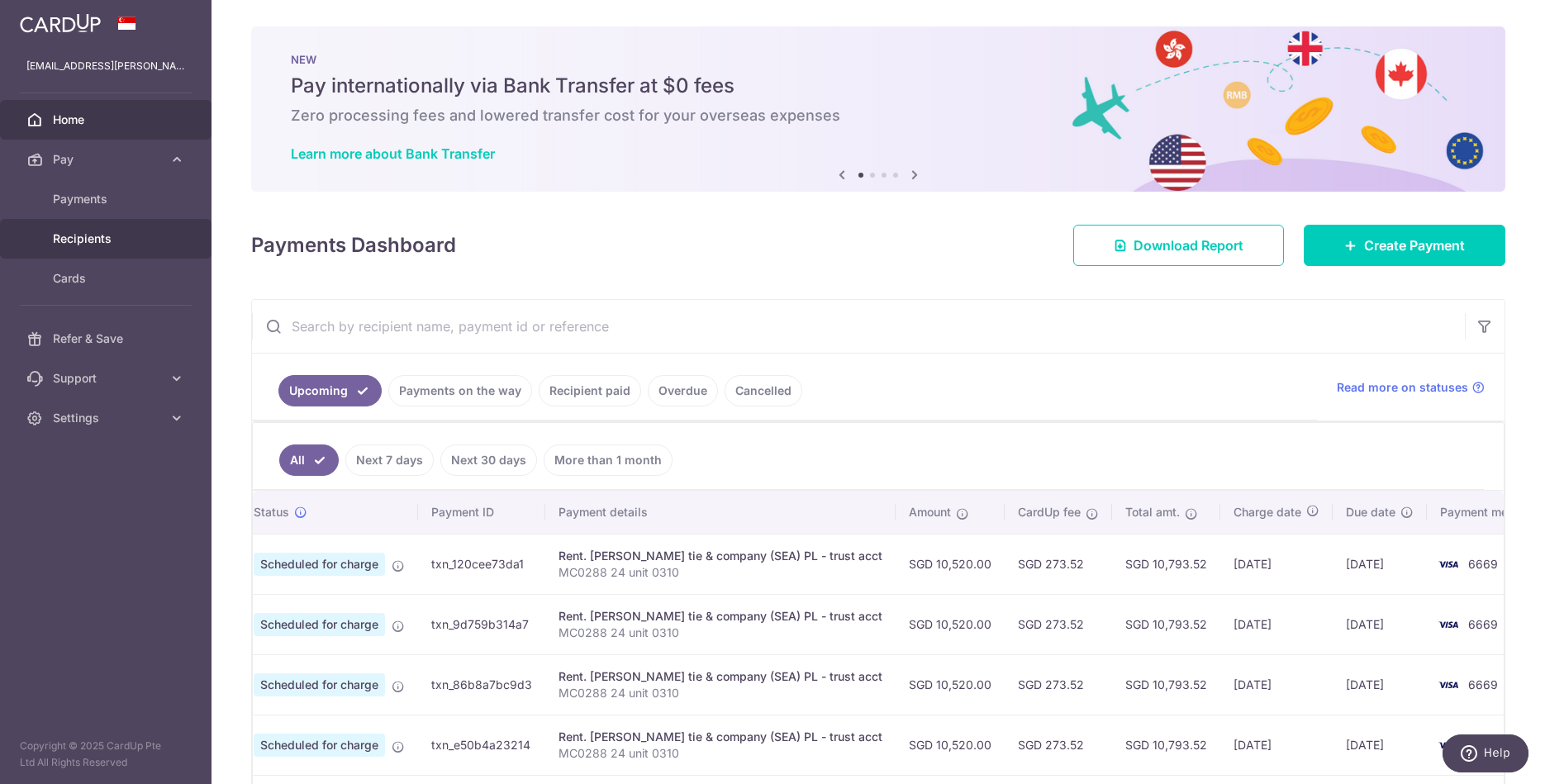 click on "Recipients" at bounding box center [107, 239] 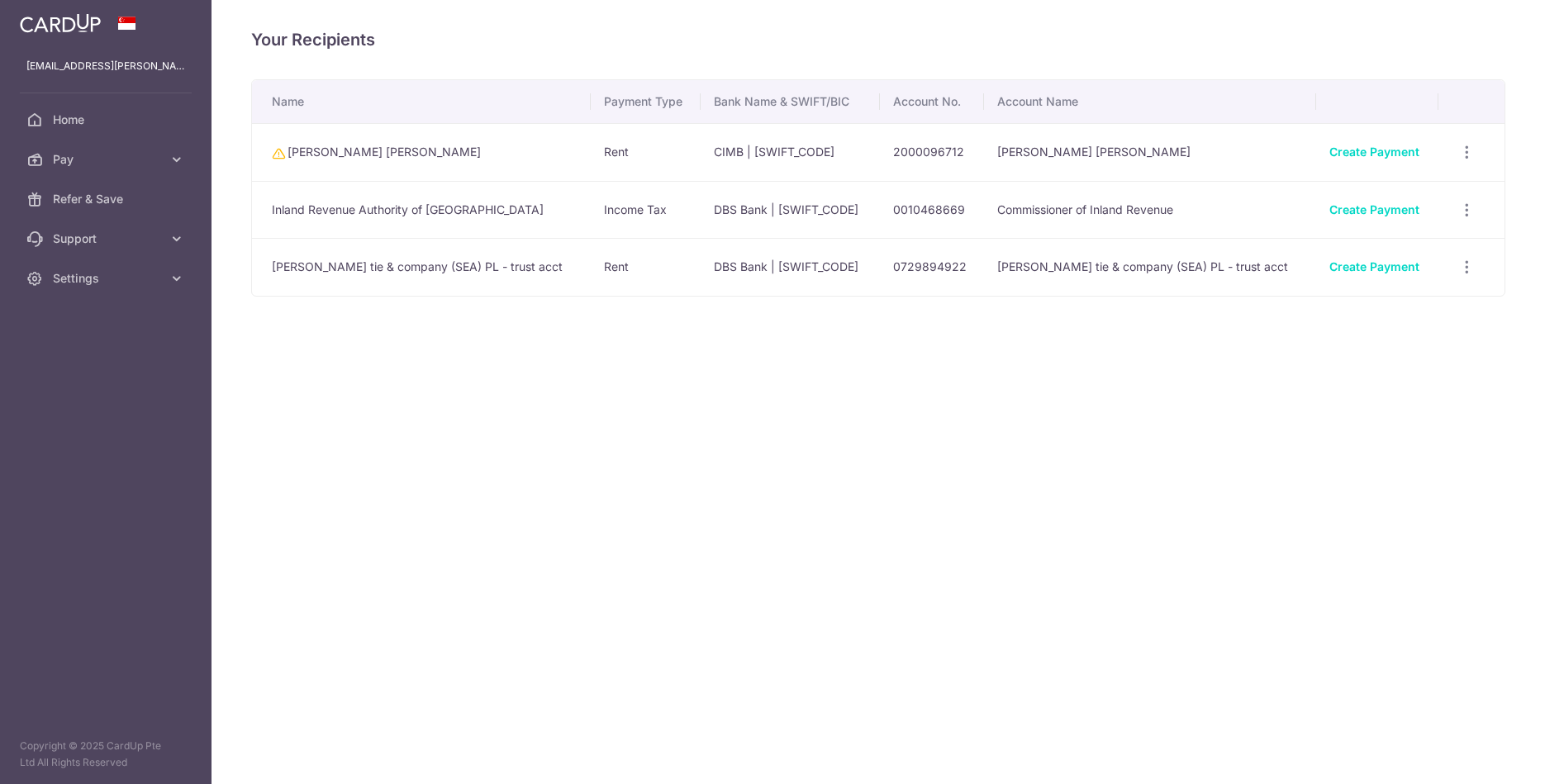 scroll, scrollTop: 0, scrollLeft: 0, axis: both 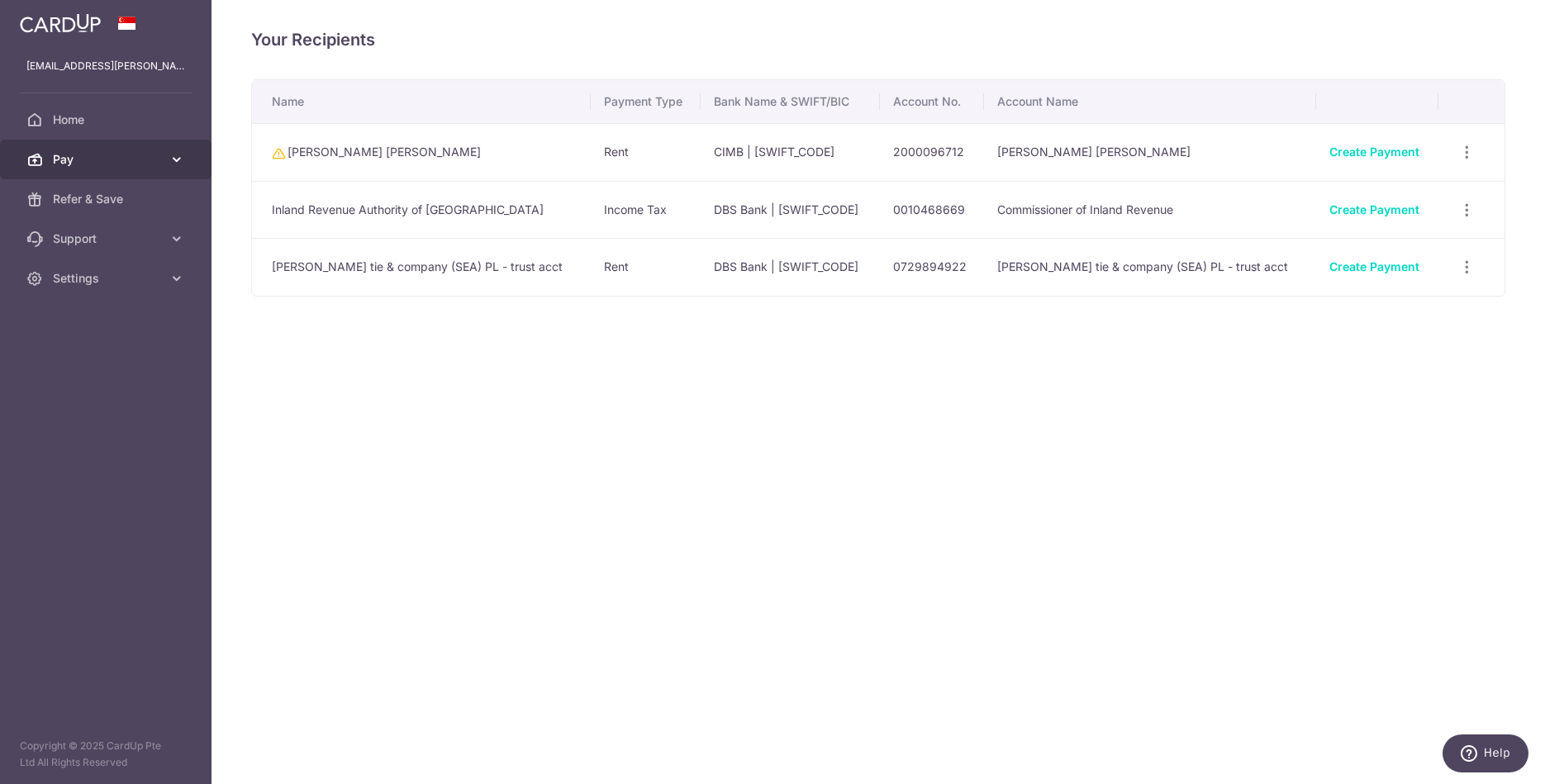 click on "Pay" at bounding box center (107, 159) 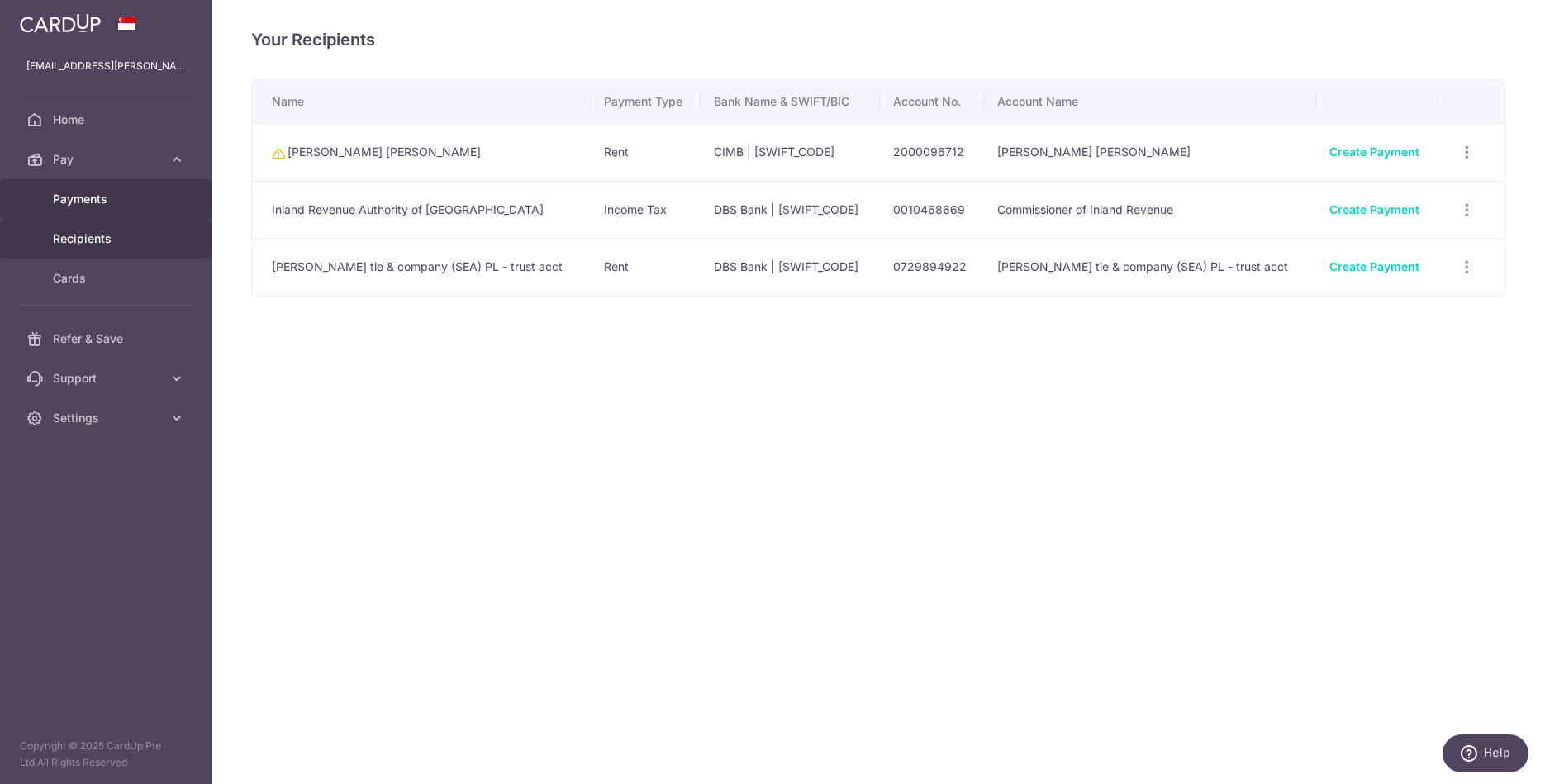 click on "Payments" at bounding box center [107, 199] 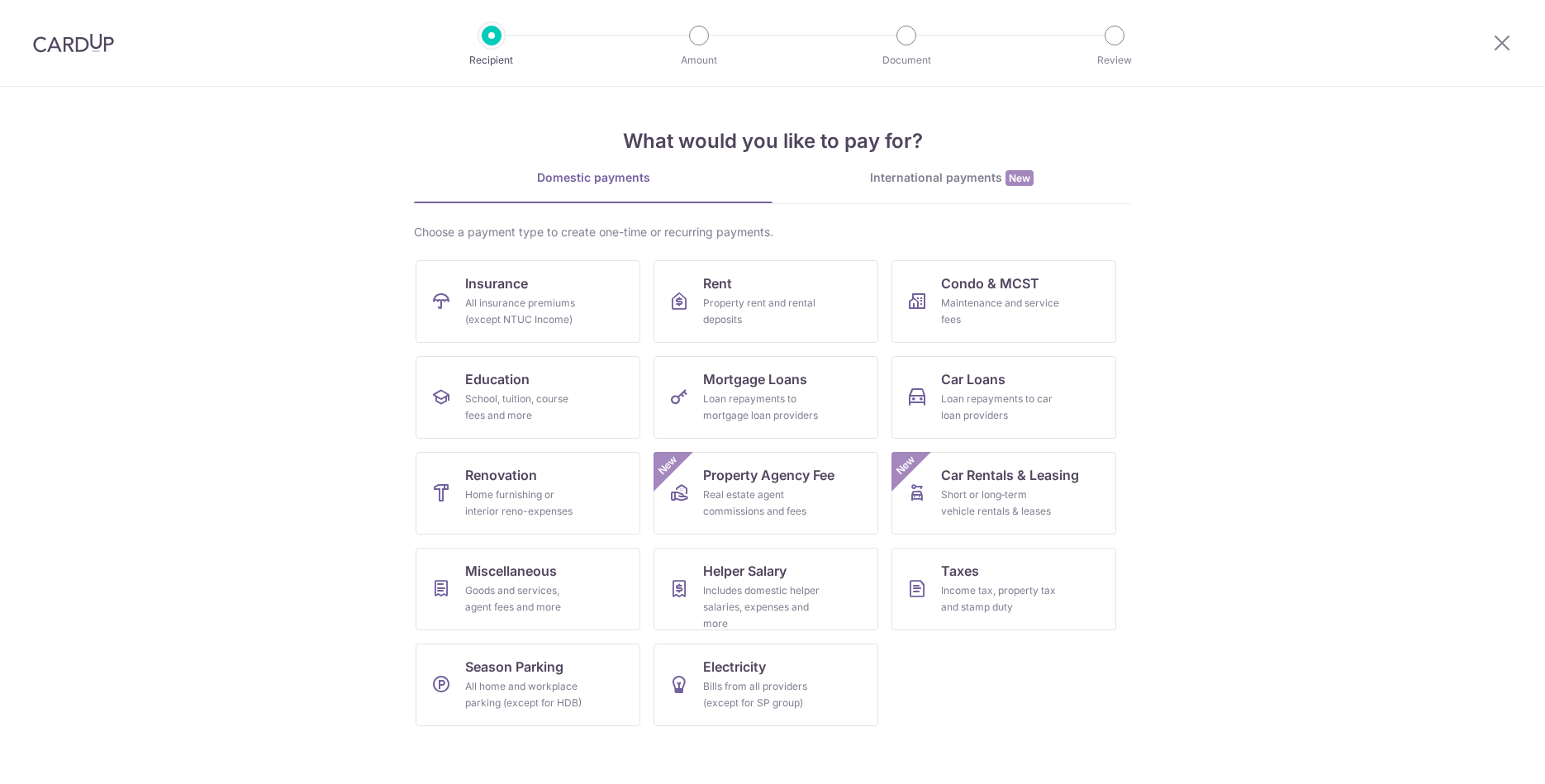 scroll, scrollTop: 0, scrollLeft: 0, axis: both 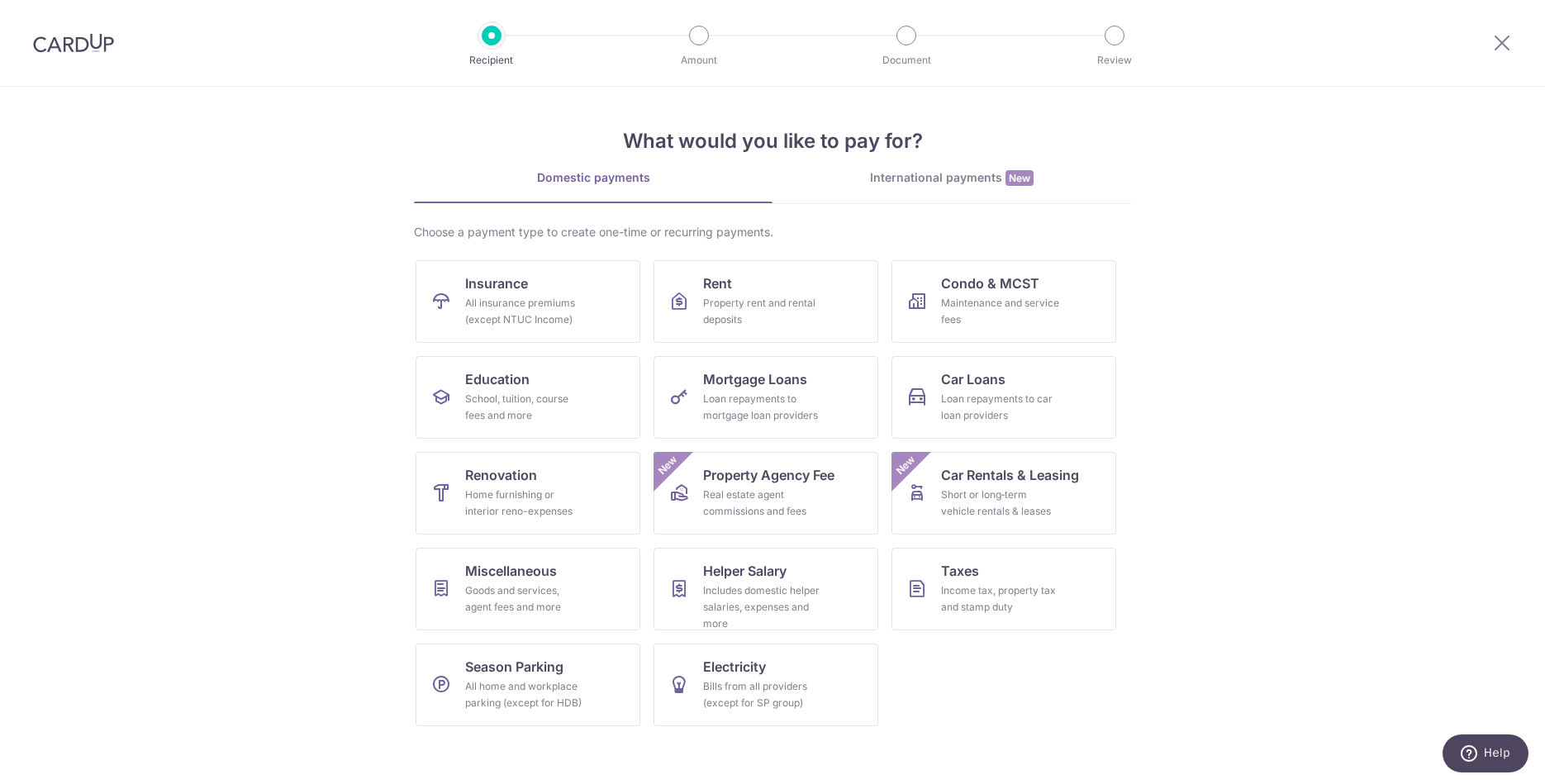 click at bounding box center [74, 43] 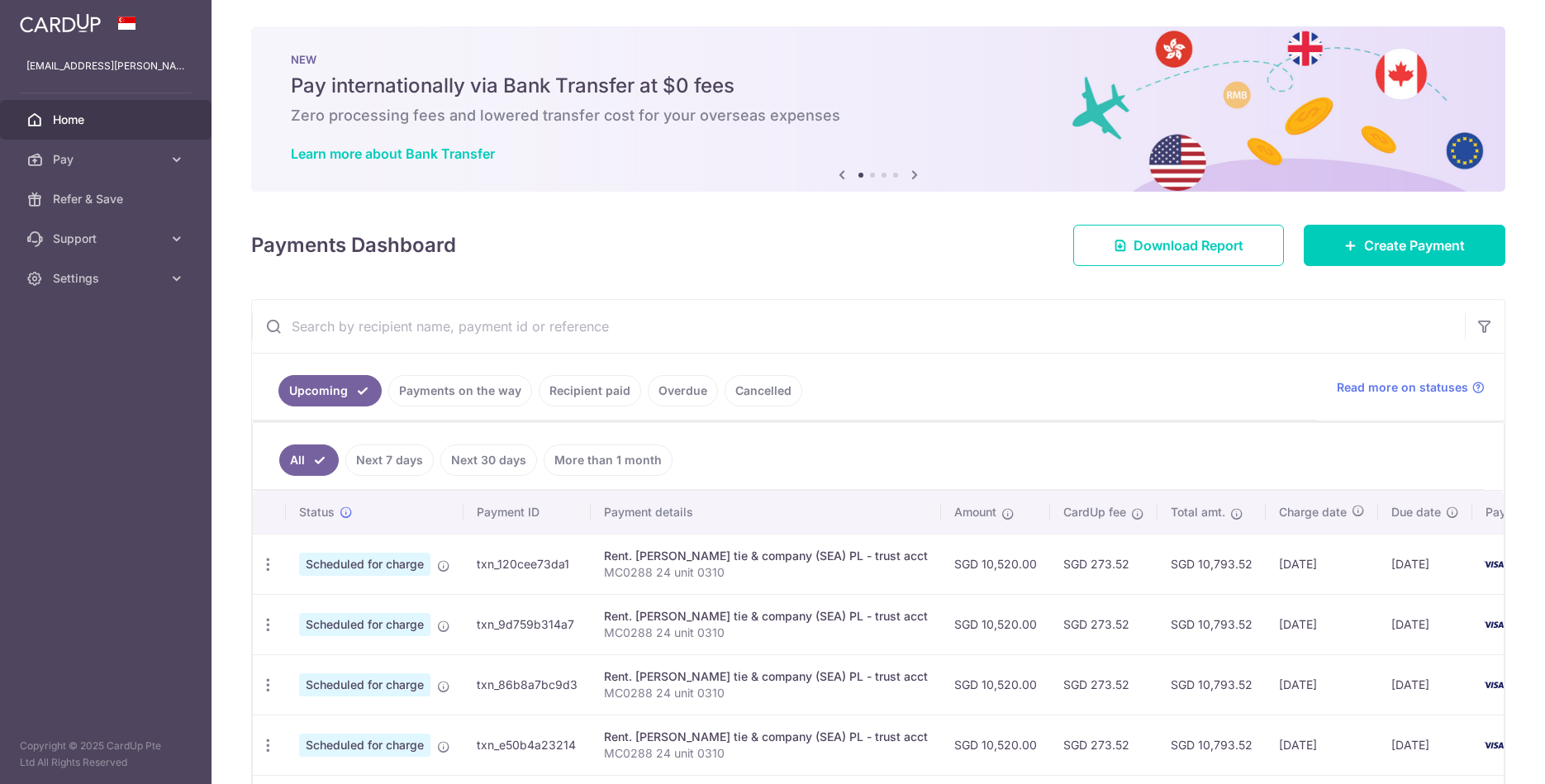 scroll, scrollTop: 0, scrollLeft: 0, axis: both 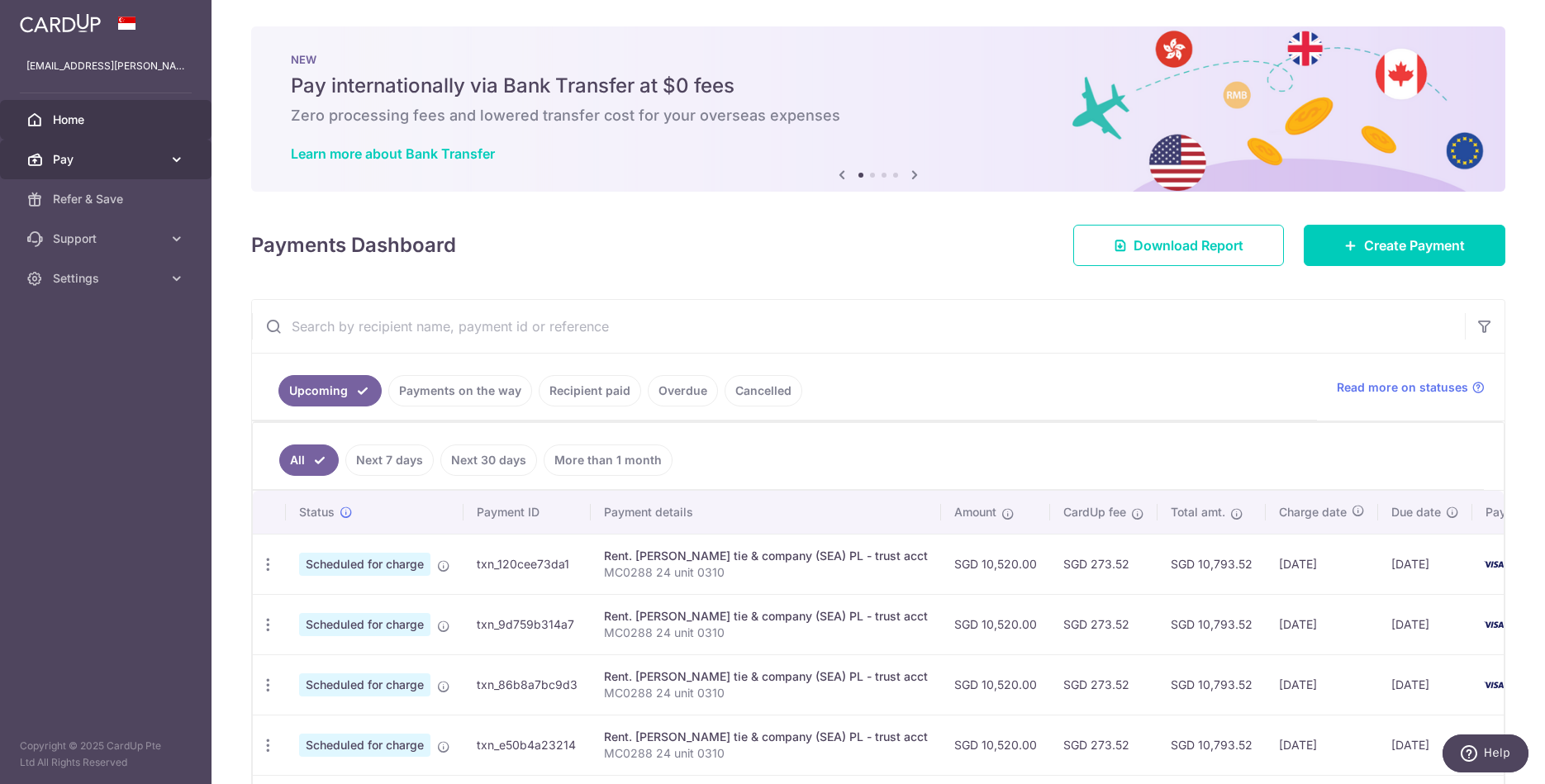click on "Pay" at bounding box center [107, 159] 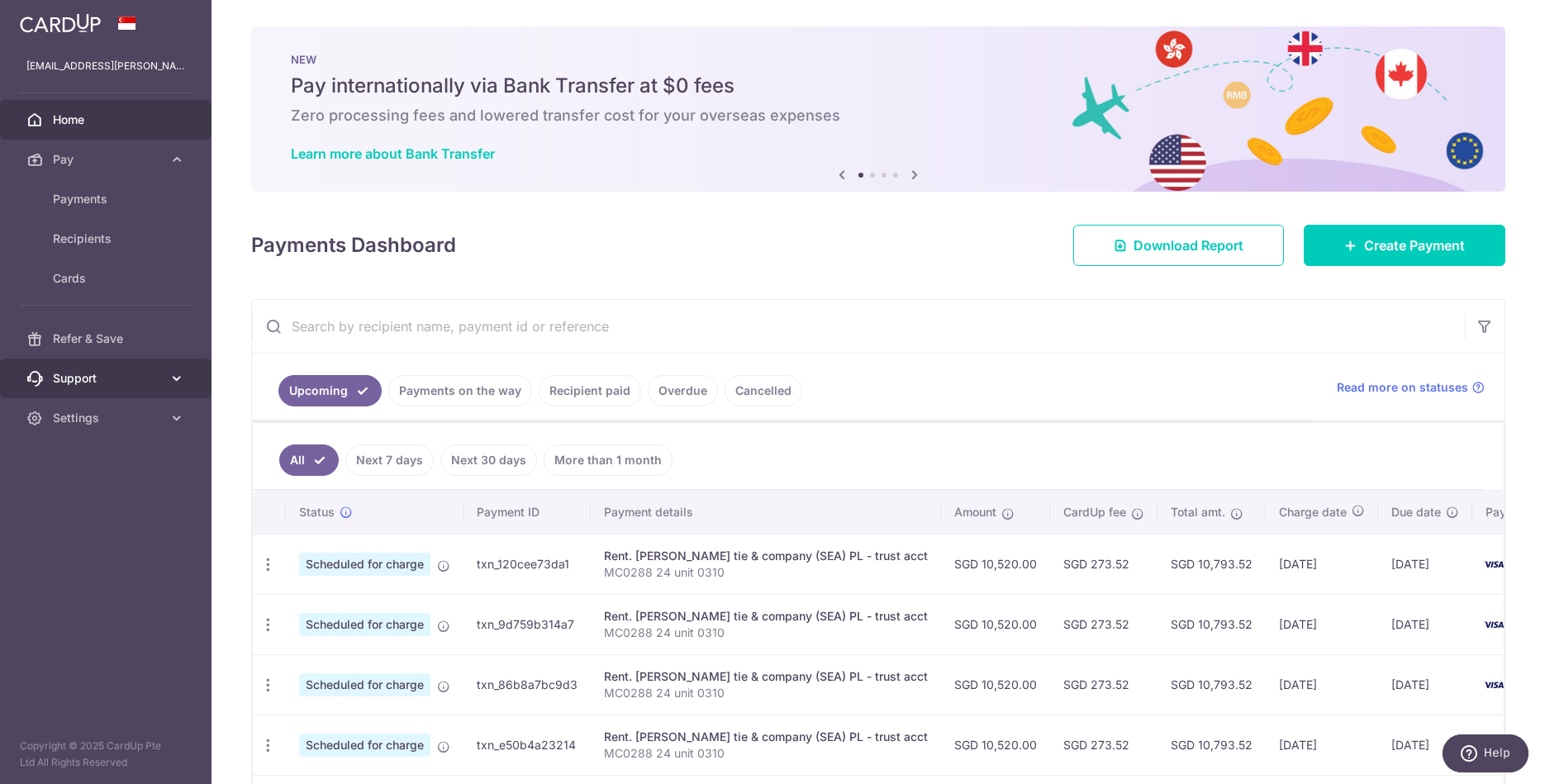 click on "Support" at bounding box center [106, 378] 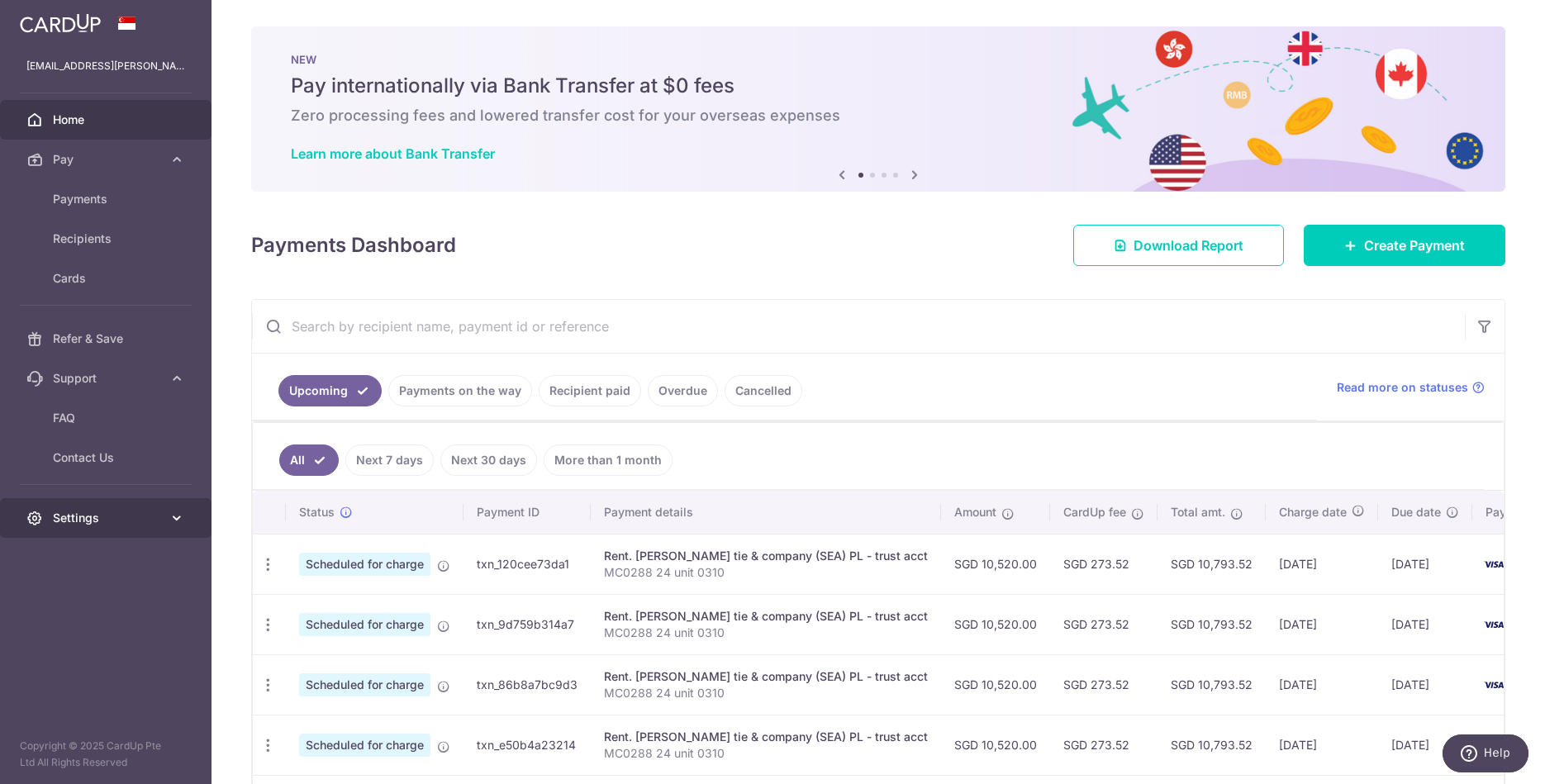 click on "Settings" at bounding box center [107, 518] 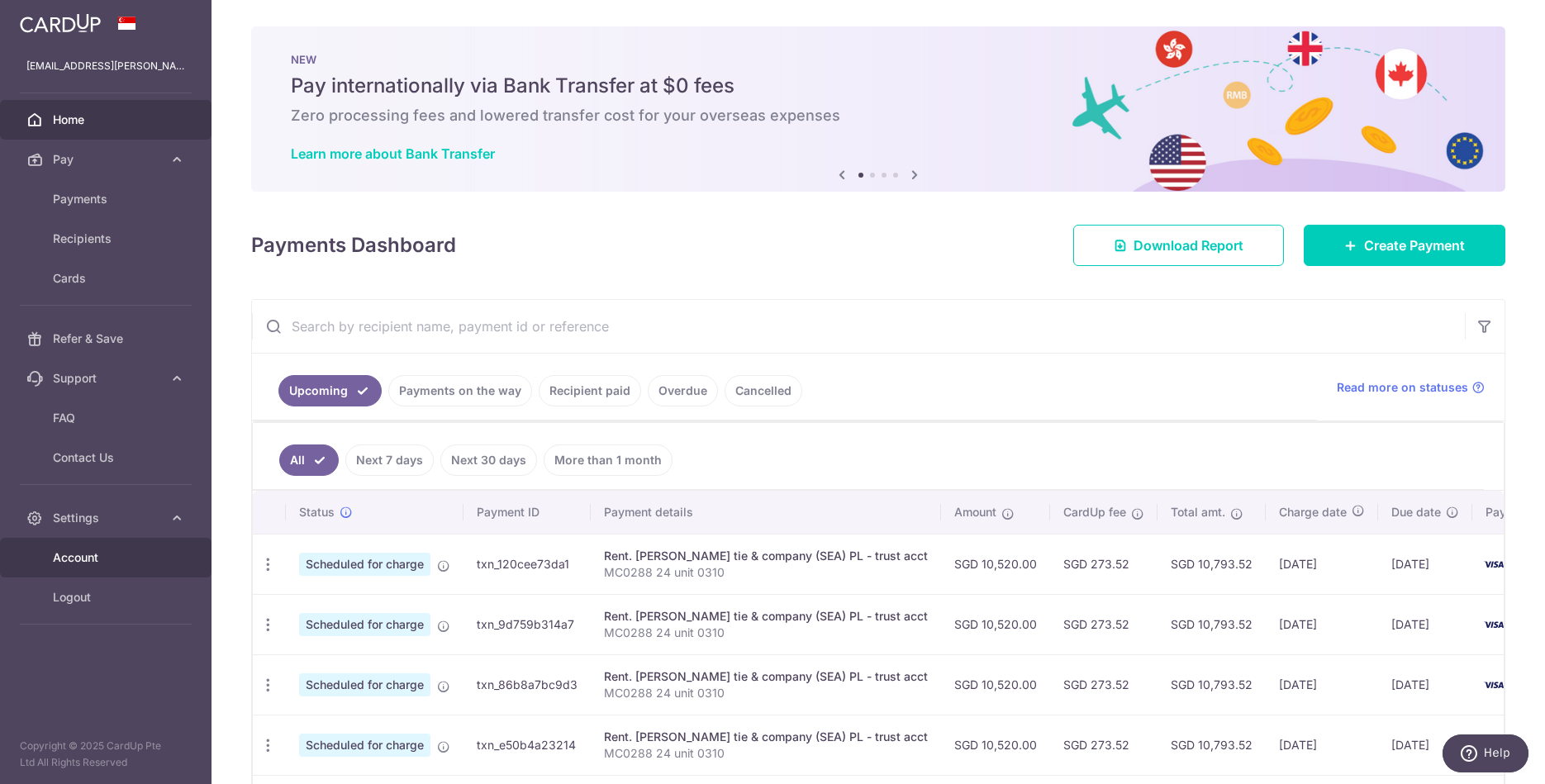 click on "Account" at bounding box center [107, 558] 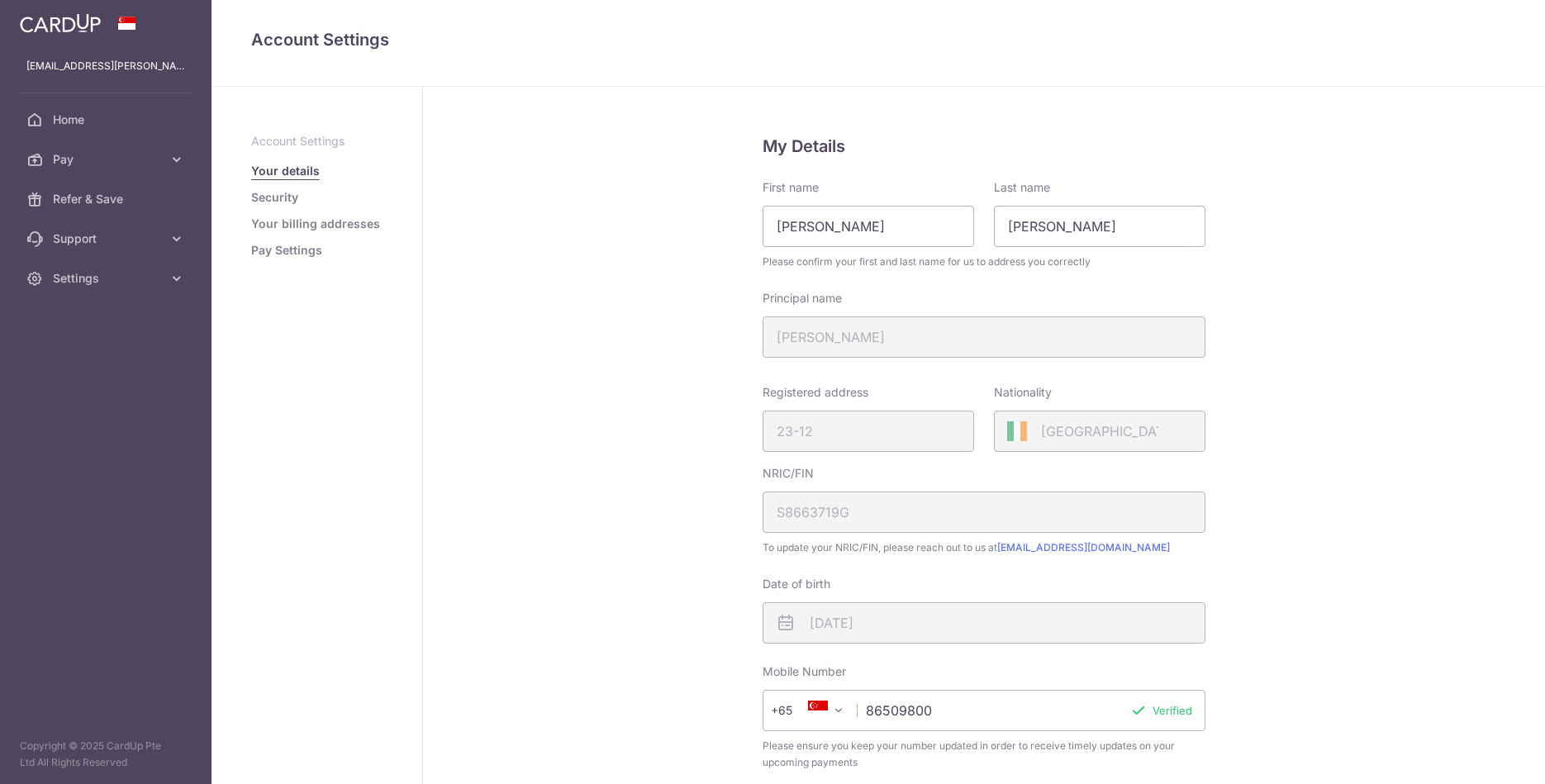 scroll, scrollTop: 0, scrollLeft: 0, axis: both 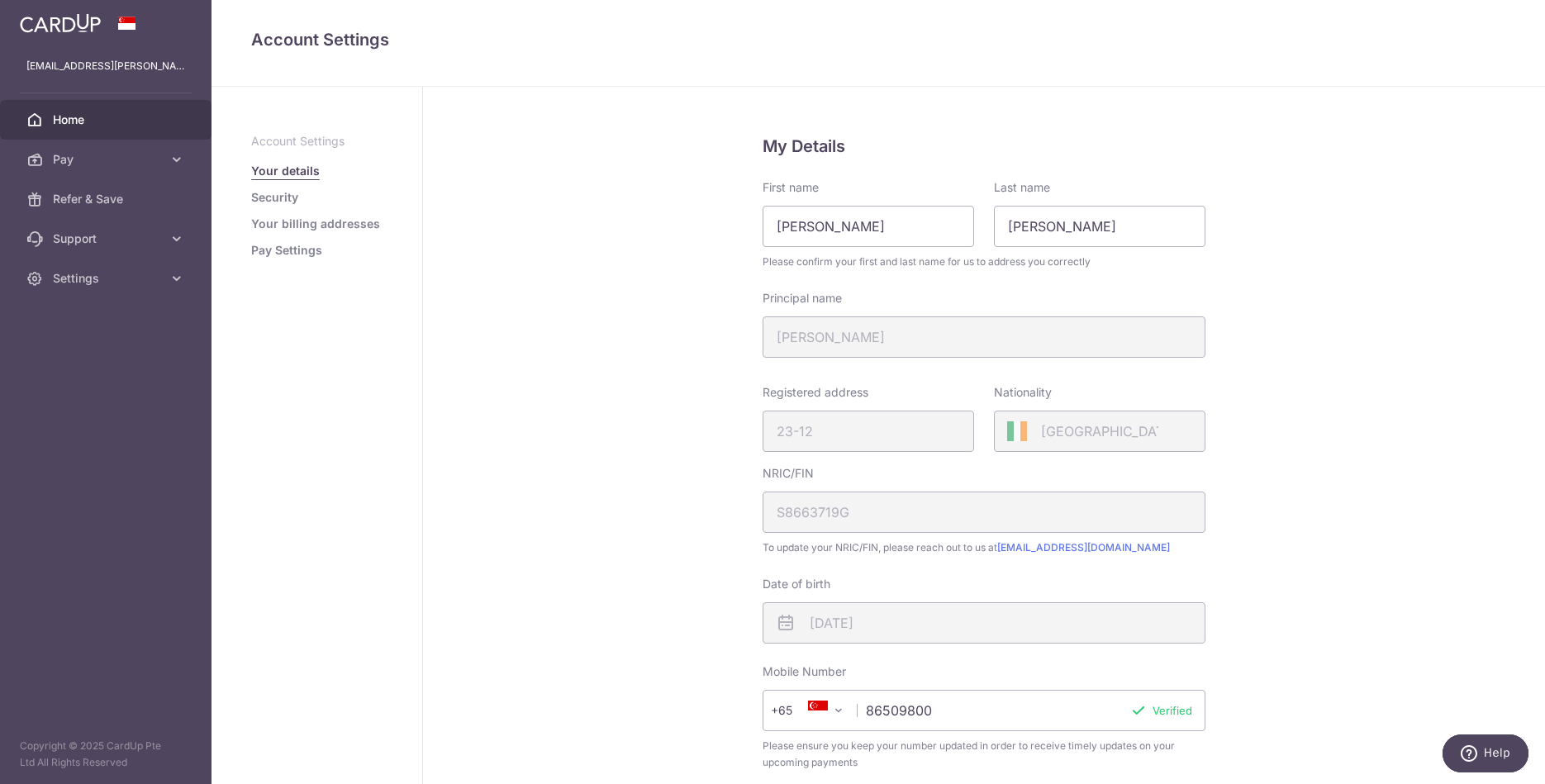 click on "Home" at bounding box center [107, 120] 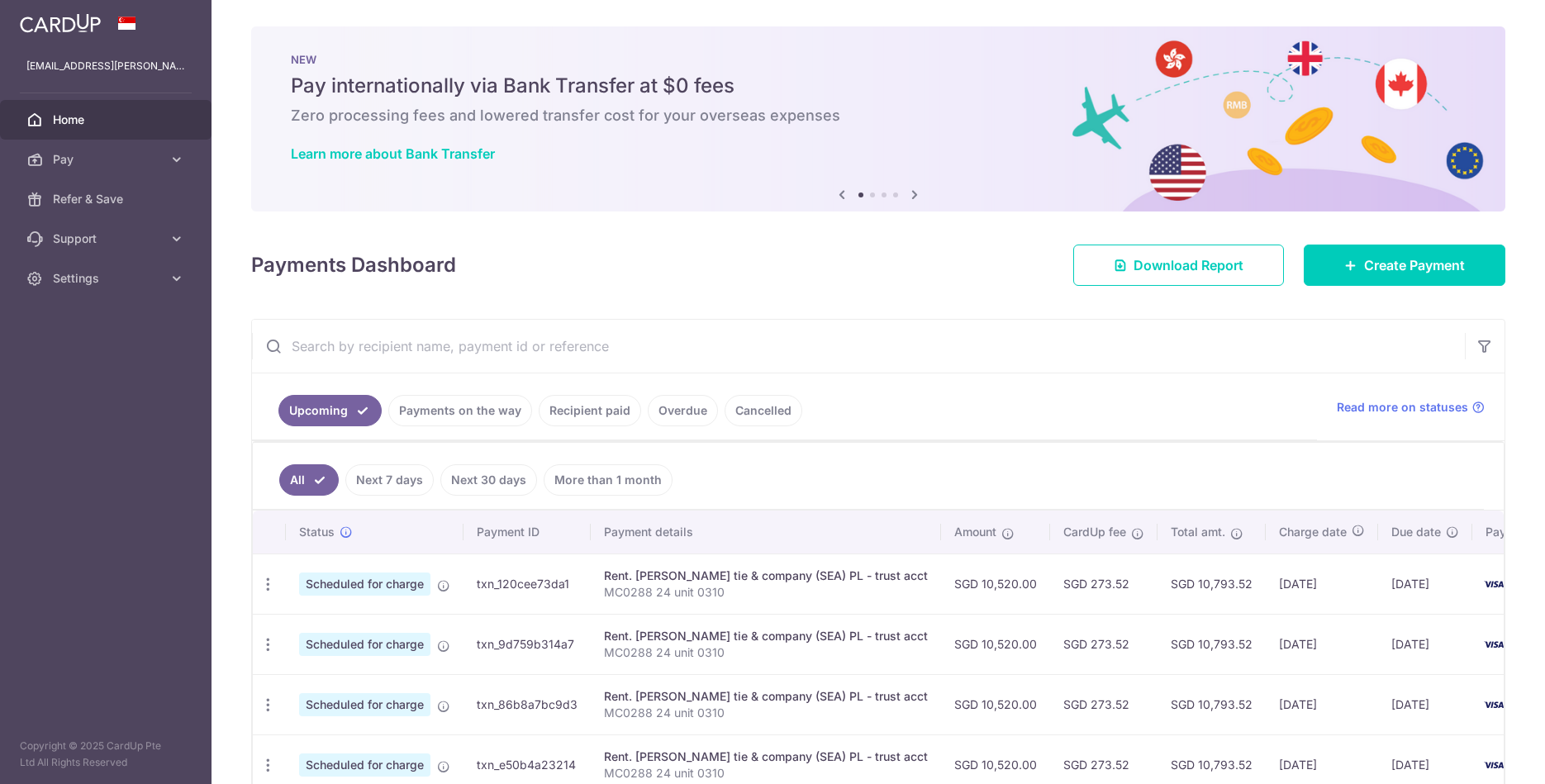 scroll, scrollTop: 0, scrollLeft: 0, axis: both 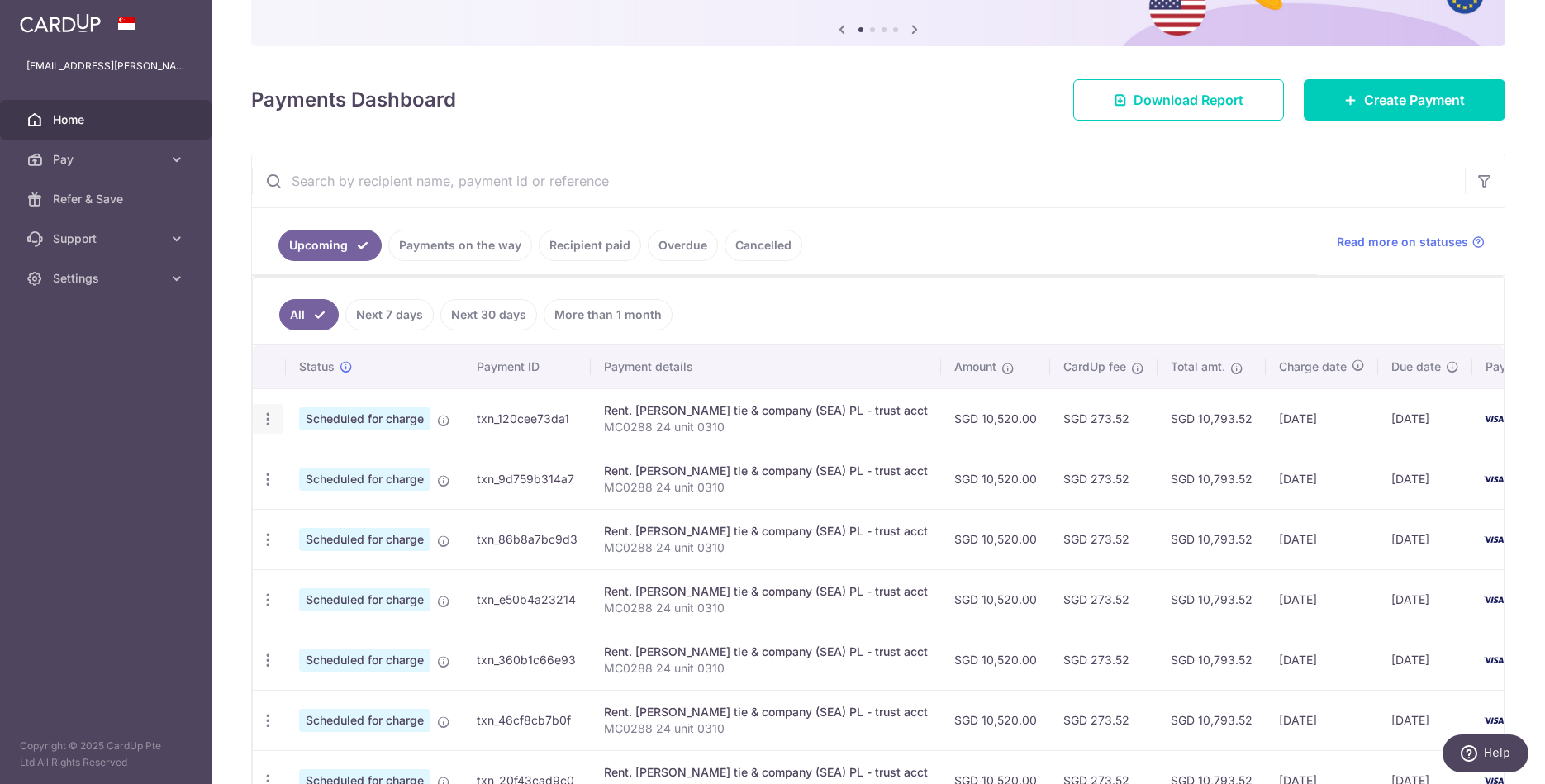 click on "Update payment
Cancel payment
Upload doc" at bounding box center (268, 419) 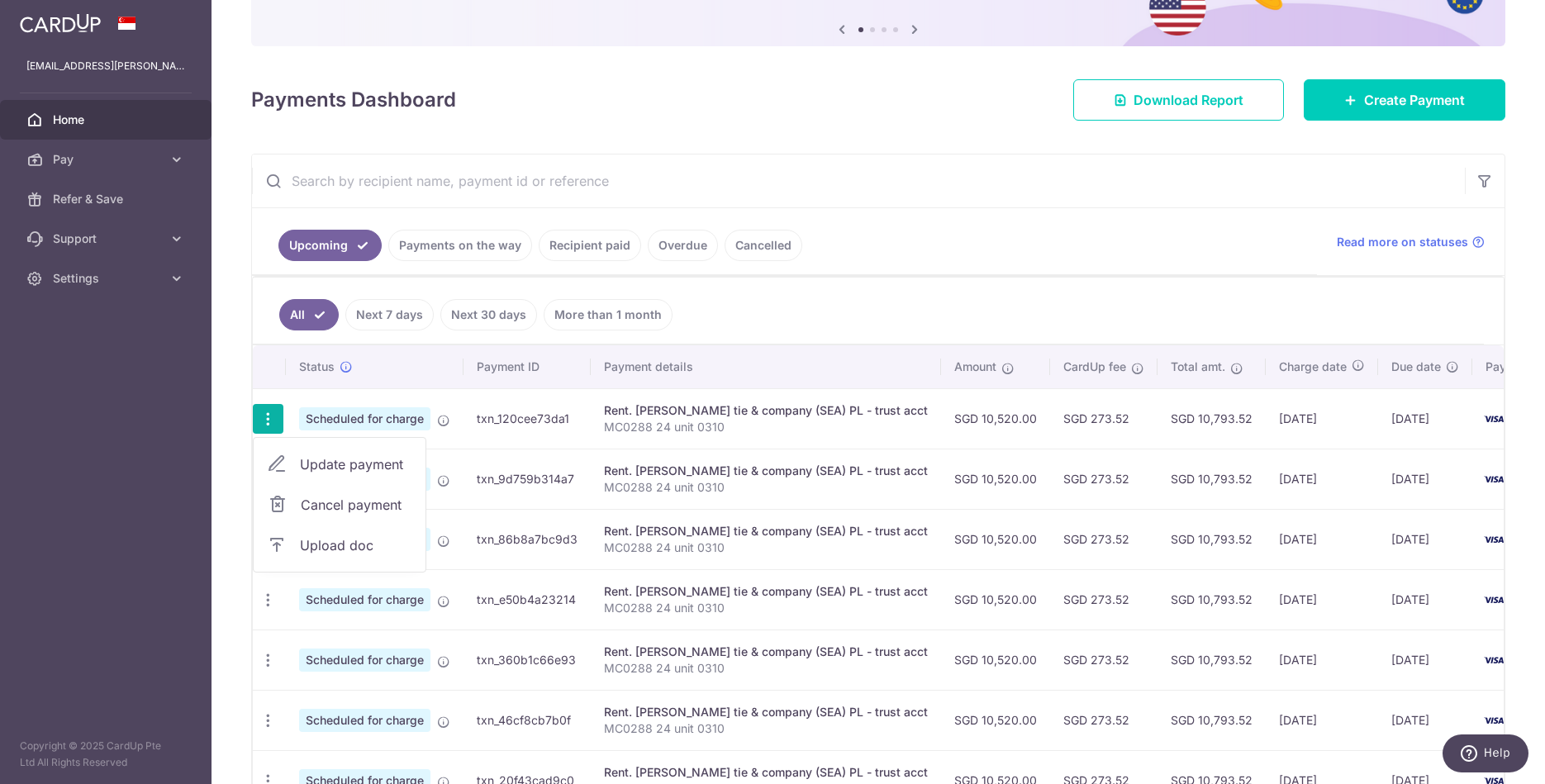 click on "×
Pause Schedule
Pause all future payments in this series
Pause just this one payment
By clicking below, you confirm you are pausing this payment to   on  . Payments can be unpaused at anytime prior to payment taken date.
Confirm
Cancel Schedule
Cancel all future payments in this series
Cancel just this one payment
Confirm
Approve Payment
Recipient Bank Details" at bounding box center [878, 392] 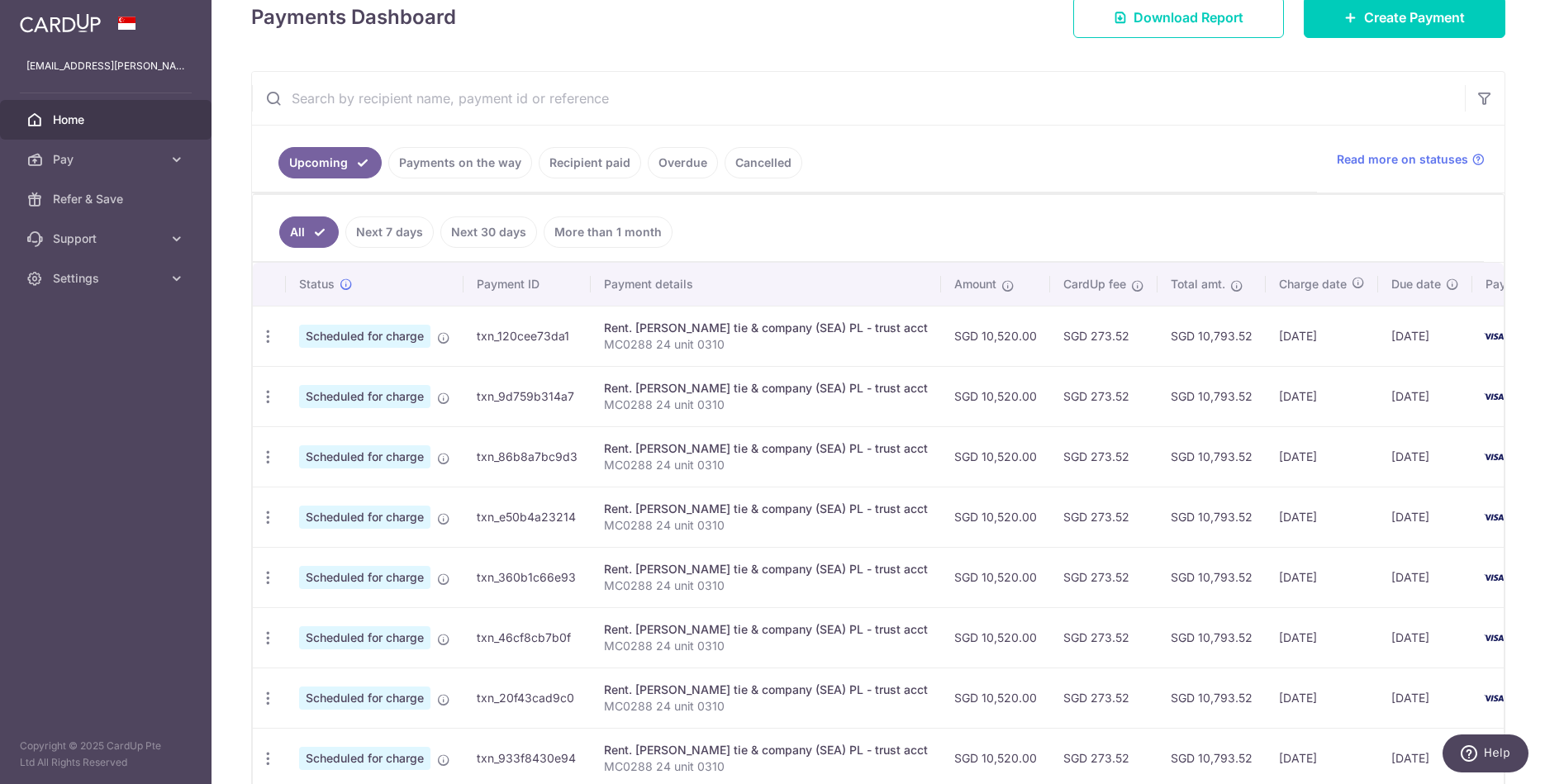 scroll, scrollTop: 330, scrollLeft: 0, axis: vertical 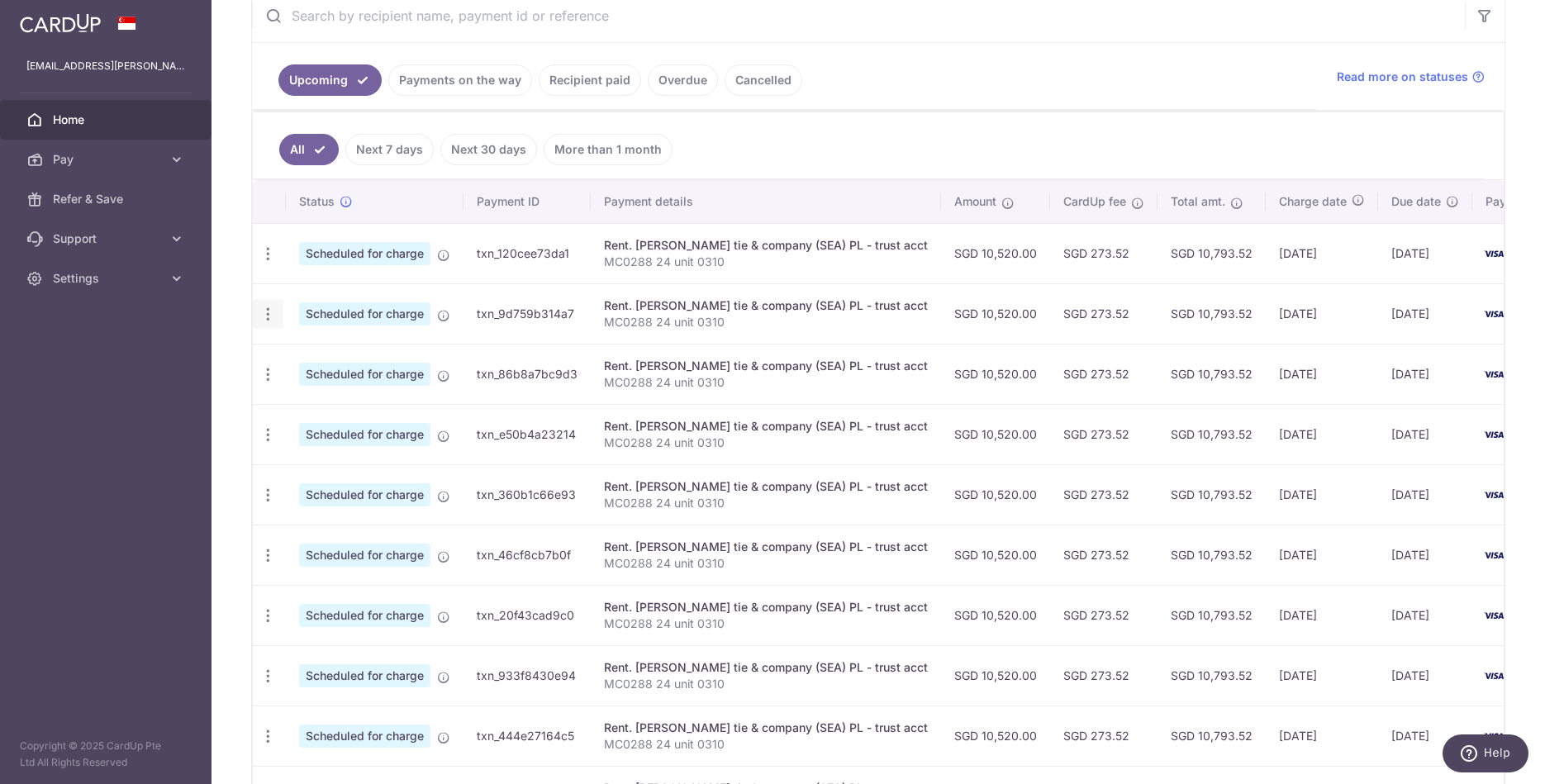 click at bounding box center (268, 254) 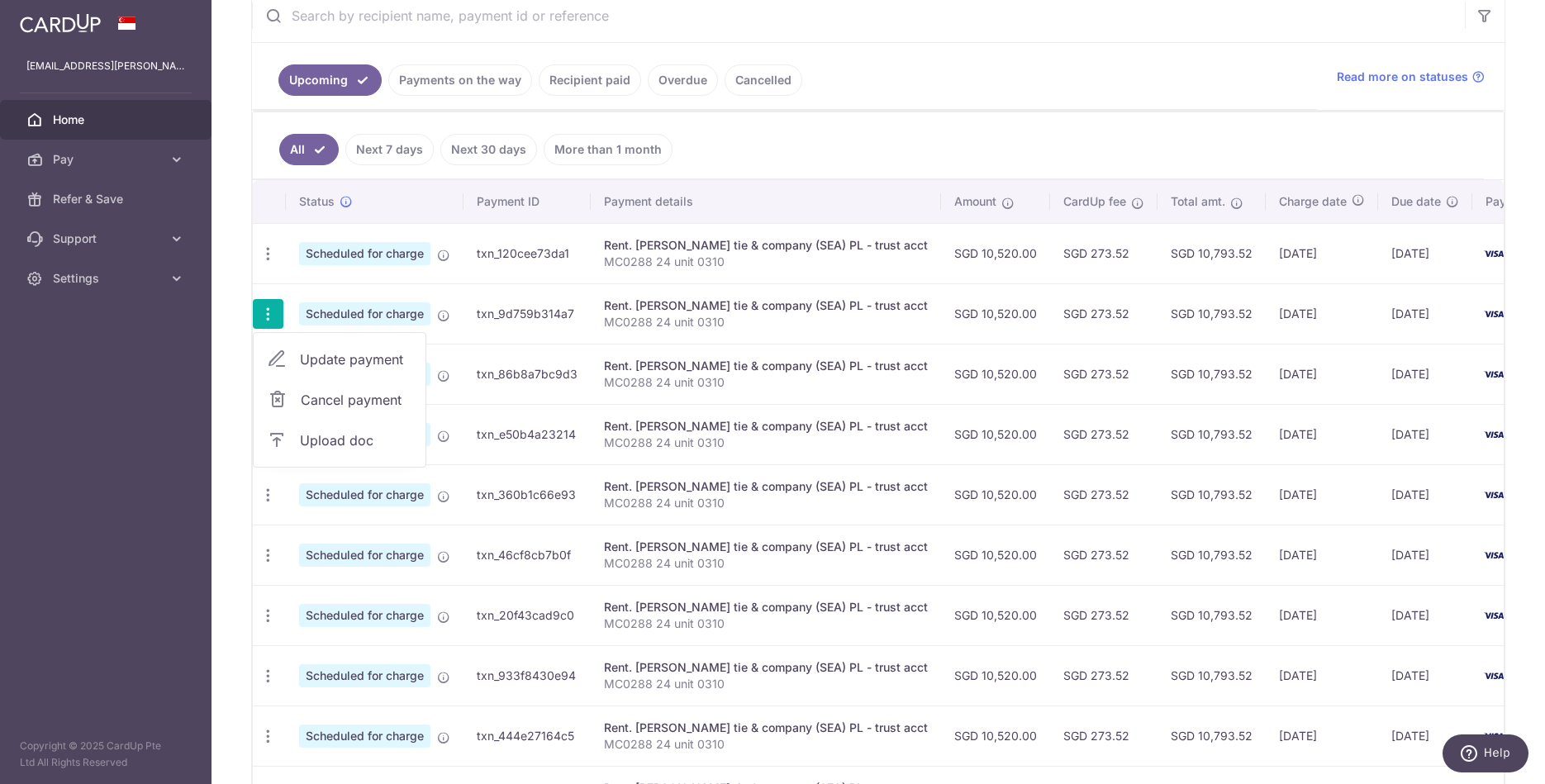 click on "×
Pause Schedule
Pause all future payments in this series
Pause just this one payment
By clicking below, you confirm you are pausing this payment to   on  . Payments can be unpaused at anytime prior to payment taken date.
Confirm
Cancel Schedule
Cancel all future payments in this series
Cancel just this one payment
Confirm
Approve Payment
Recipient Bank Details" at bounding box center [878, 392] 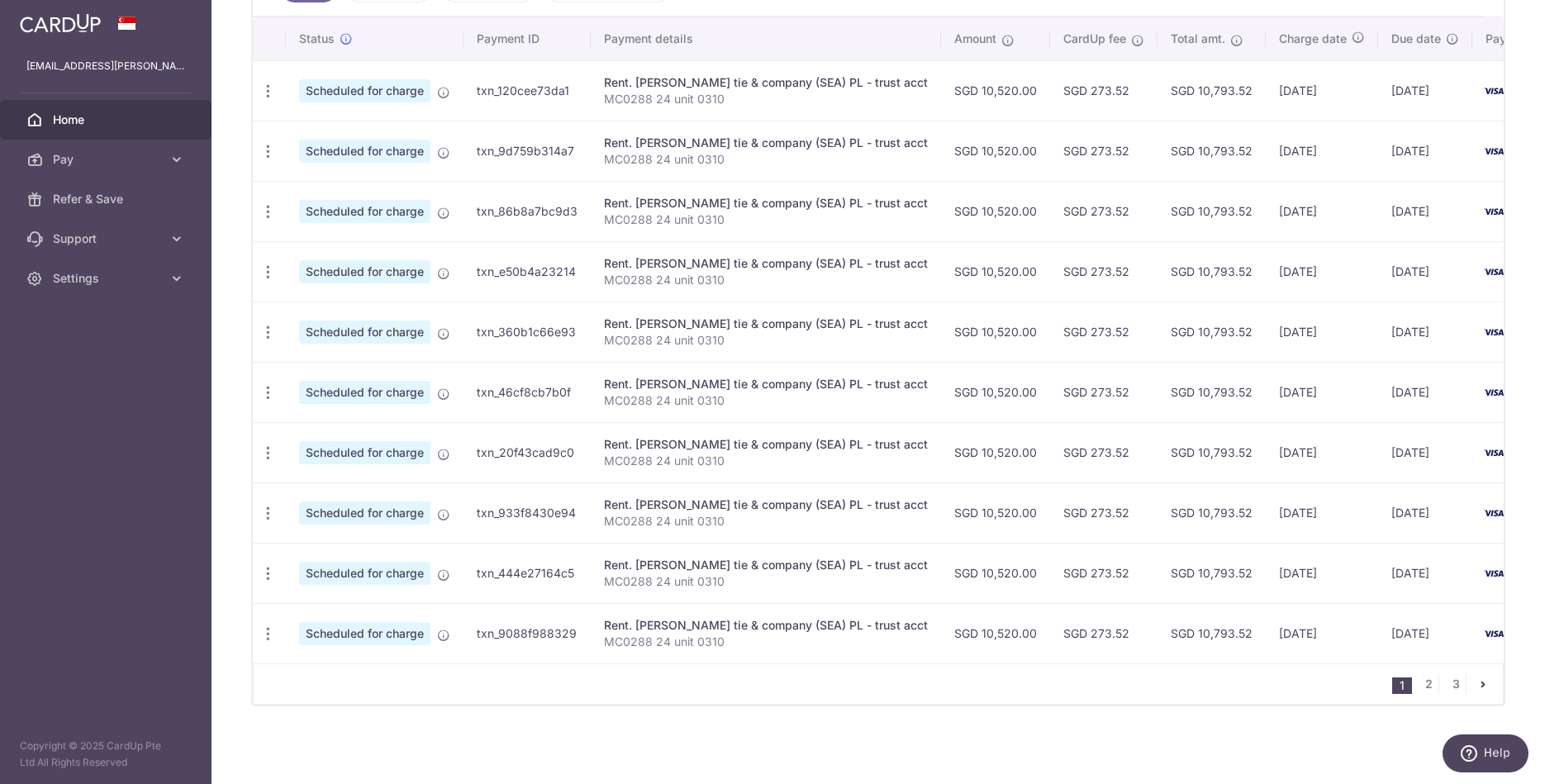 scroll, scrollTop: 413, scrollLeft: 0, axis: vertical 